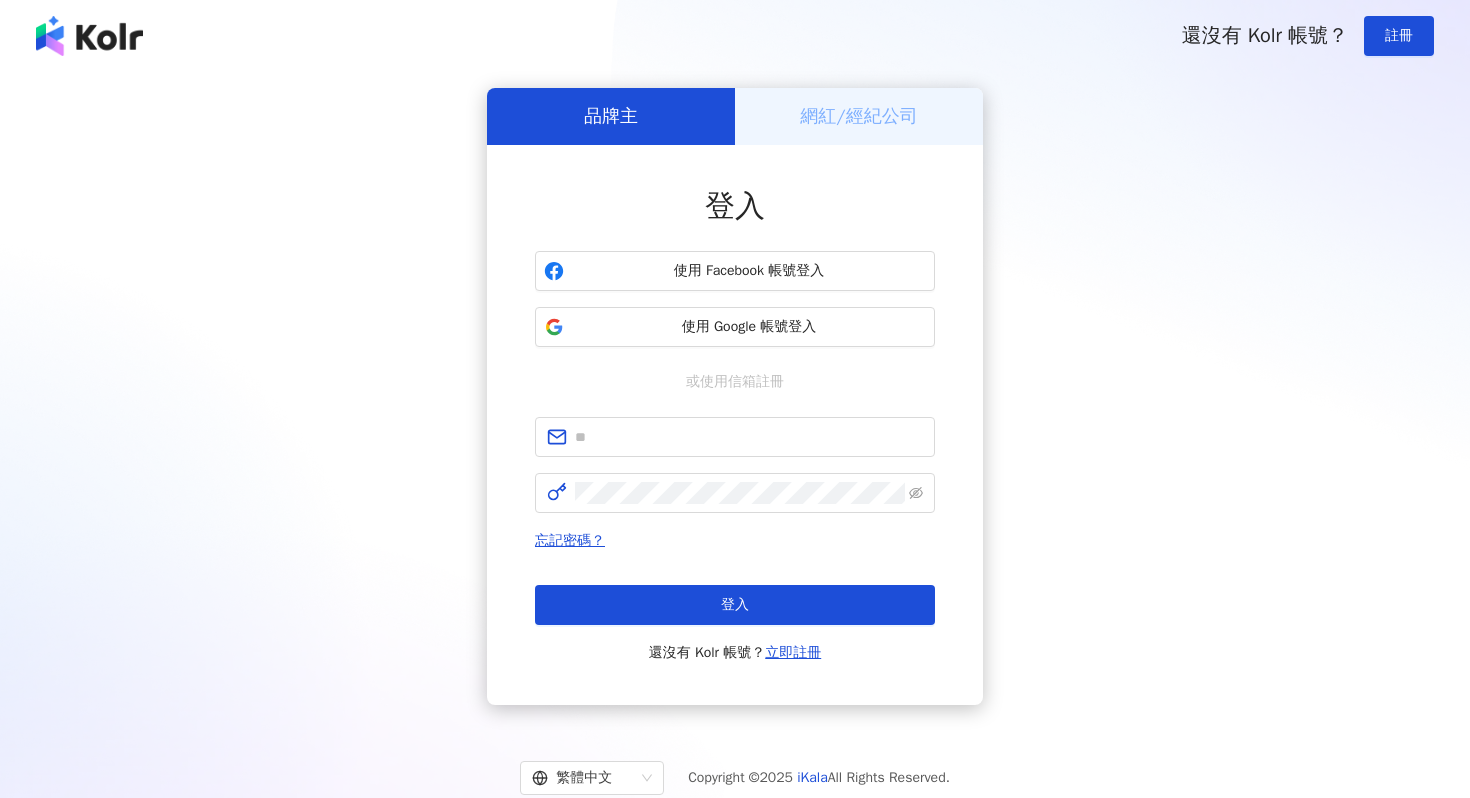 scroll, scrollTop: 0, scrollLeft: 0, axis: both 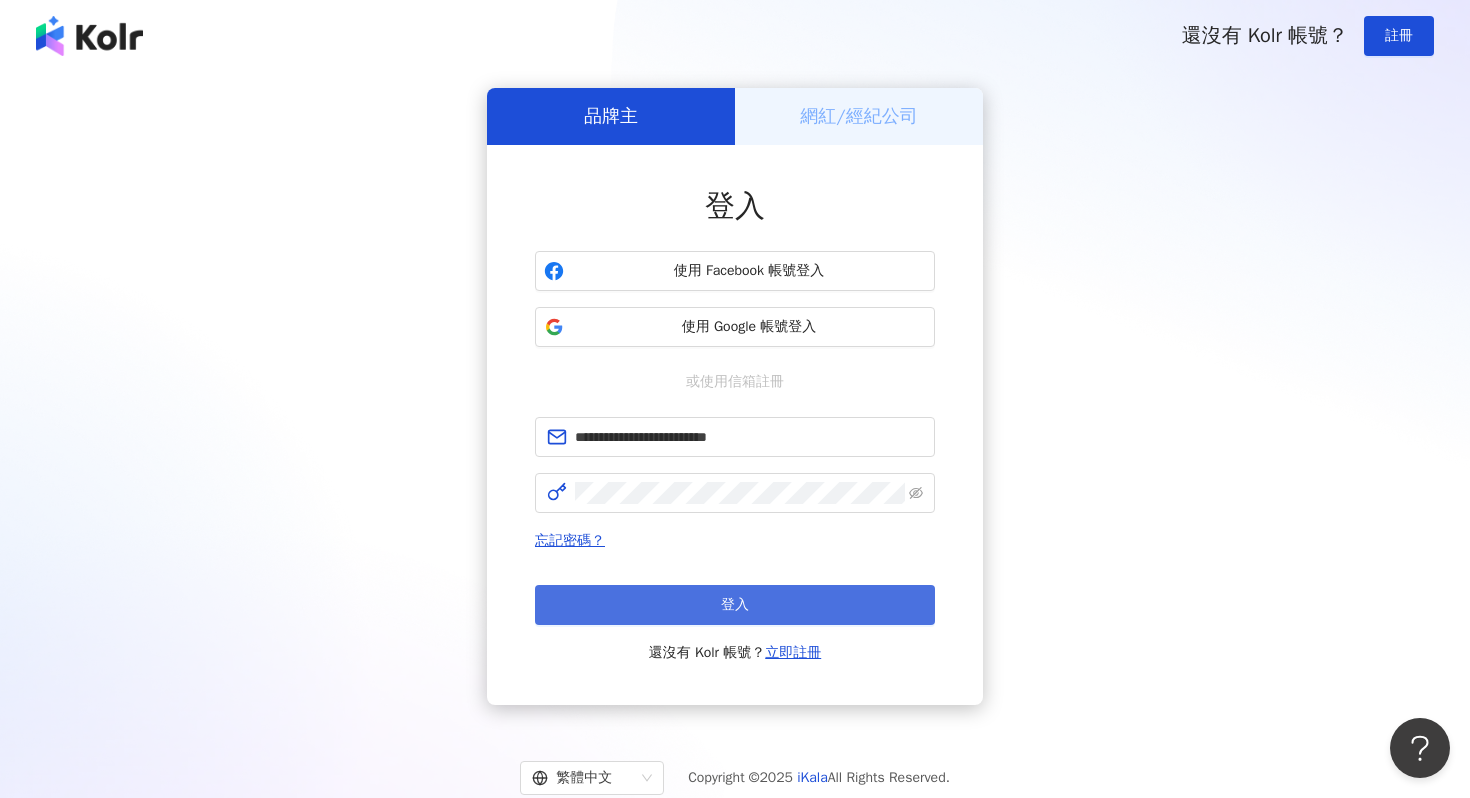 click on "登入" at bounding box center (735, 605) 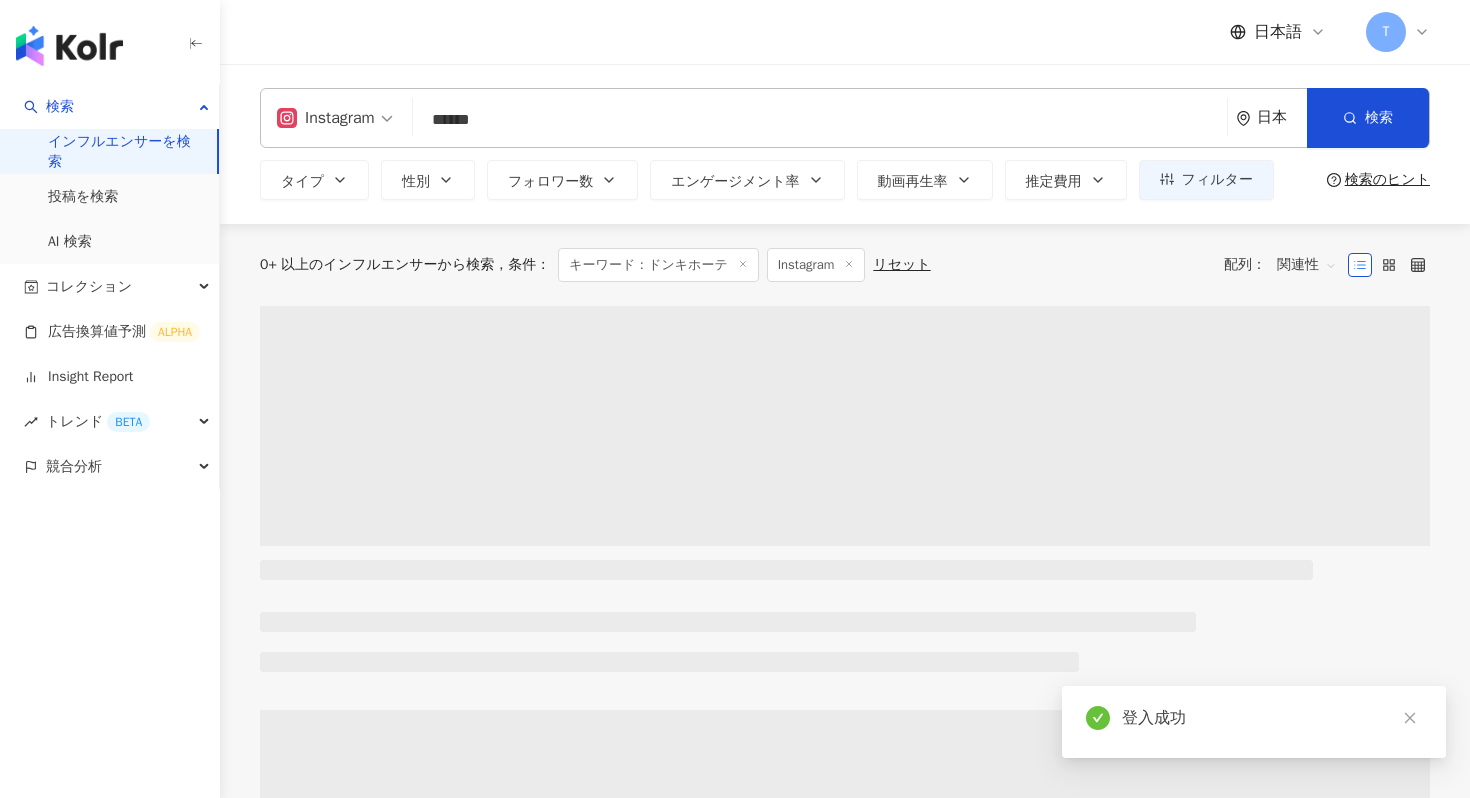 drag, startPoint x: 566, startPoint y: 113, endPoint x: 266, endPoint y: 113, distance: 300 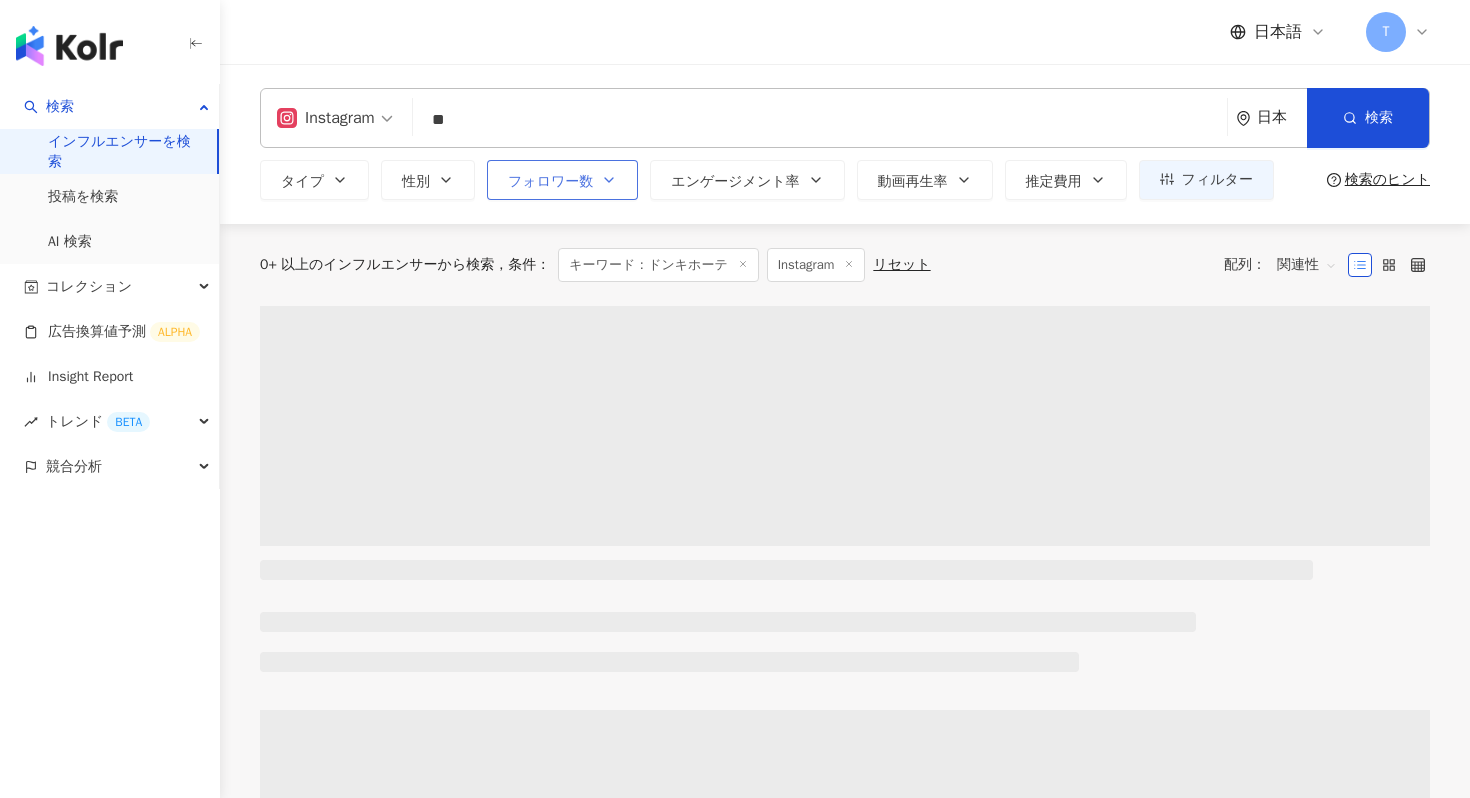 type on "**" 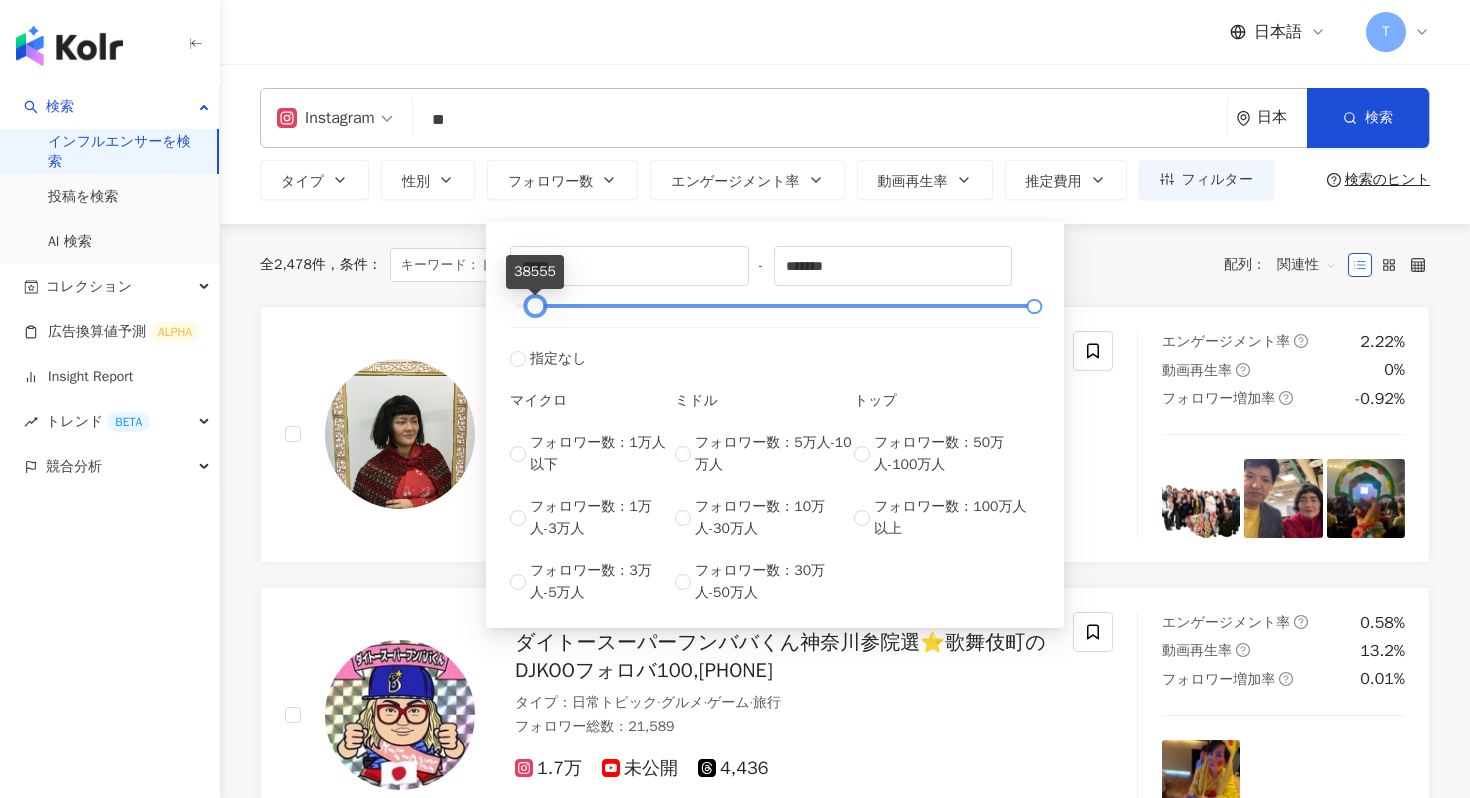 type on "*****" 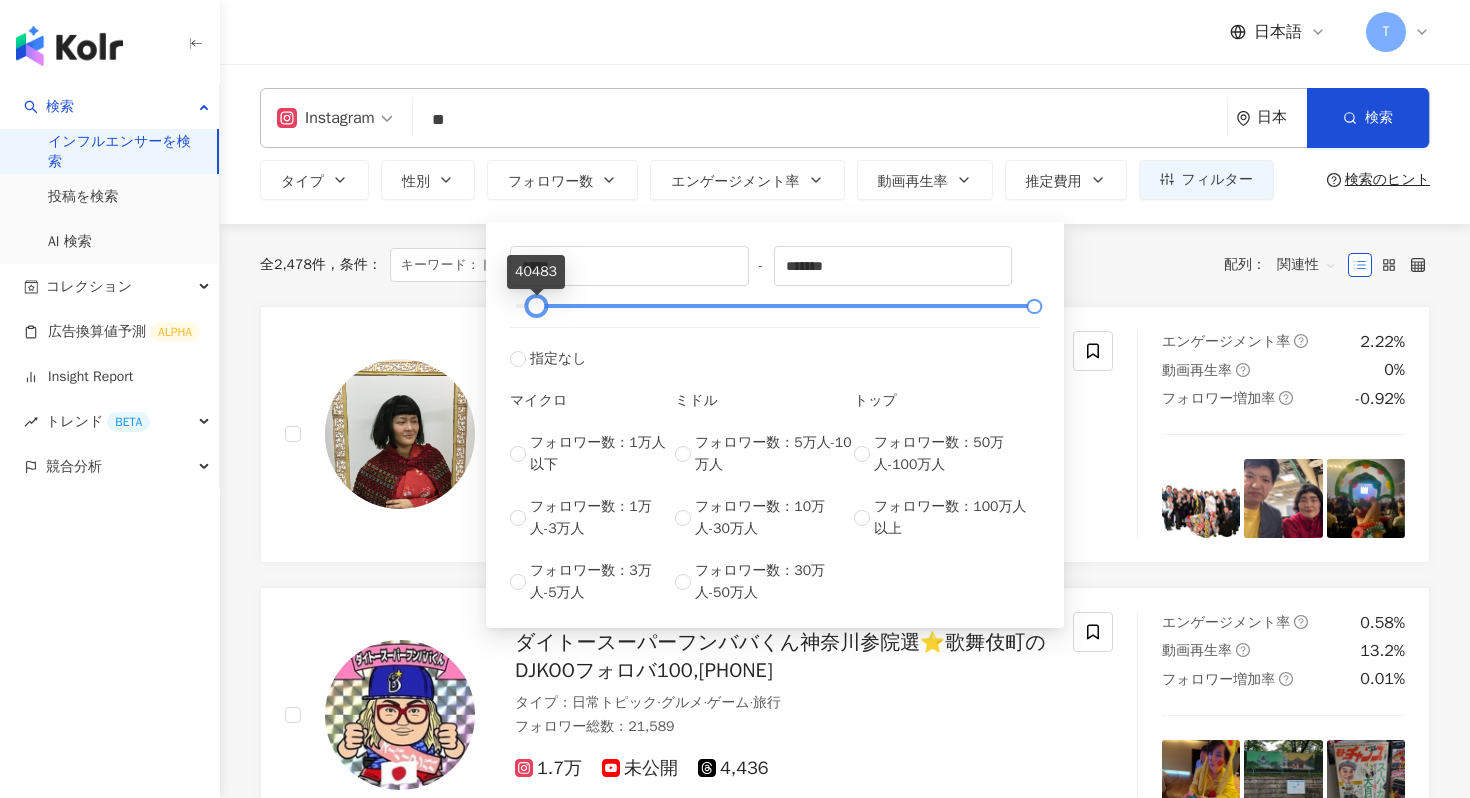 drag, startPoint x: 521, startPoint y: 305, endPoint x: 542, endPoint y: 307, distance: 21.095022 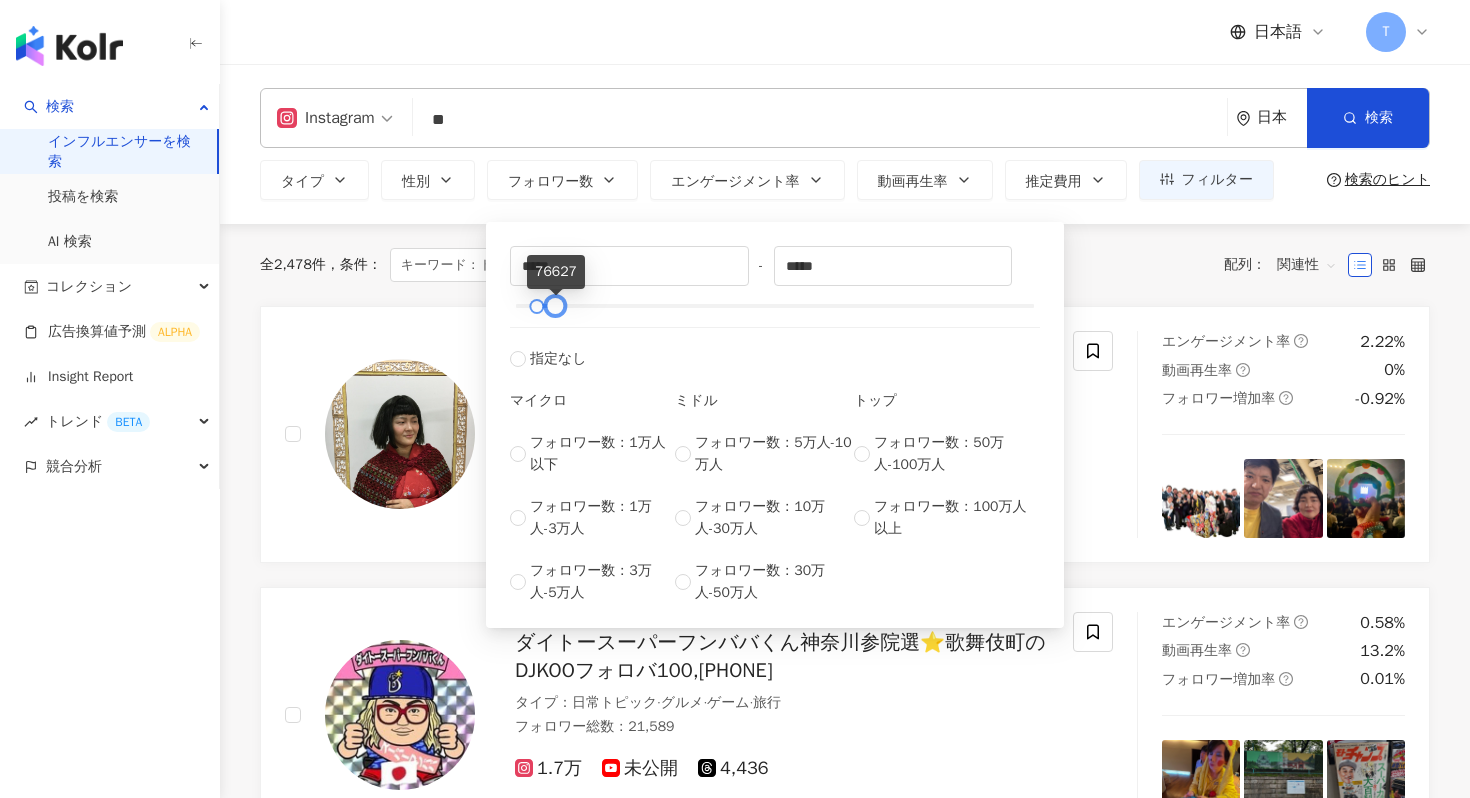 type on "*****" 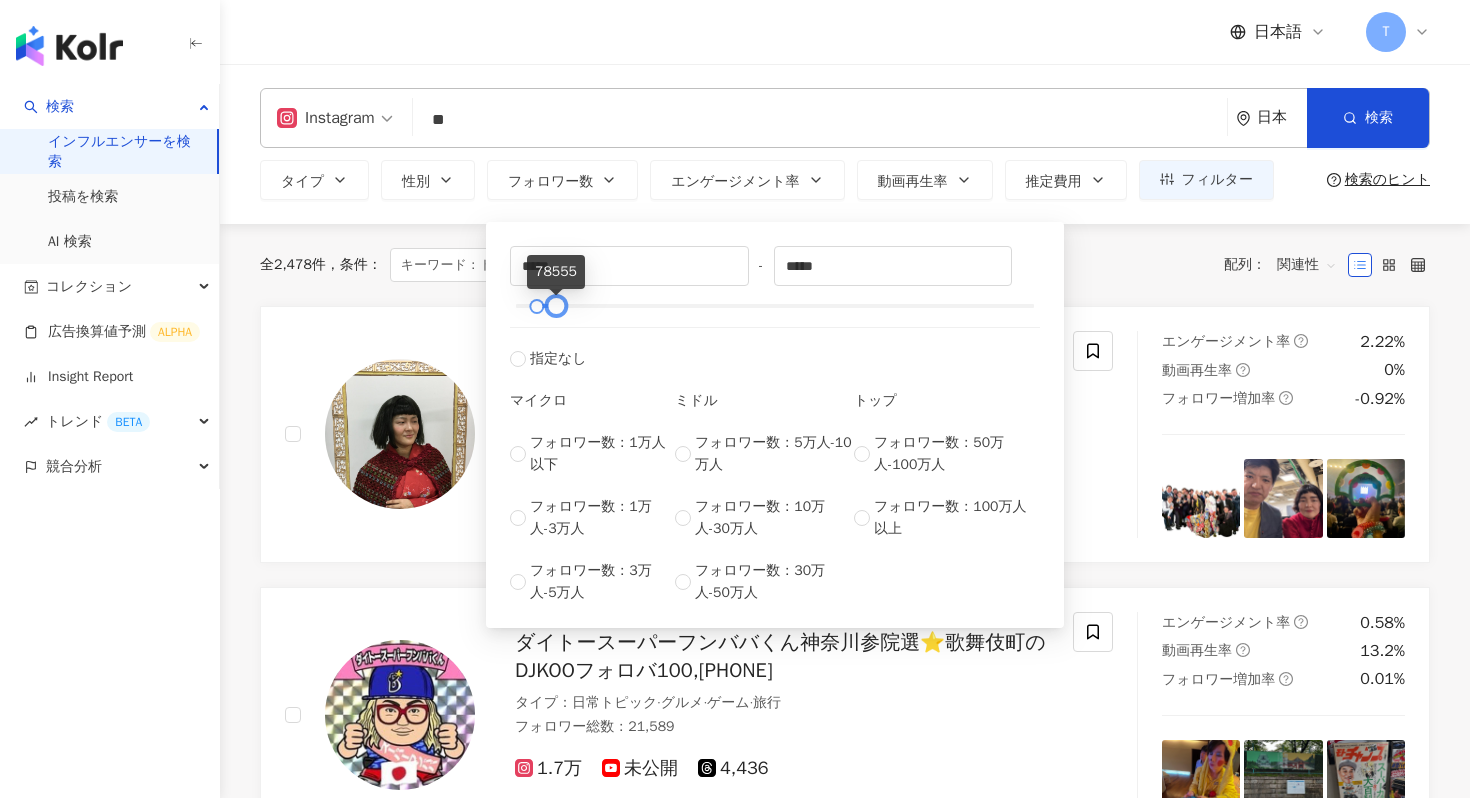 drag, startPoint x: 1033, startPoint y: 308, endPoint x: 555, endPoint y: 313, distance: 478.02615 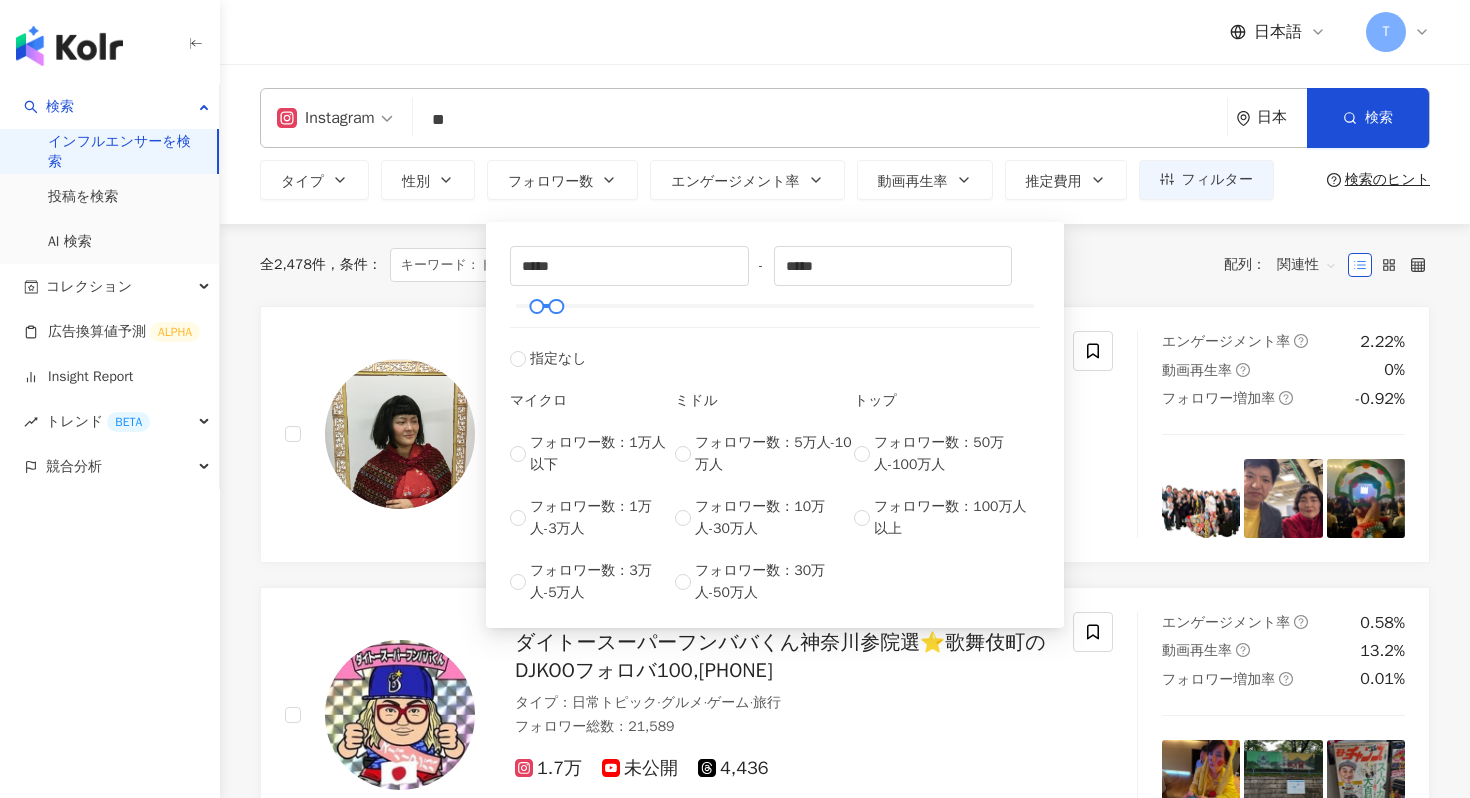 click on "全  2,478  件 条件 ： キーワード：ドンキホーテ Instagram リセット 配列： 関連性" at bounding box center [845, 265] 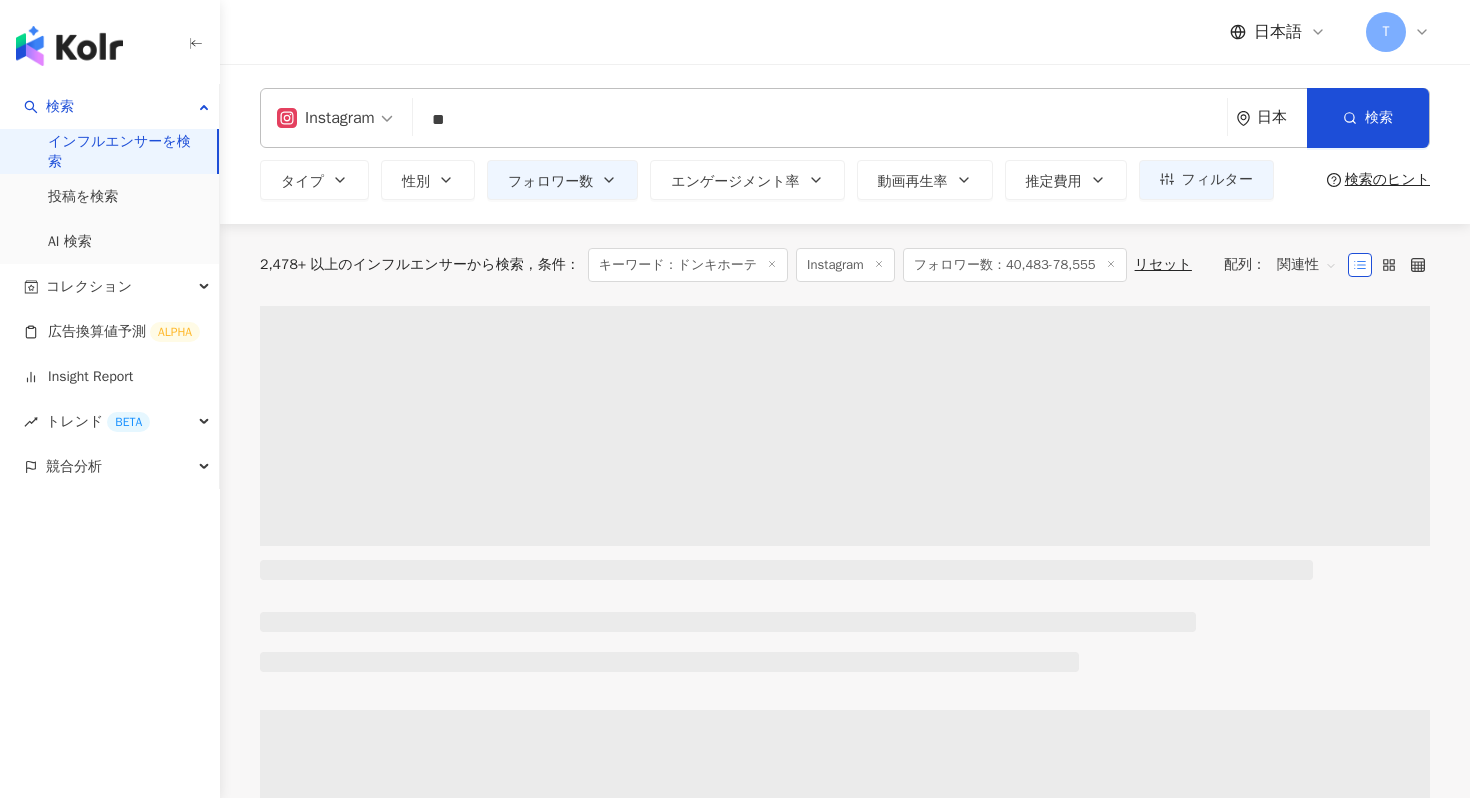 click on "フォロワー数：40,483-78,555" at bounding box center [1015, 265] 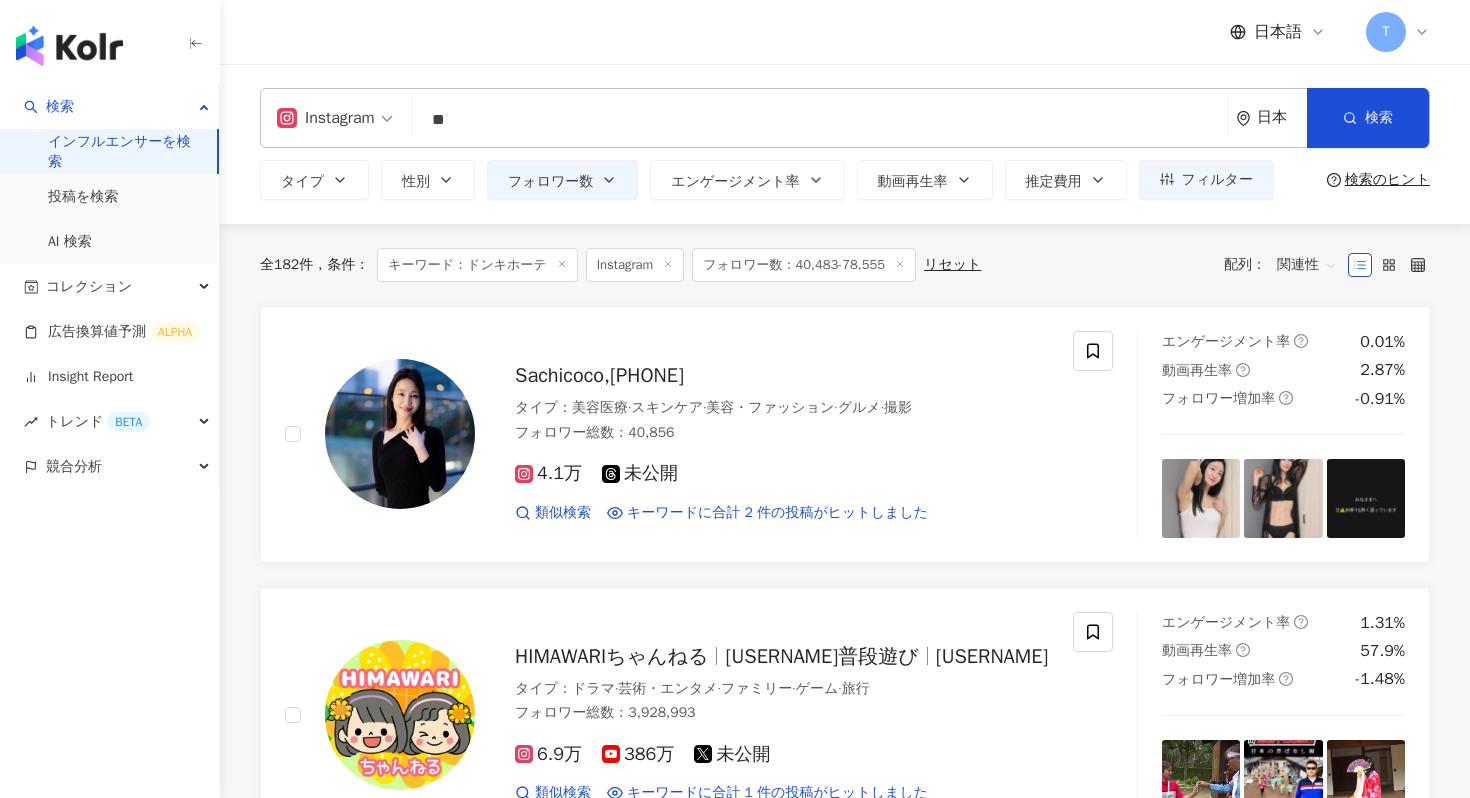 click 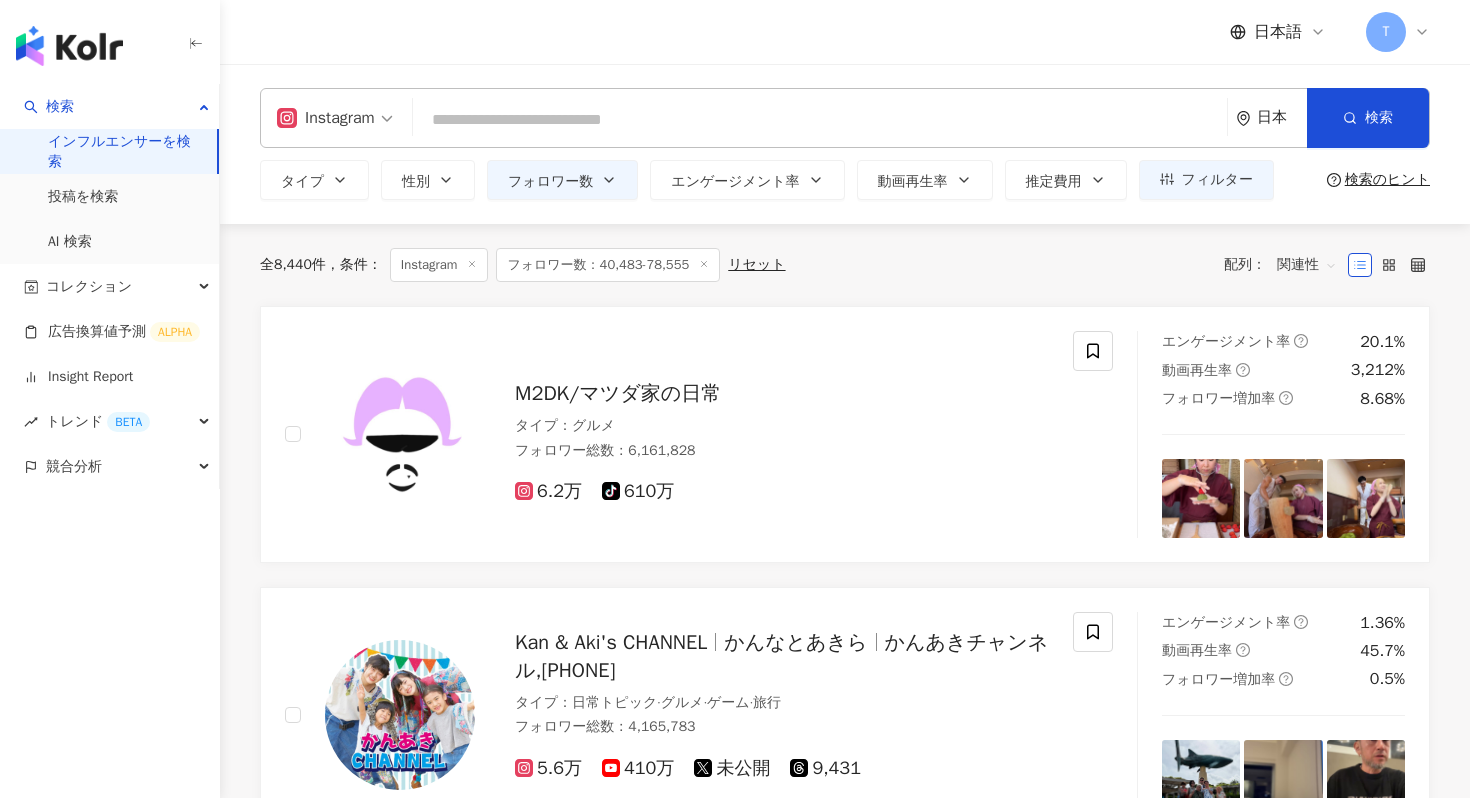 click at bounding box center (820, 120) 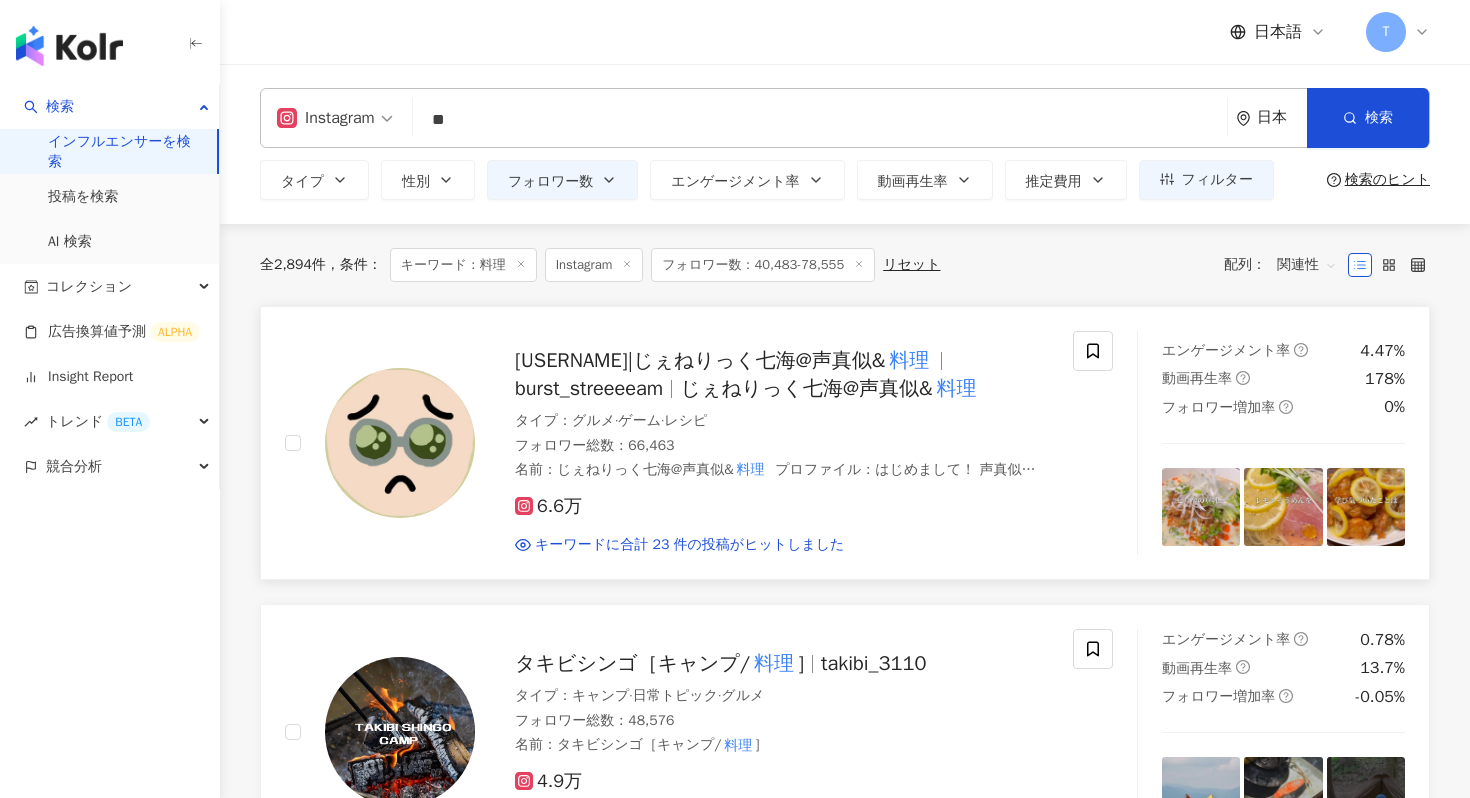 type on "**" 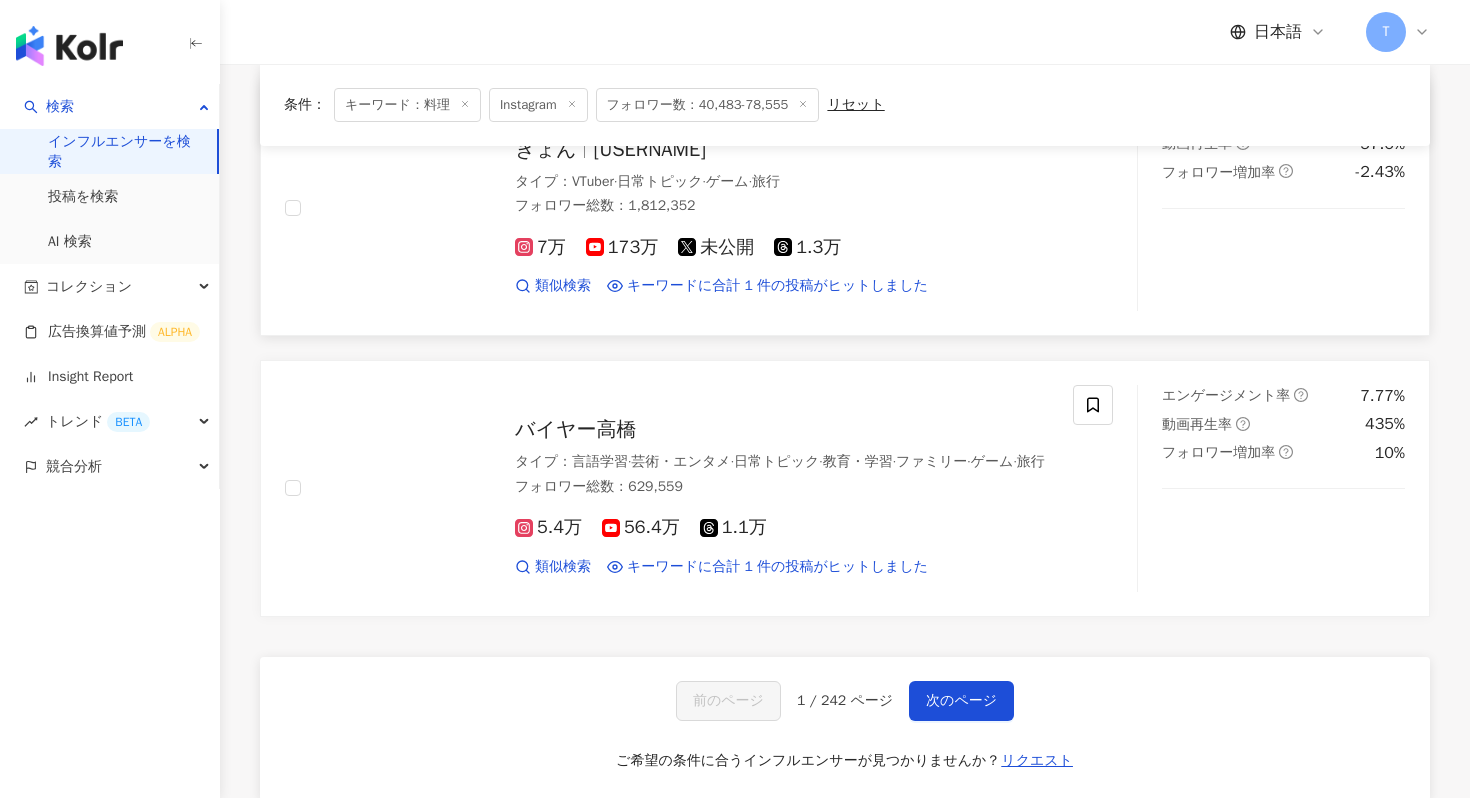 scroll, scrollTop: 2793, scrollLeft: 0, axis: vertical 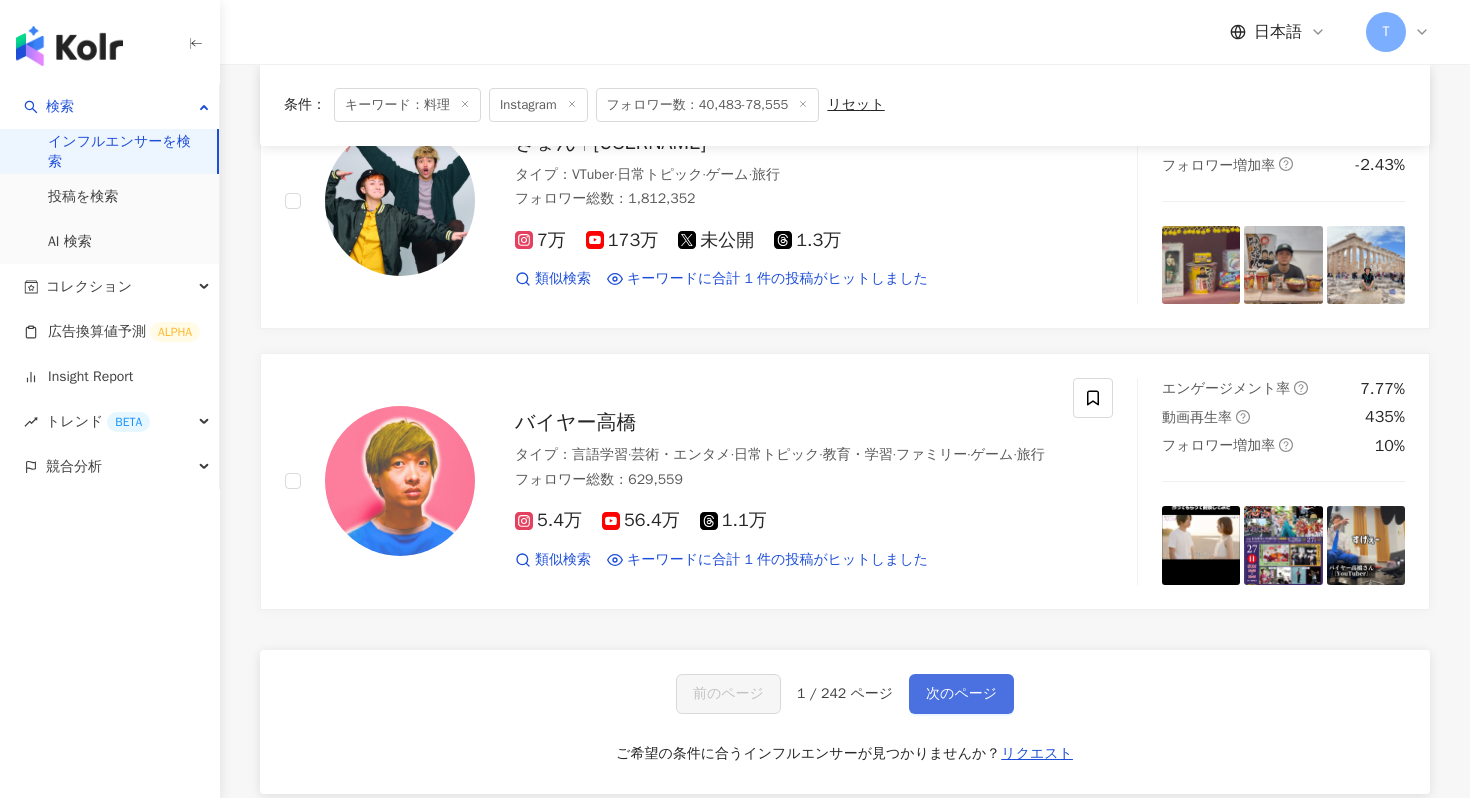 click on "次のページ" at bounding box center [961, 694] 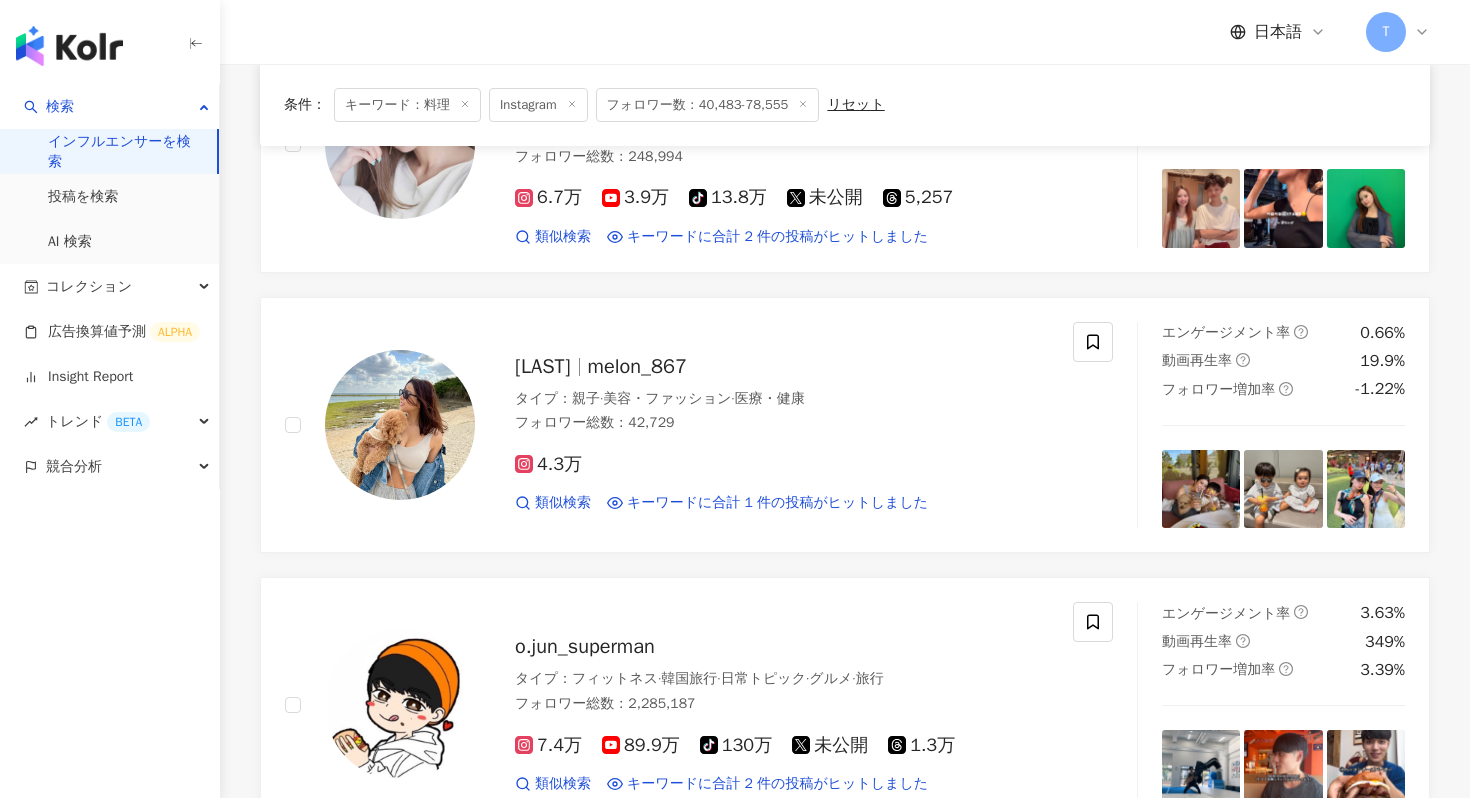 scroll, scrollTop: 0, scrollLeft: 0, axis: both 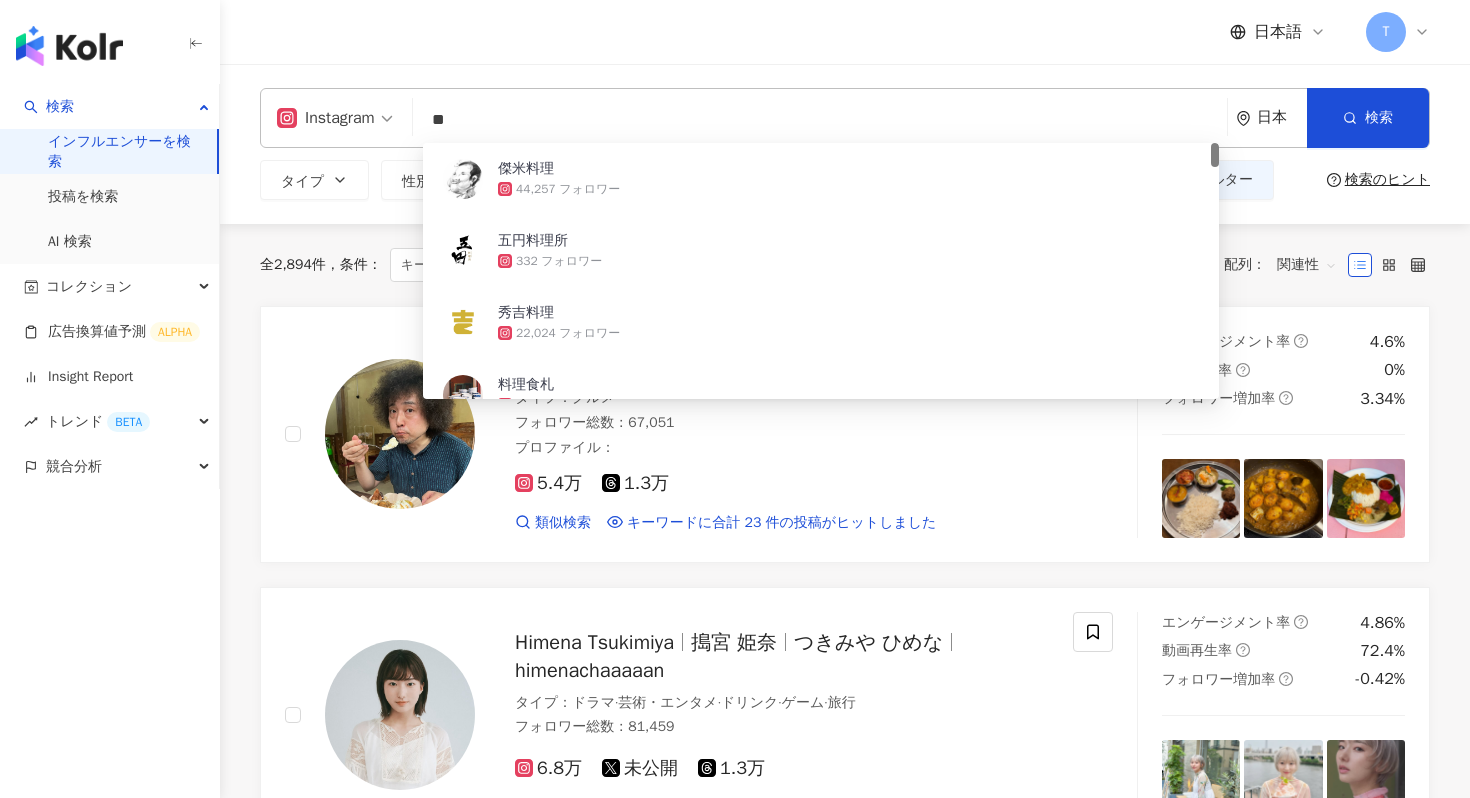 drag, startPoint x: 495, startPoint y: 130, endPoint x: 429, endPoint y: 130, distance: 66 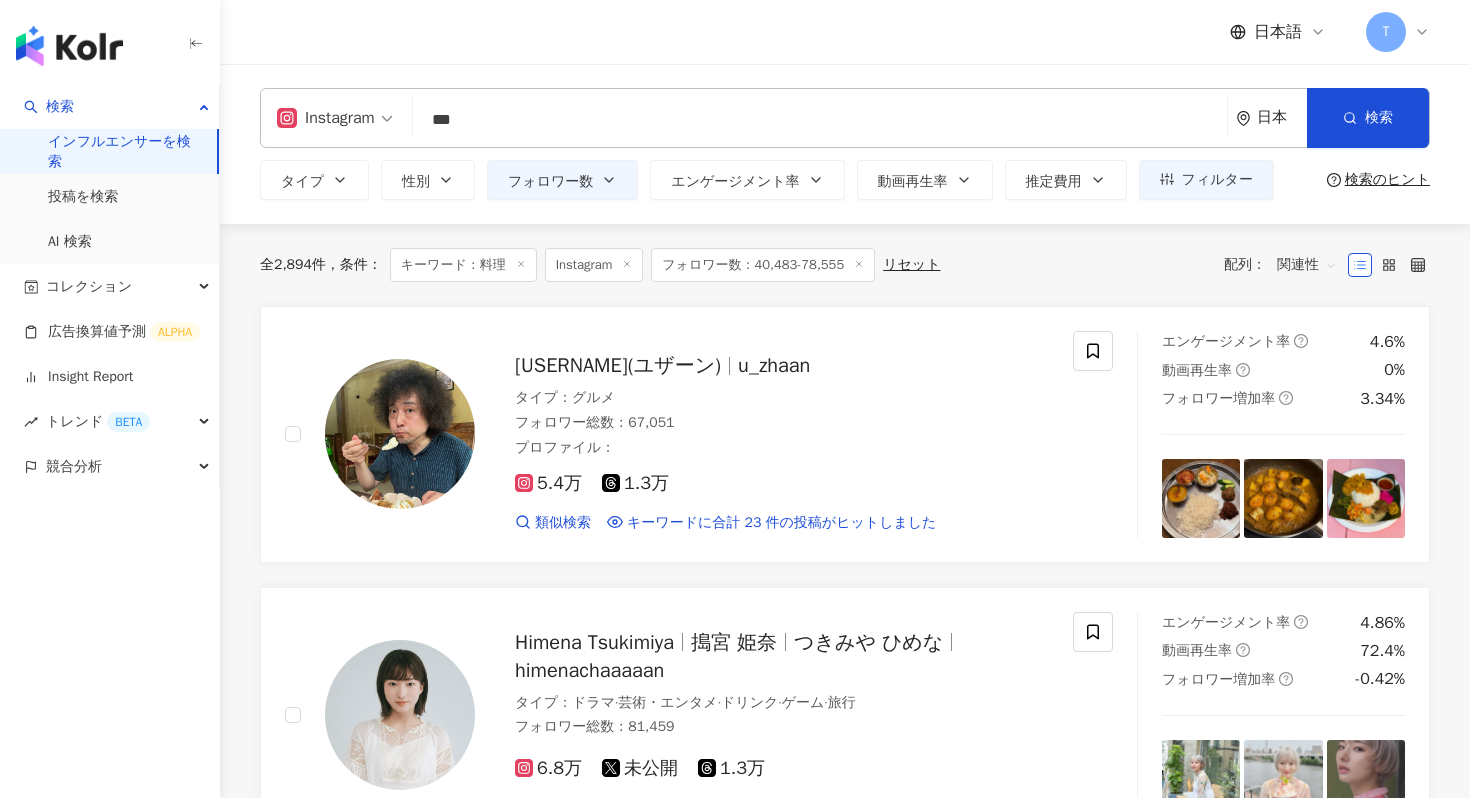 type on "***" 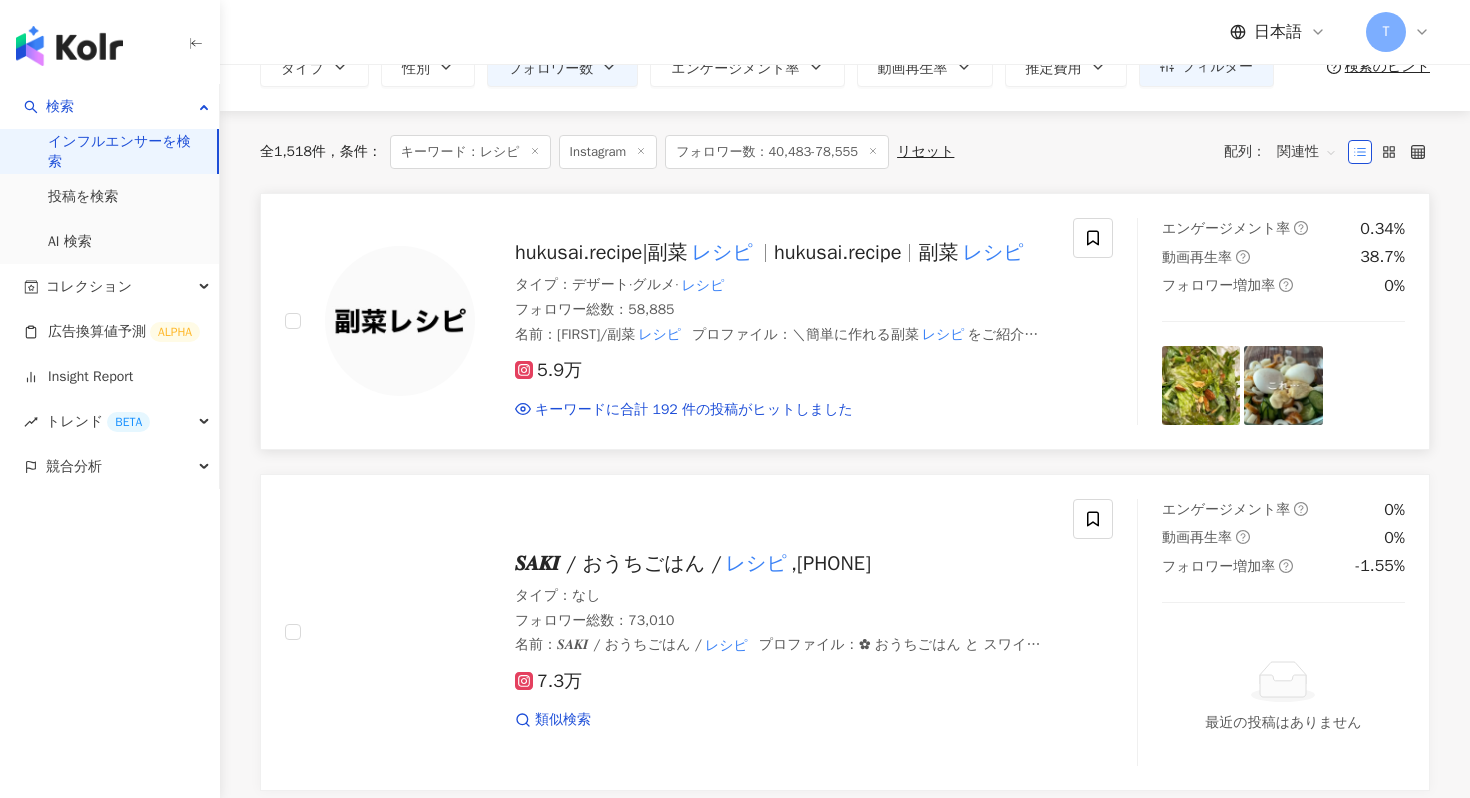 scroll, scrollTop: 112, scrollLeft: 0, axis: vertical 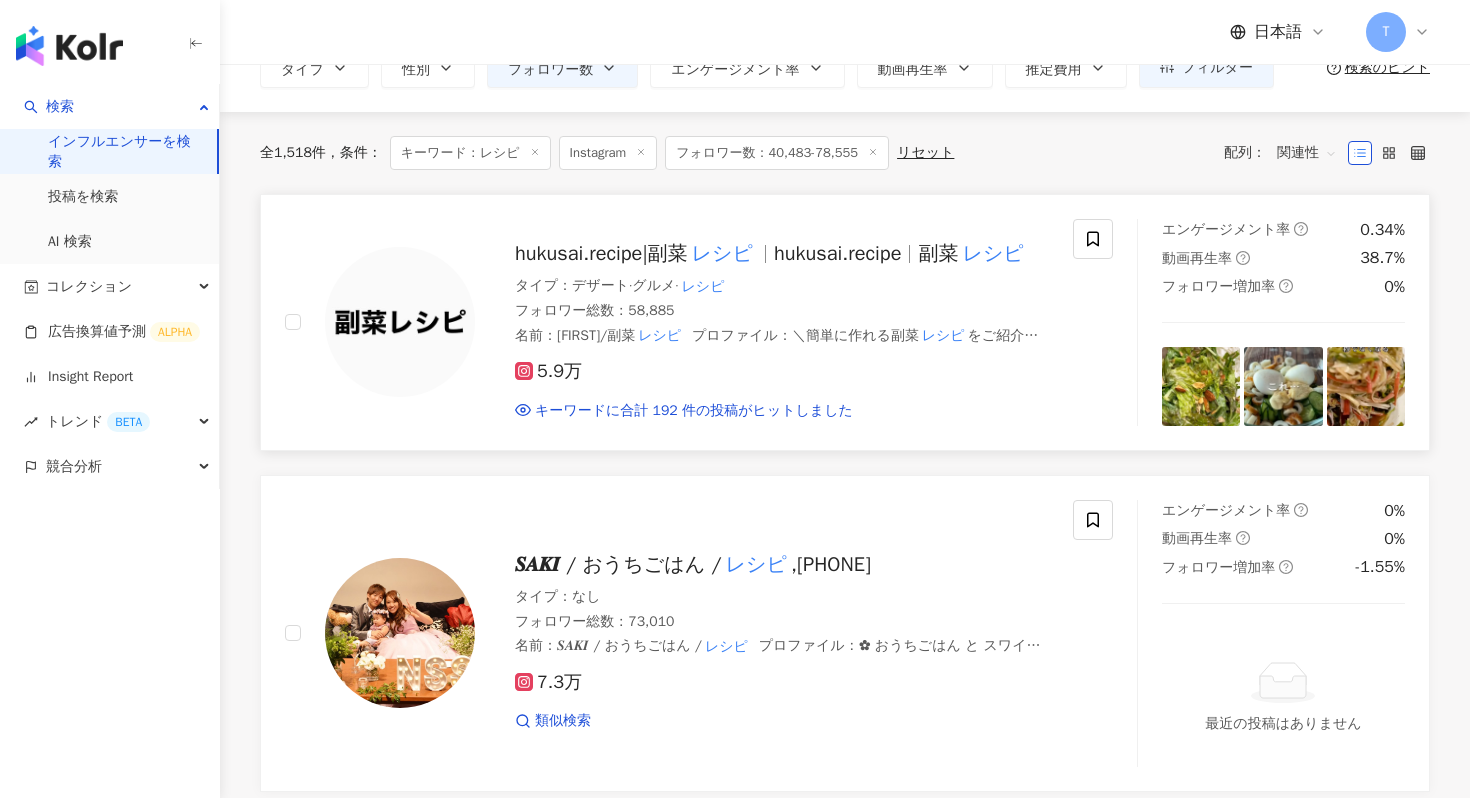 click on "hukusai.recipe|副菜" at bounding box center (601, 253) 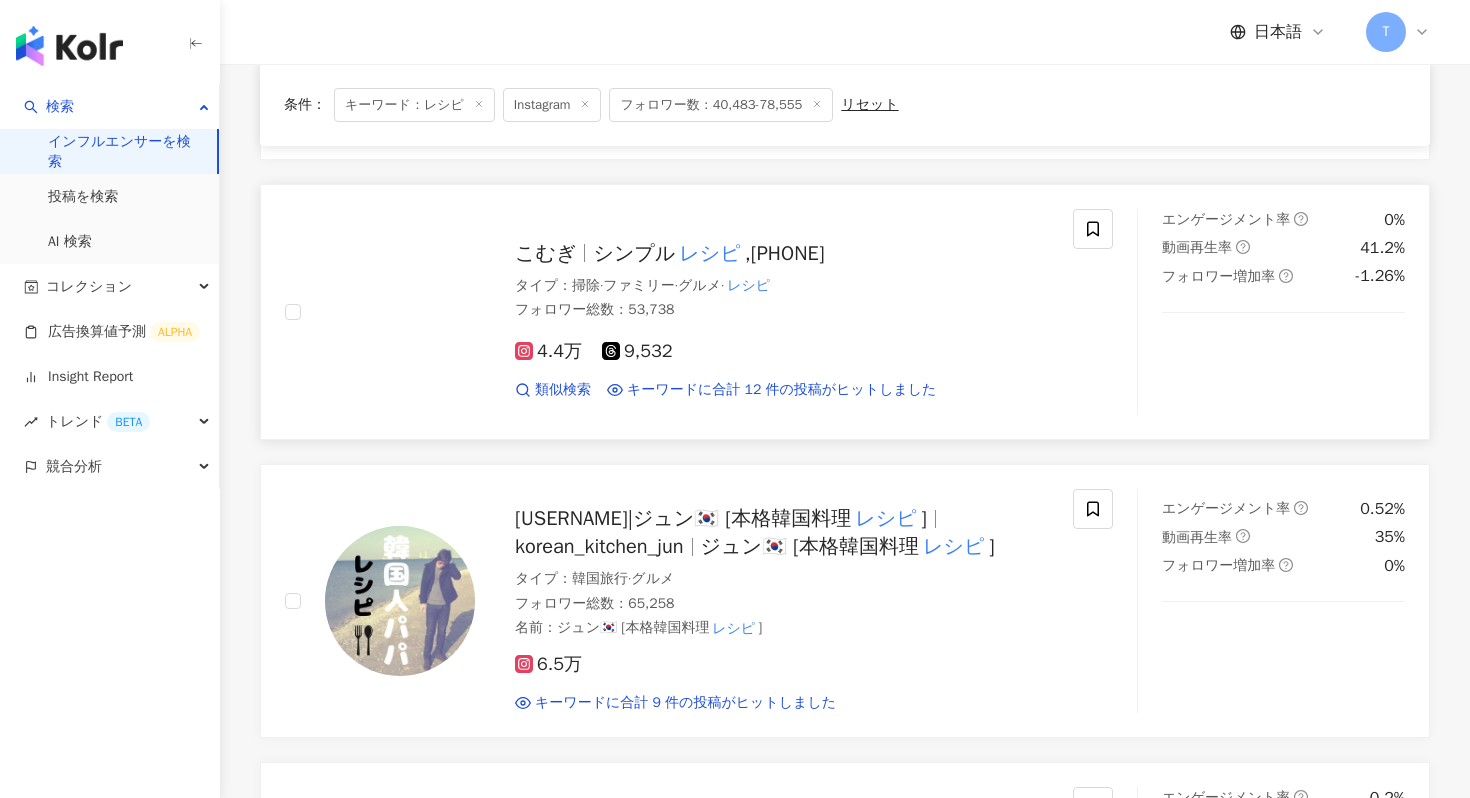 scroll, scrollTop: 1116, scrollLeft: 0, axis: vertical 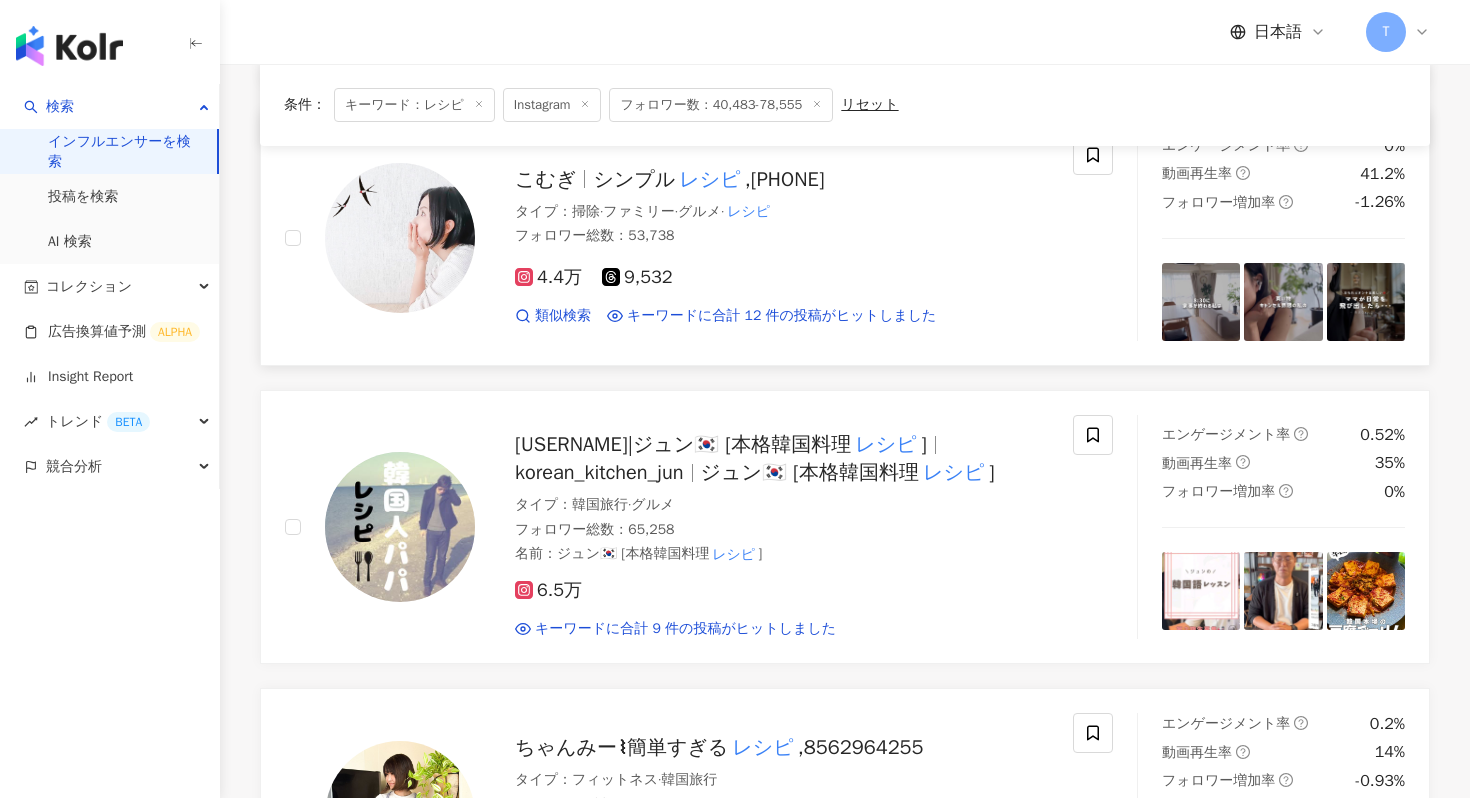 click at bounding box center [400, 238] 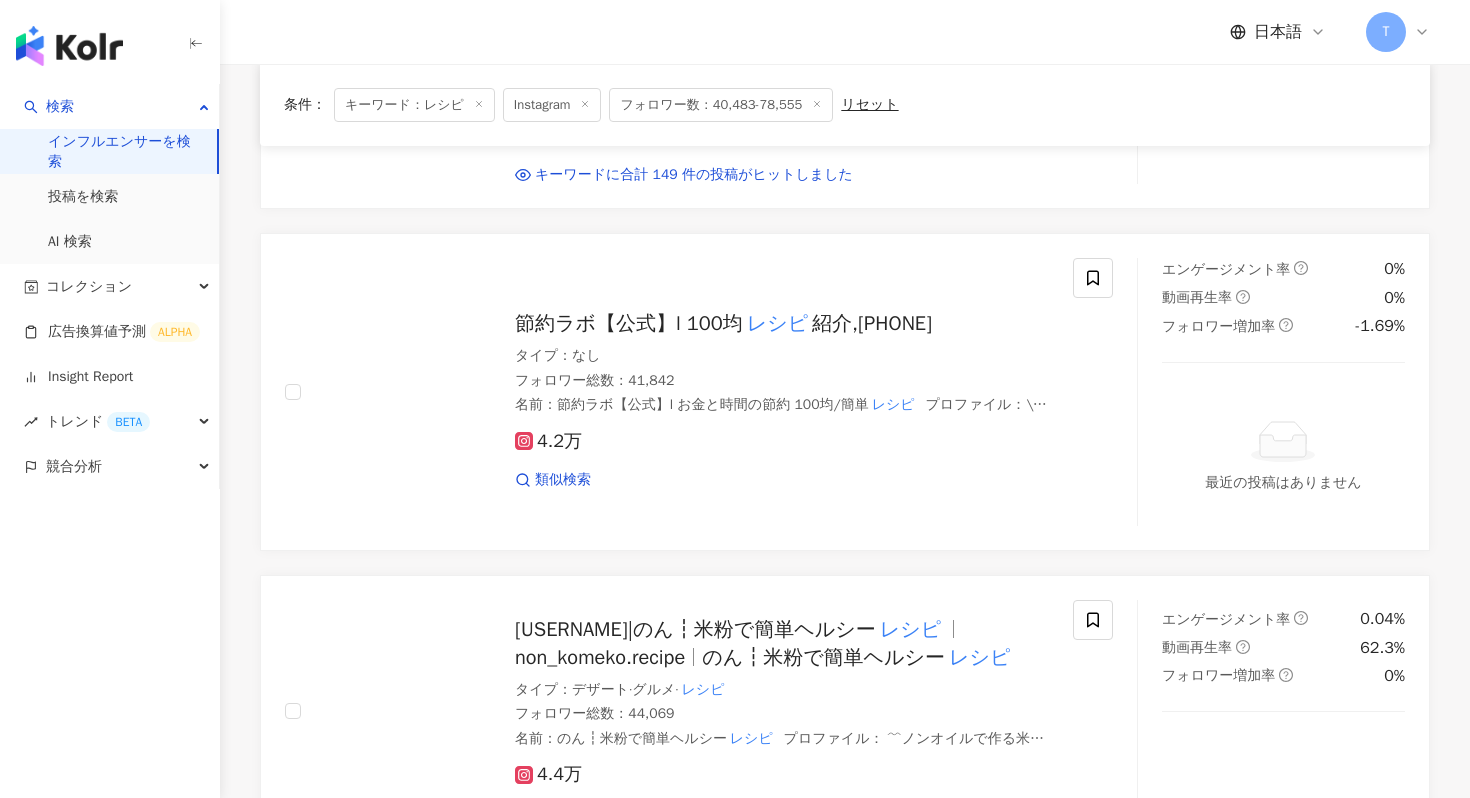 scroll, scrollTop: 2441, scrollLeft: 0, axis: vertical 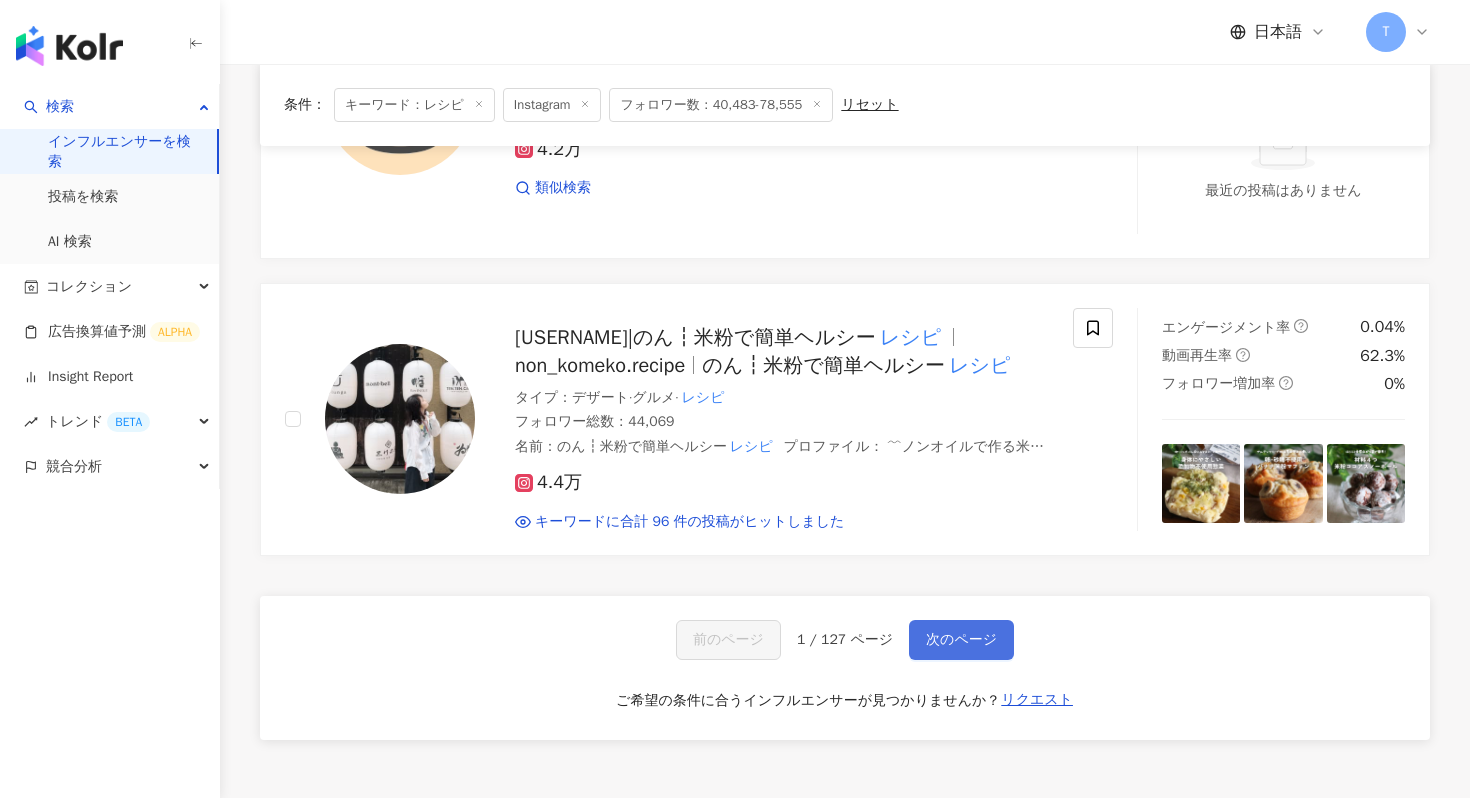 click on "次のページ" at bounding box center [961, 640] 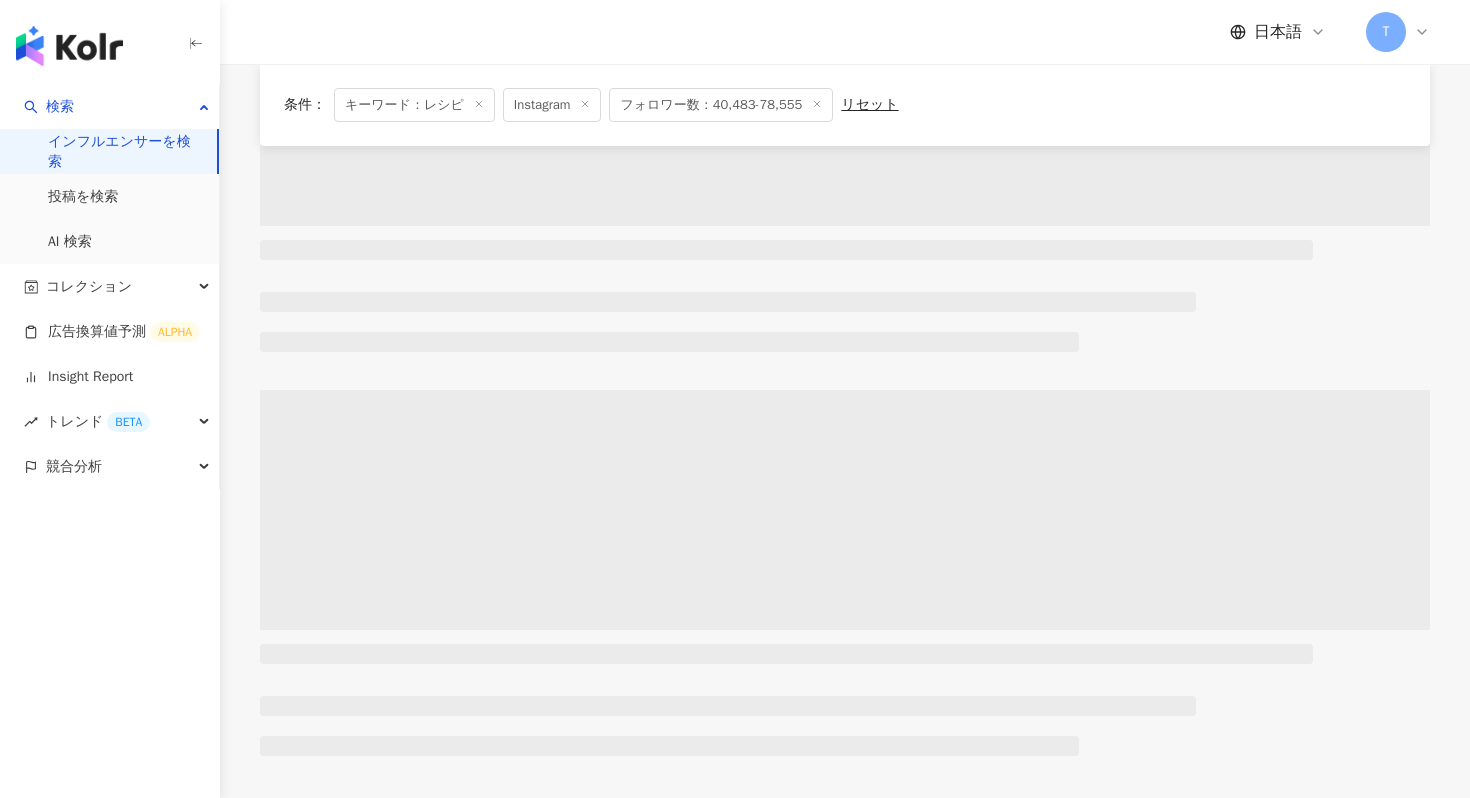 scroll, scrollTop: 0, scrollLeft: 0, axis: both 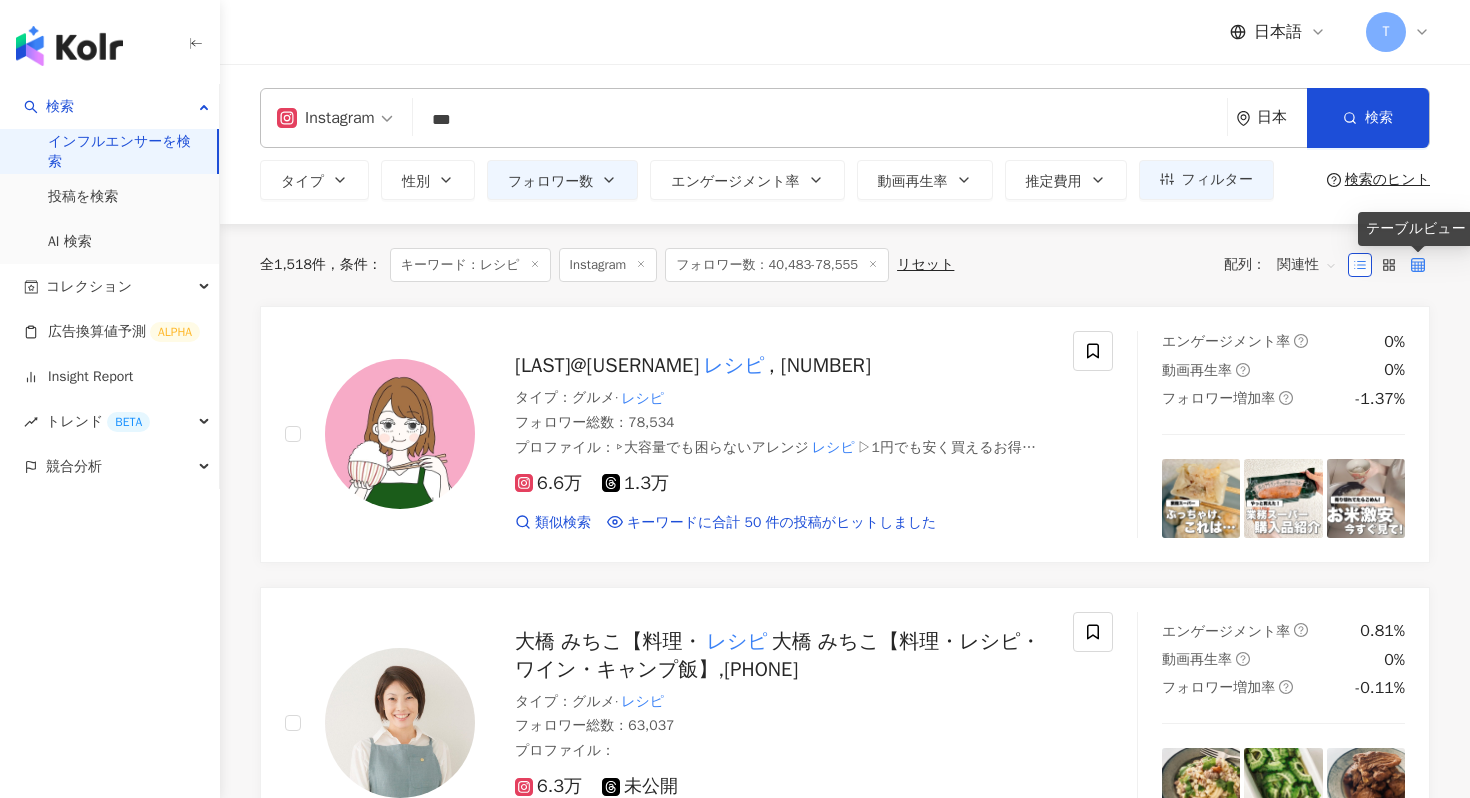 click 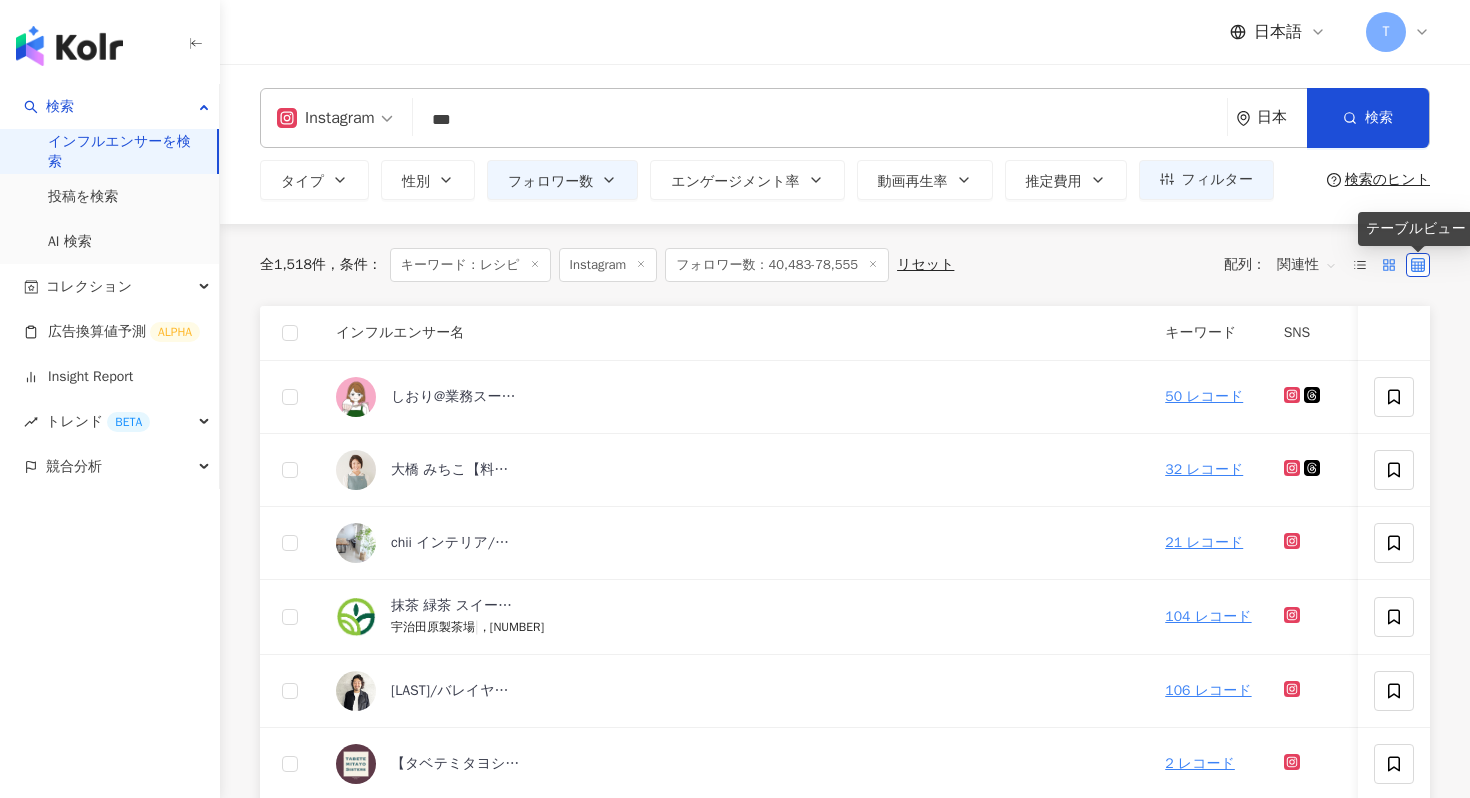 click 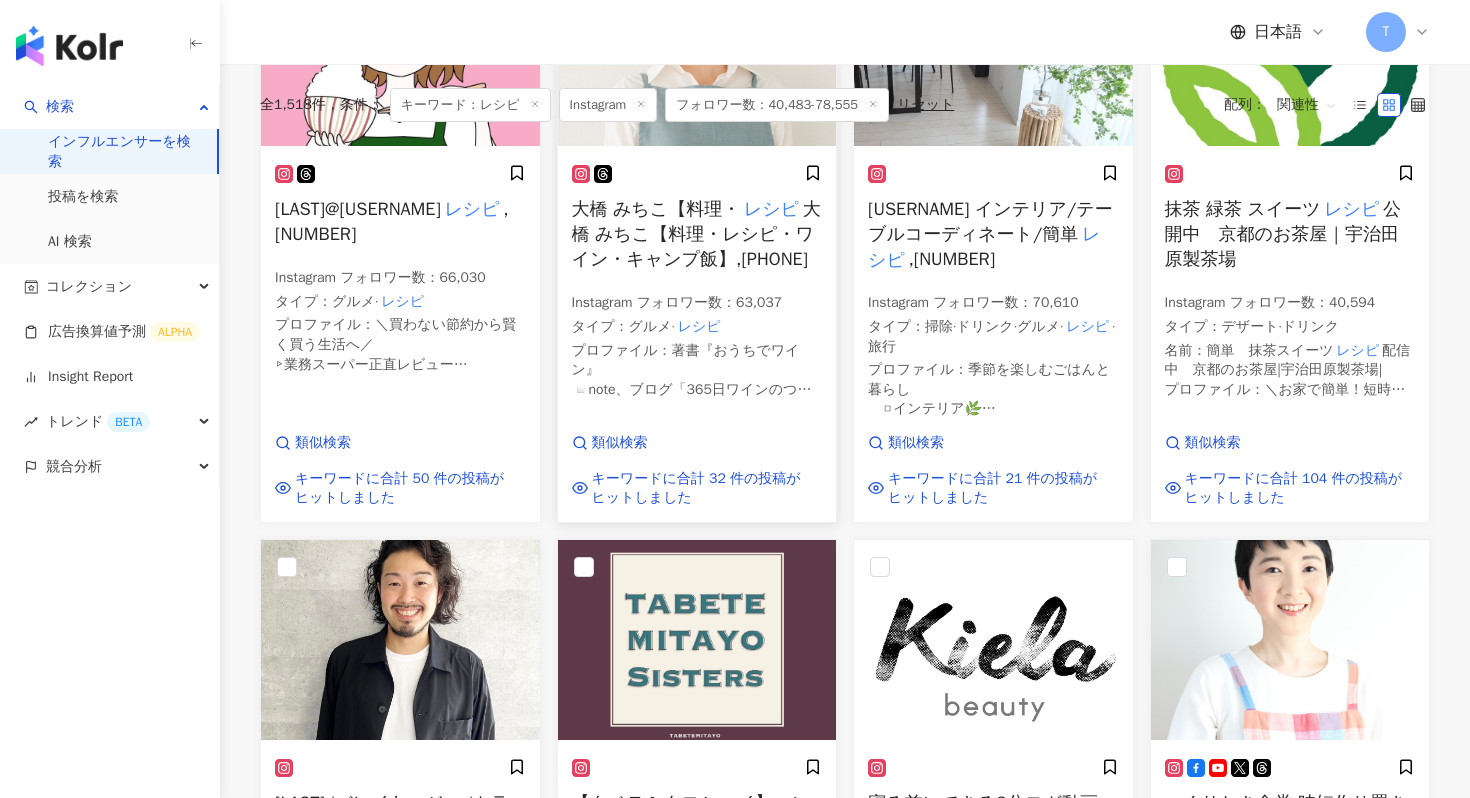scroll, scrollTop: 0, scrollLeft: 0, axis: both 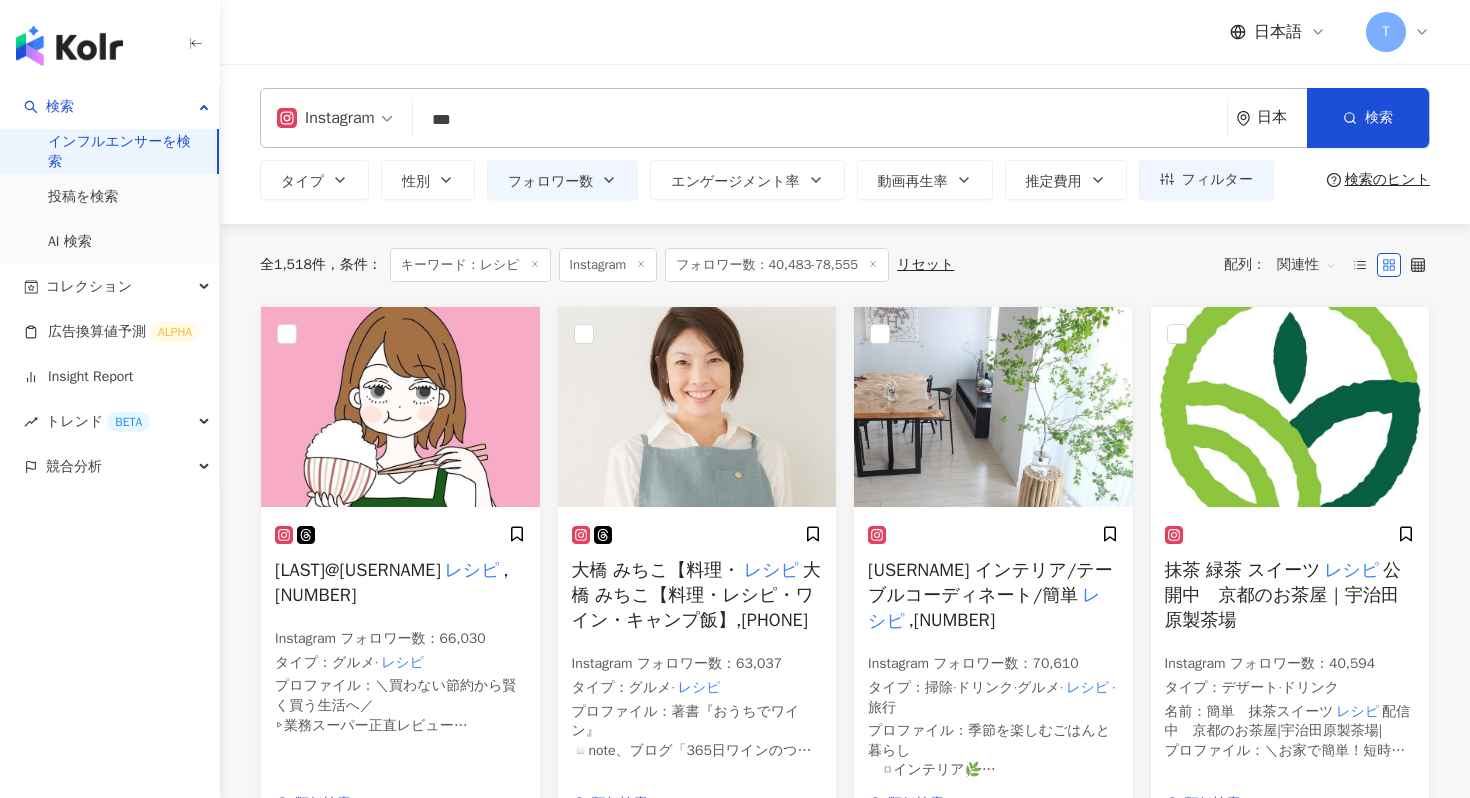 click 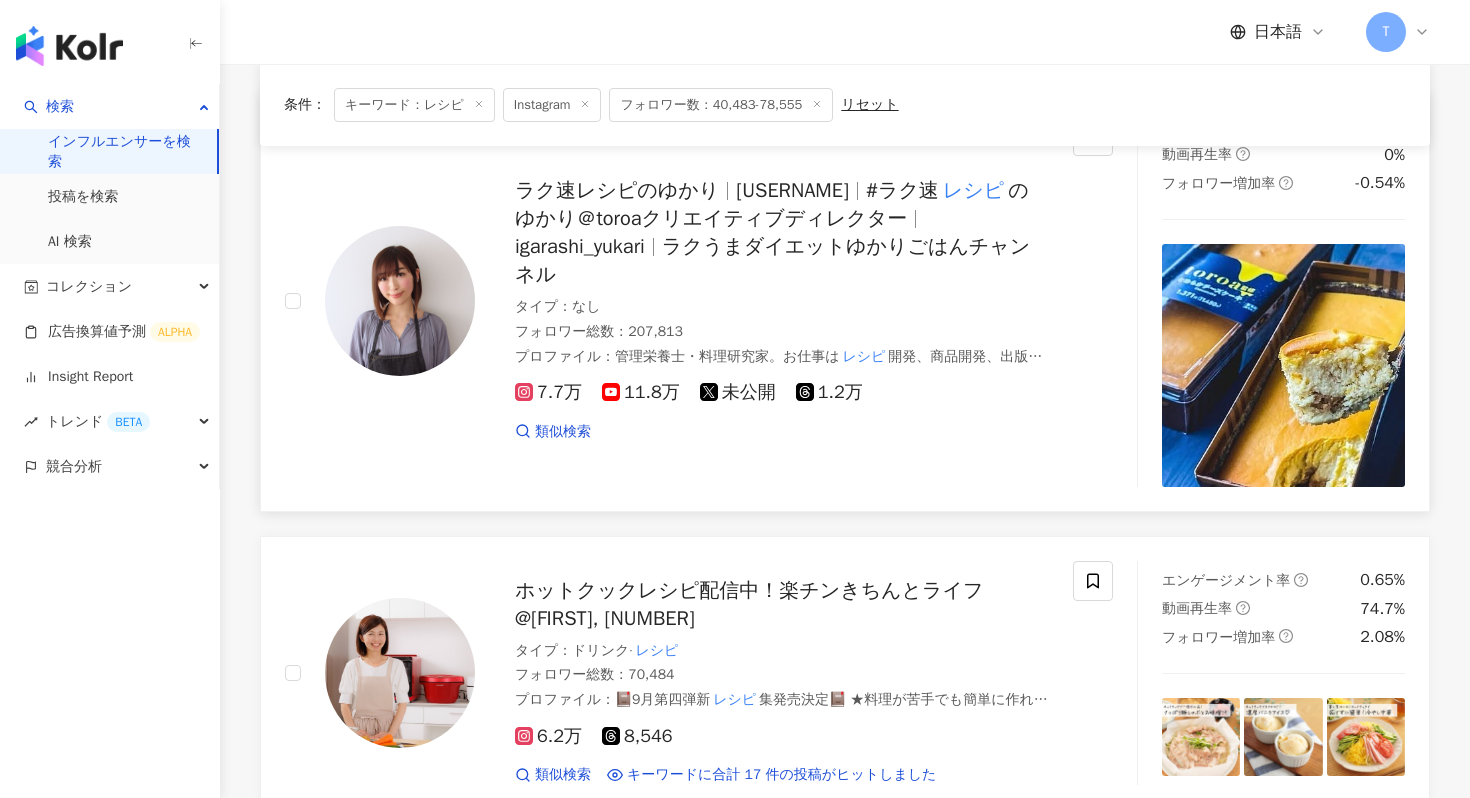 scroll, scrollTop: 2774, scrollLeft: 0, axis: vertical 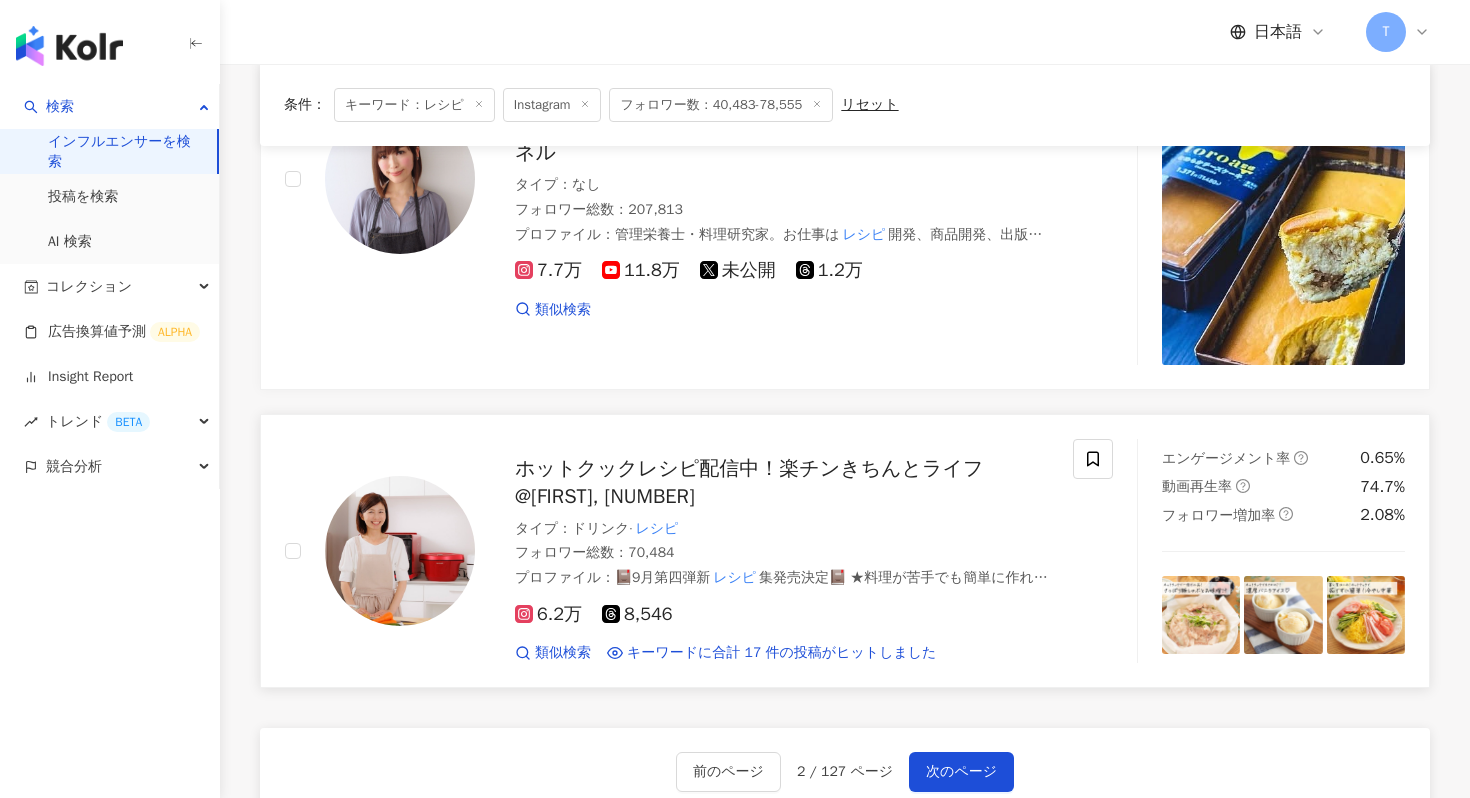 click on "ホットクックレシピ配信中！楽チンきちんとライフ@みほ,10939379817" at bounding box center [749, 482] 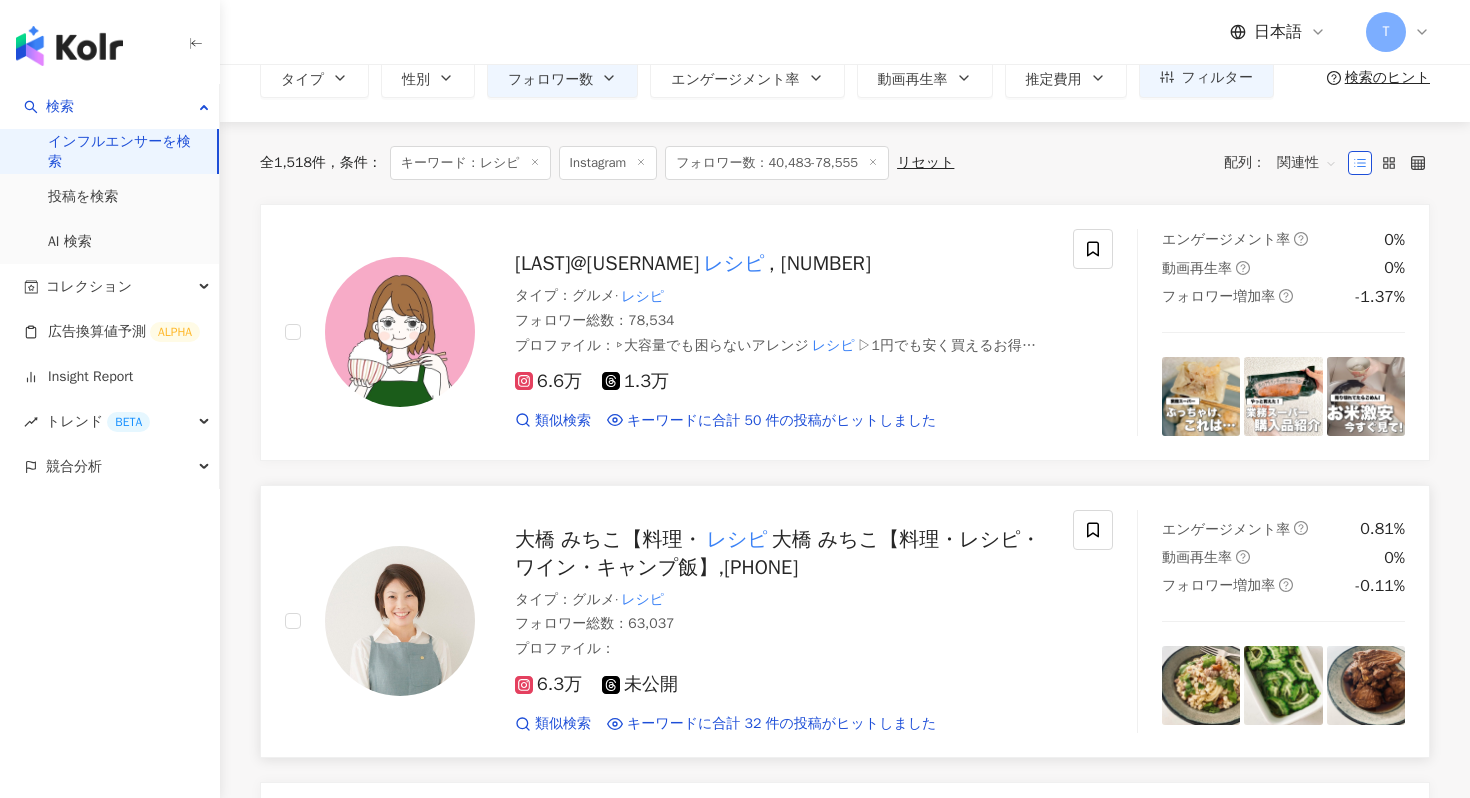 scroll, scrollTop: 90, scrollLeft: 0, axis: vertical 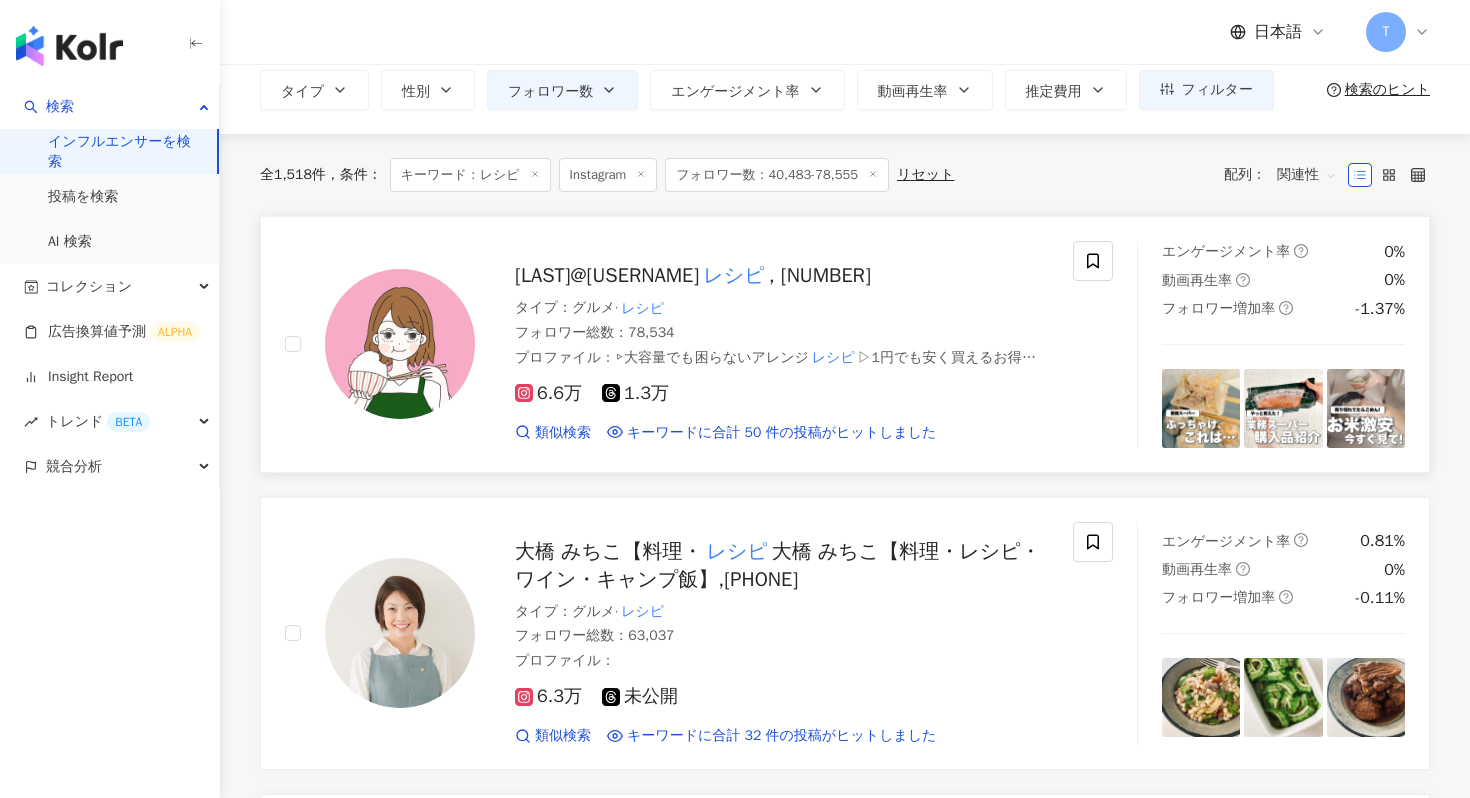 click at bounding box center (400, 344) 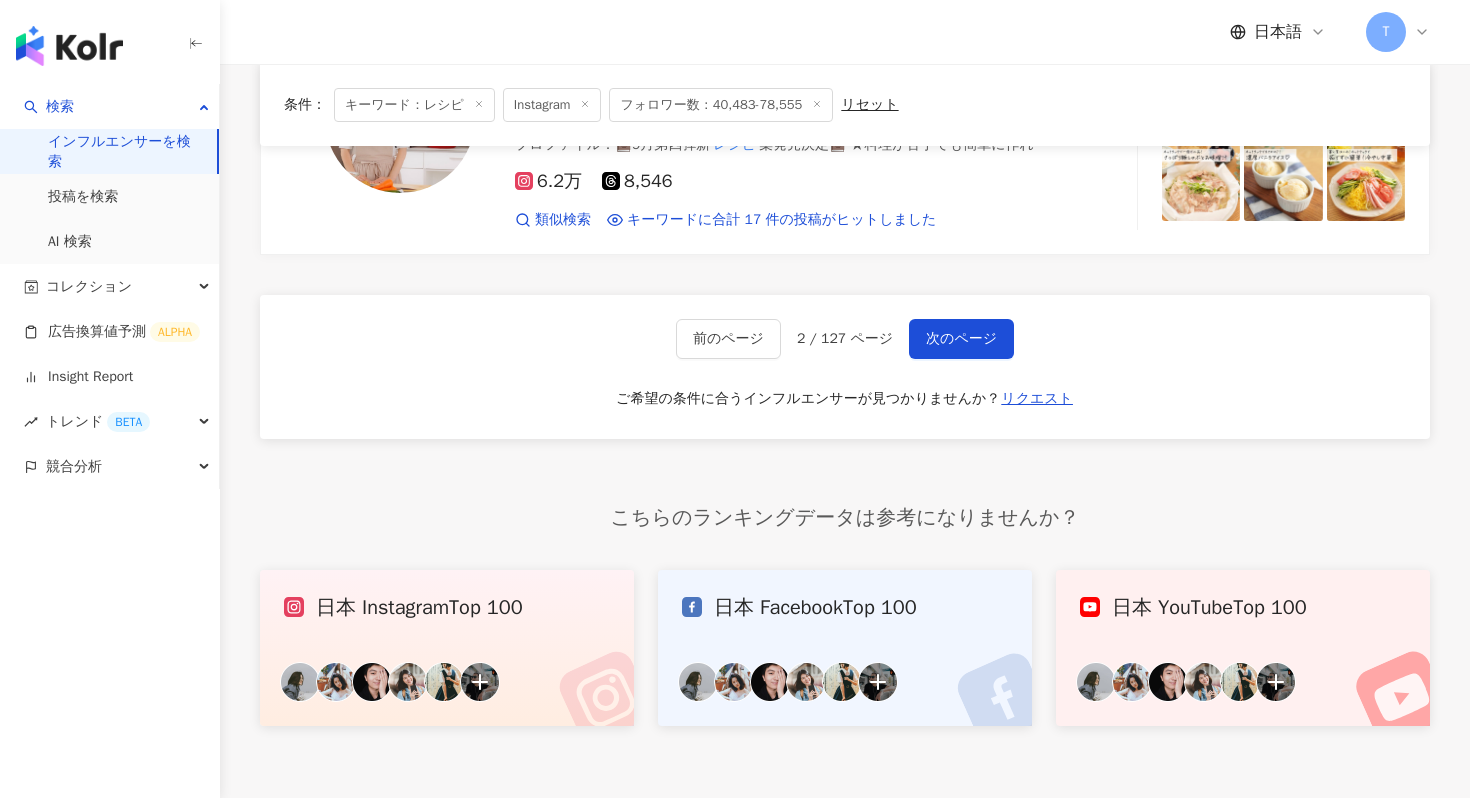 scroll, scrollTop: 3350, scrollLeft: 0, axis: vertical 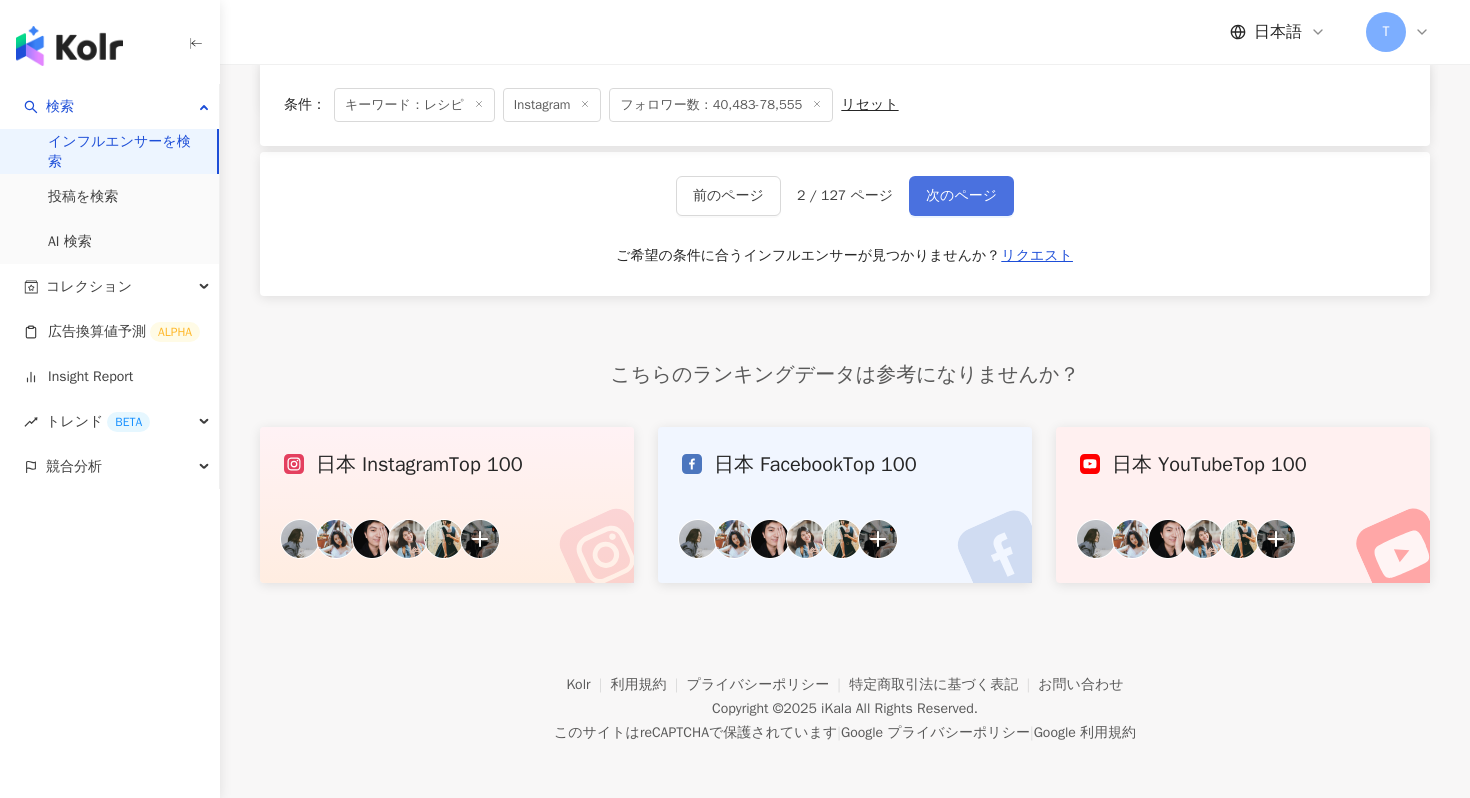 click on "次のページ" at bounding box center (961, 196) 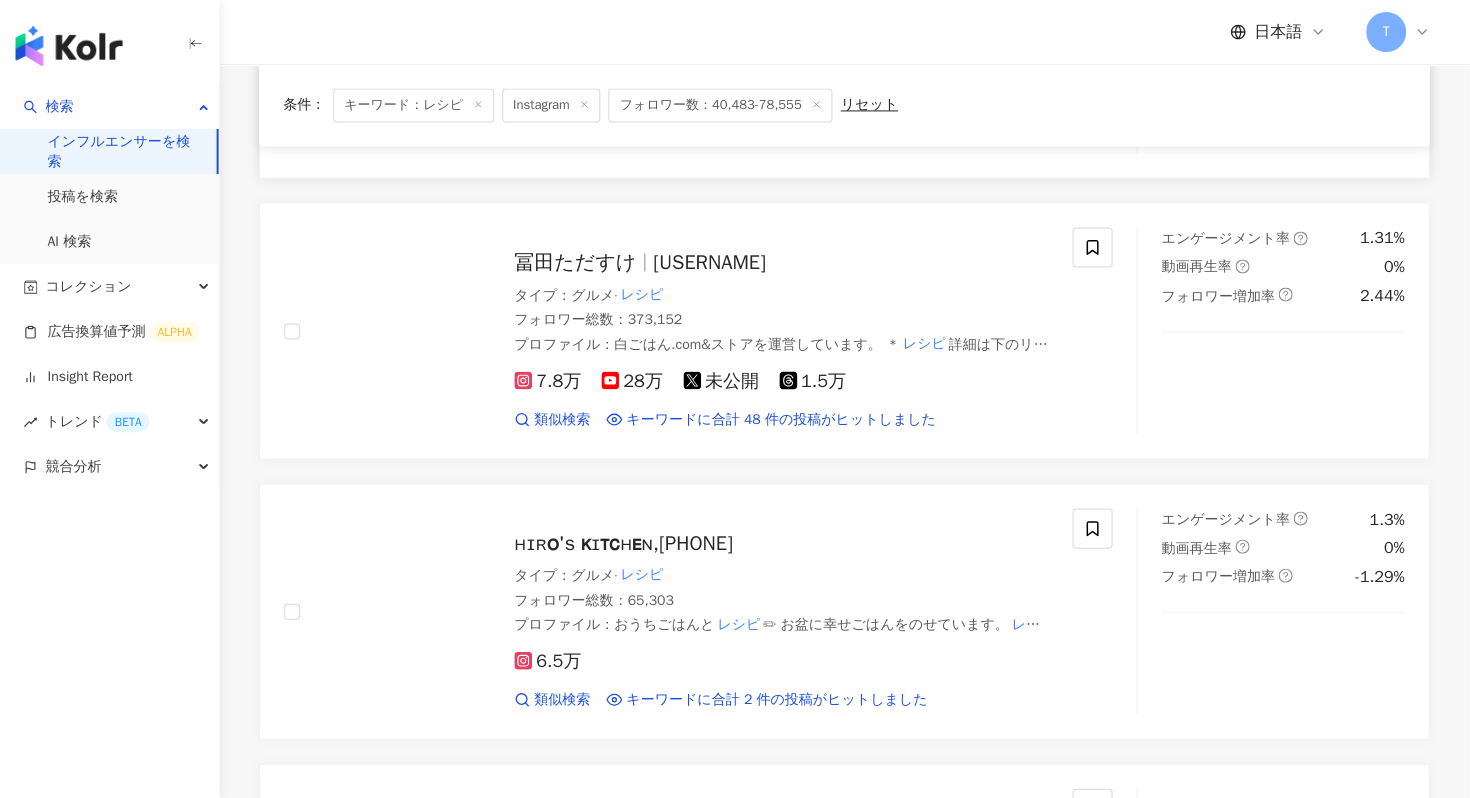scroll, scrollTop: 681, scrollLeft: 0, axis: vertical 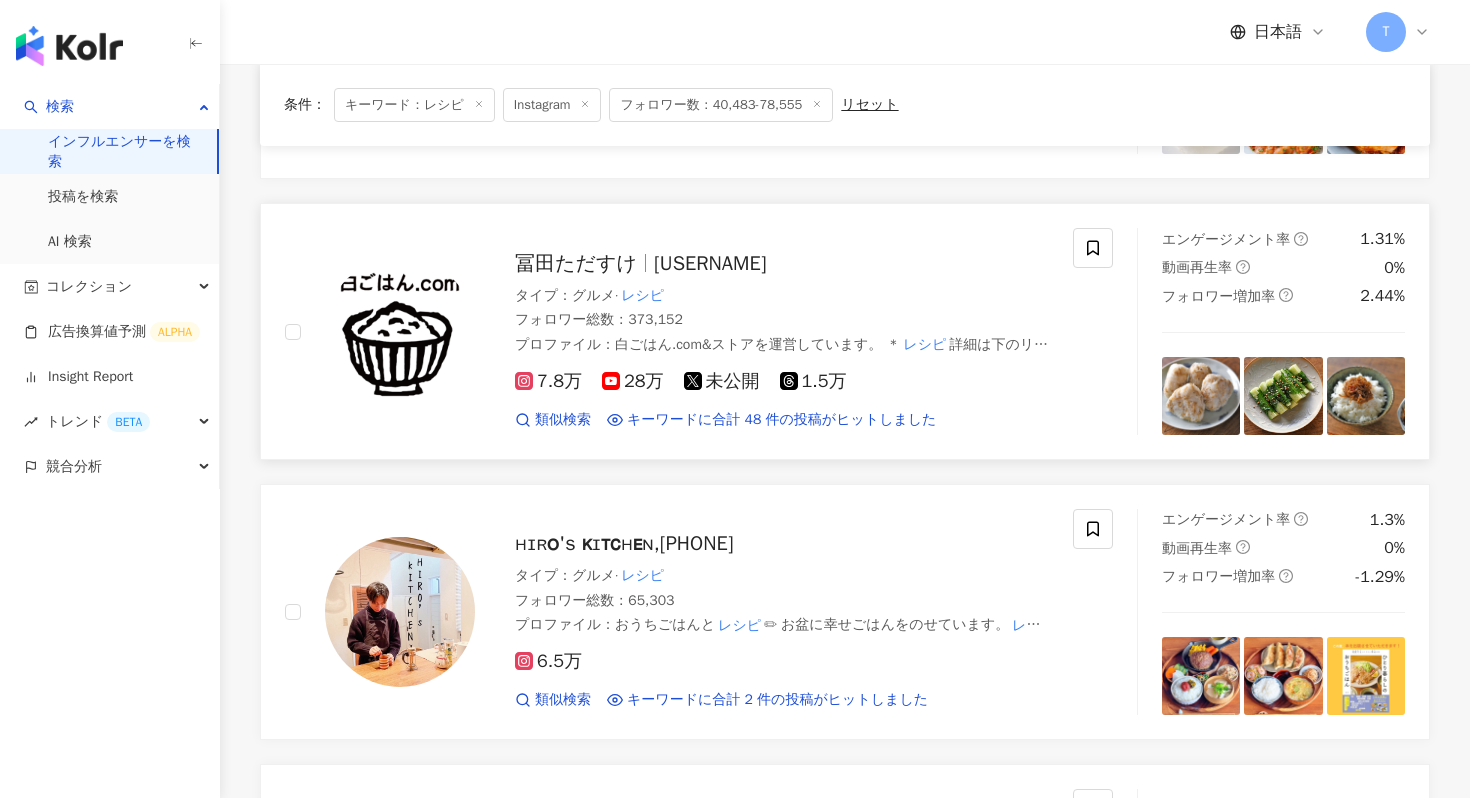 click on "冨田ただすけ" at bounding box center (576, 263) 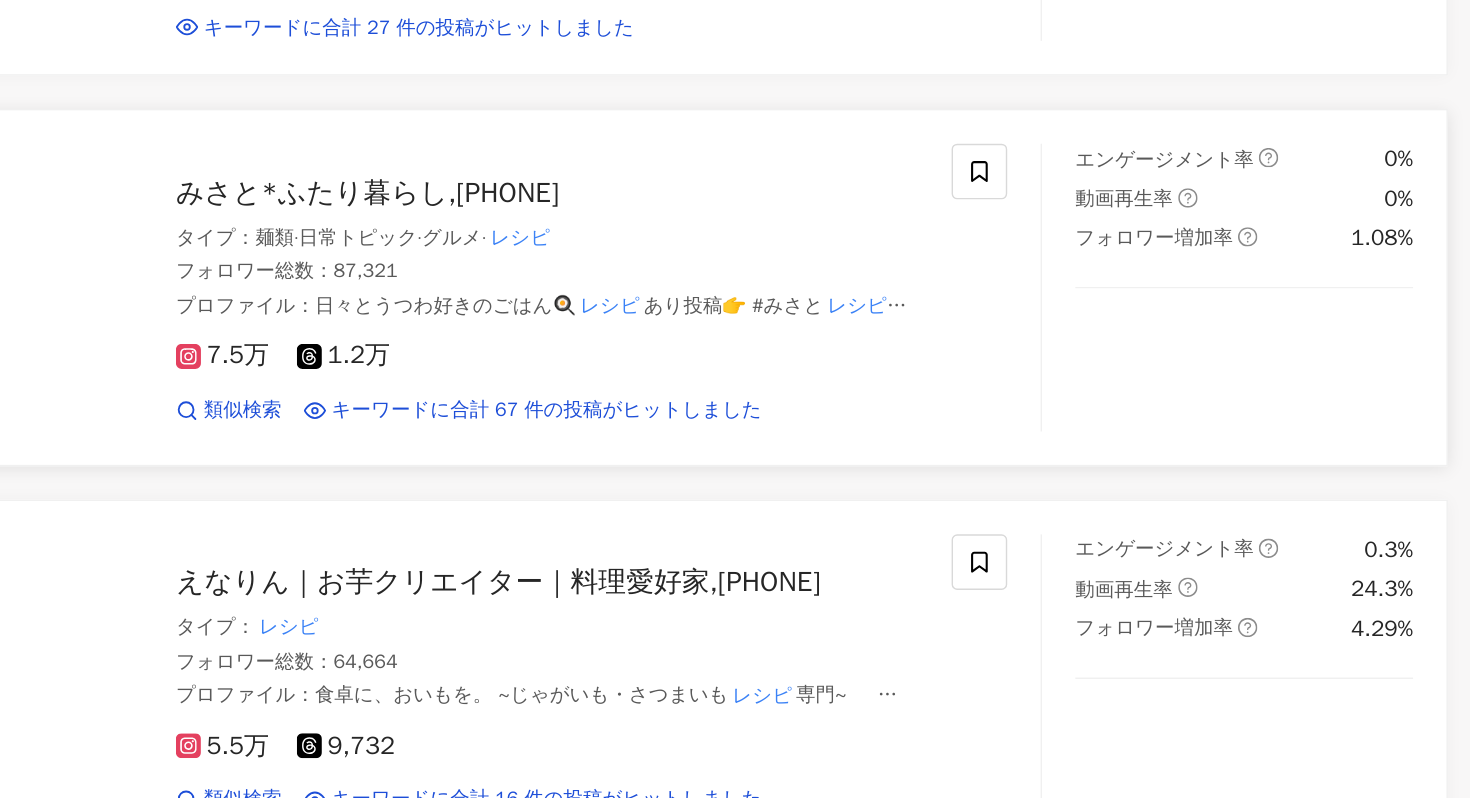 scroll, scrollTop: 1445, scrollLeft: 0, axis: vertical 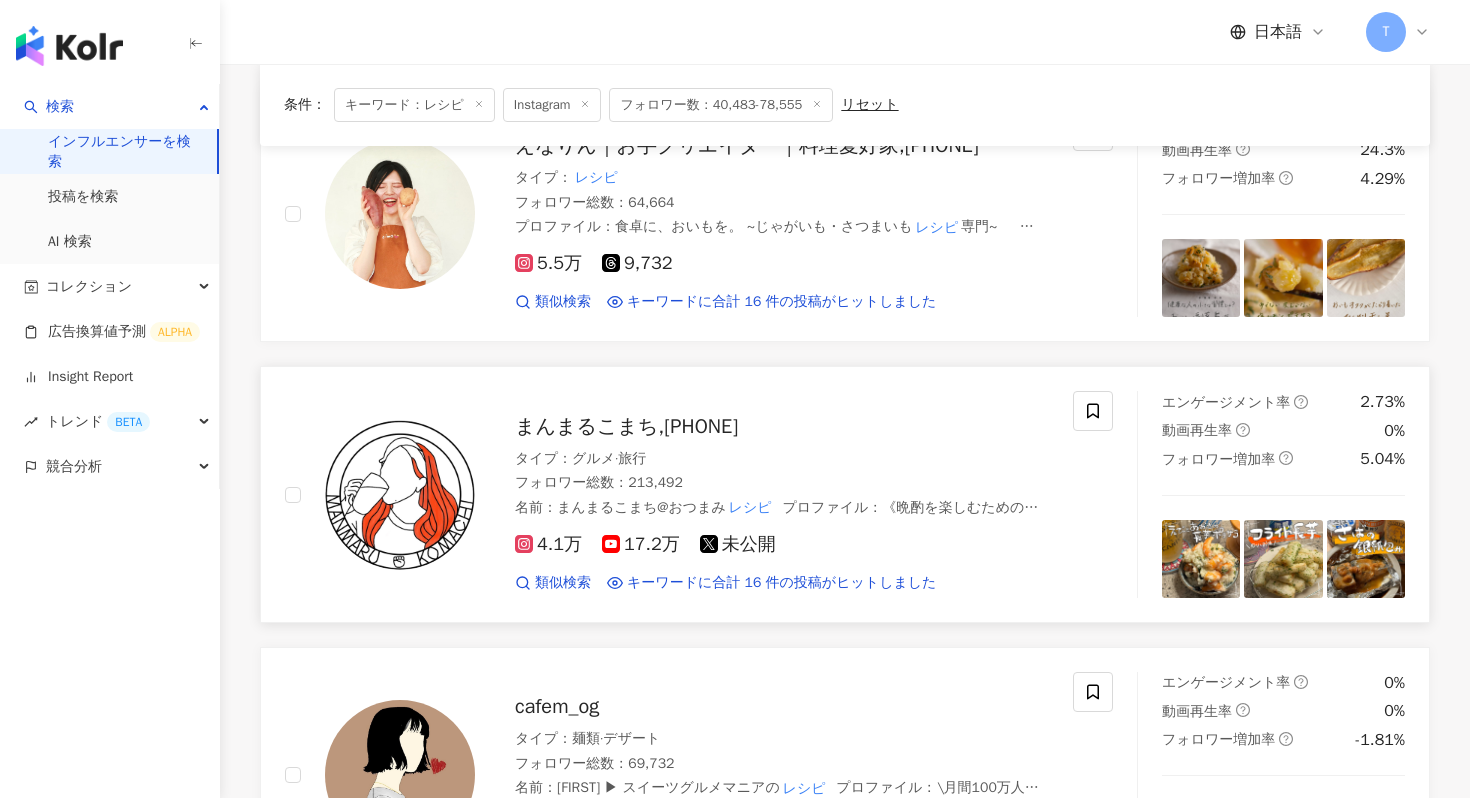 click on "まんまるこまち,5671132961" at bounding box center (782, 427) 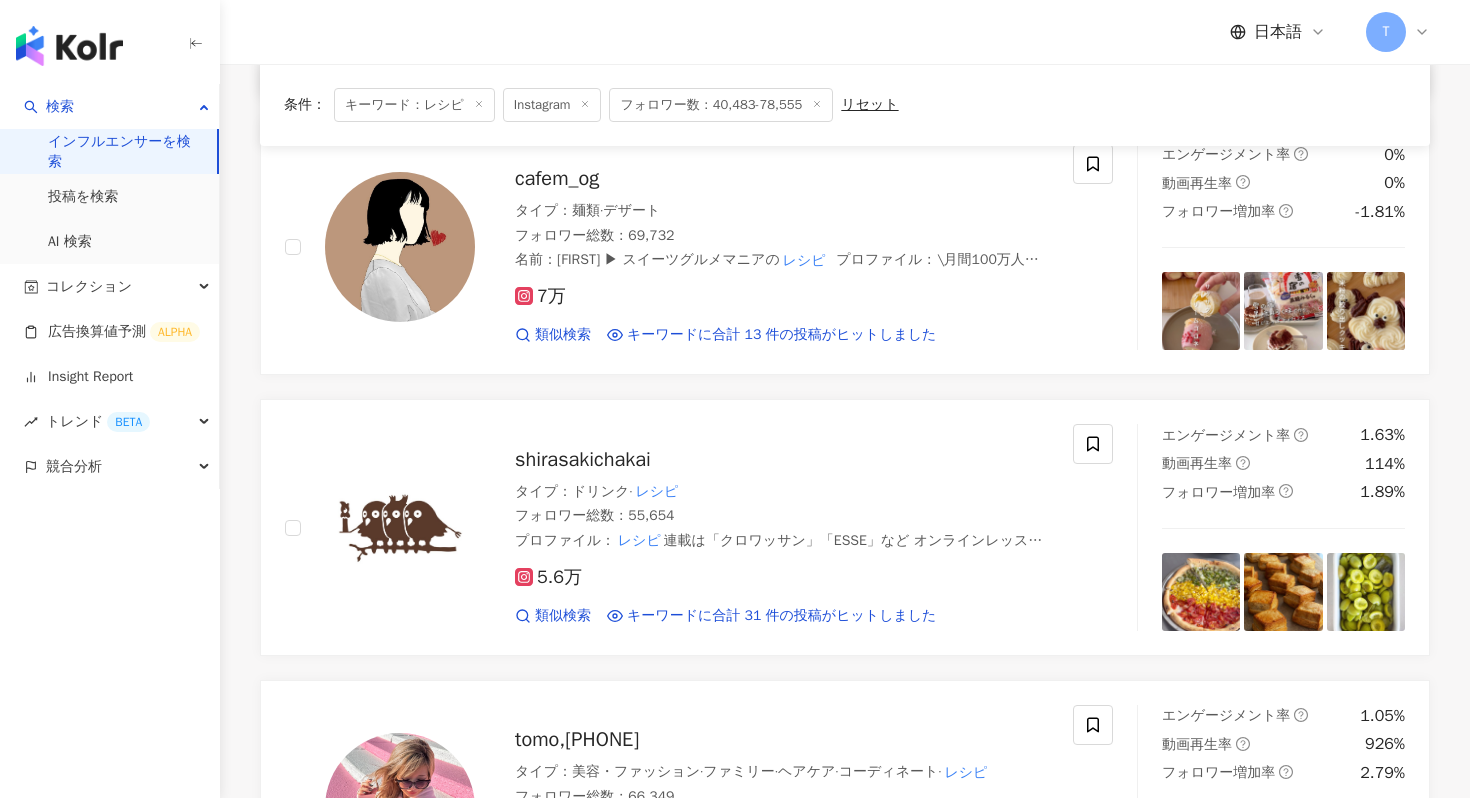 scroll, scrollTop: 2836, scrollLeft: 0, axis: vertical 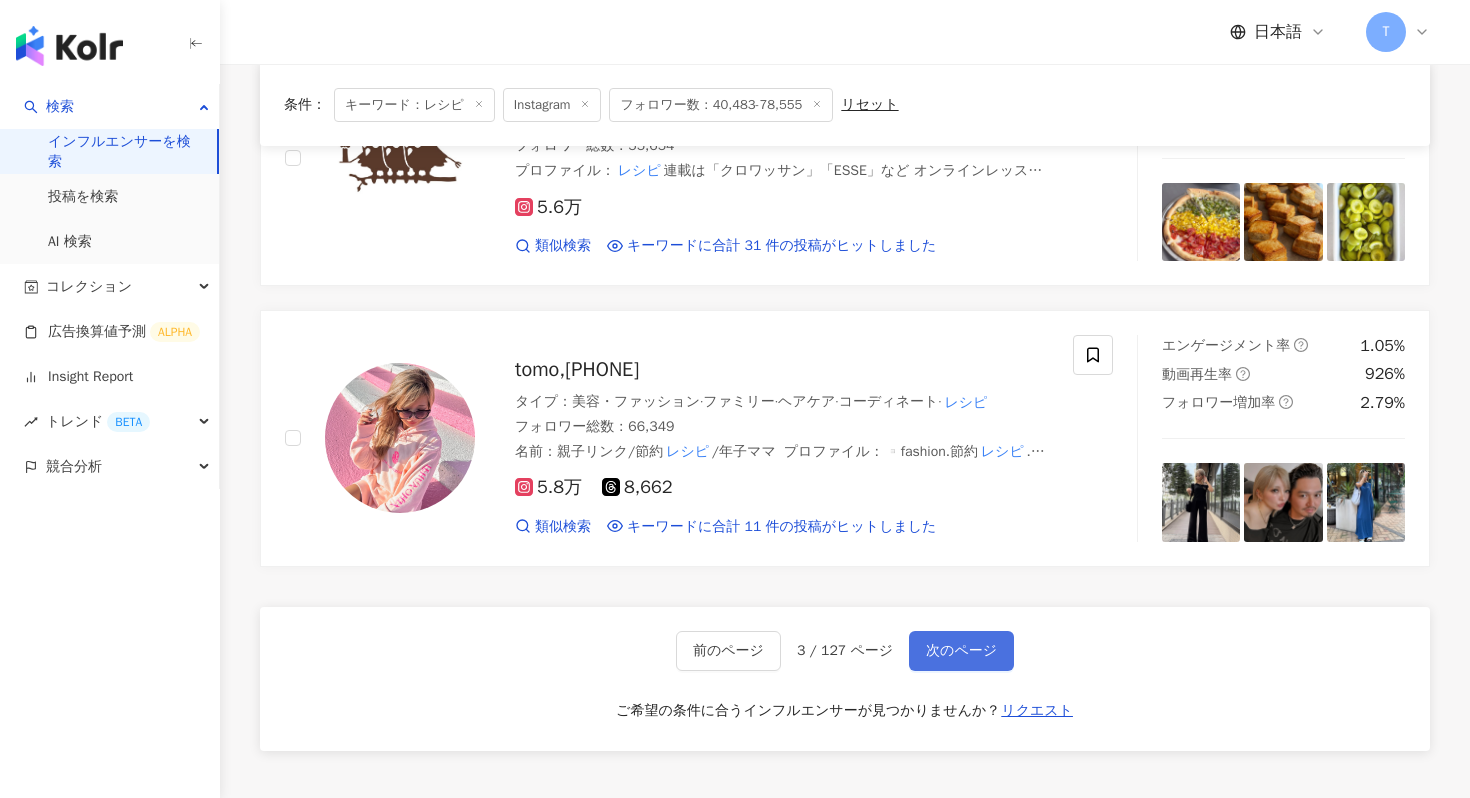 click on "次のページ" at bounding box center [961, 651] 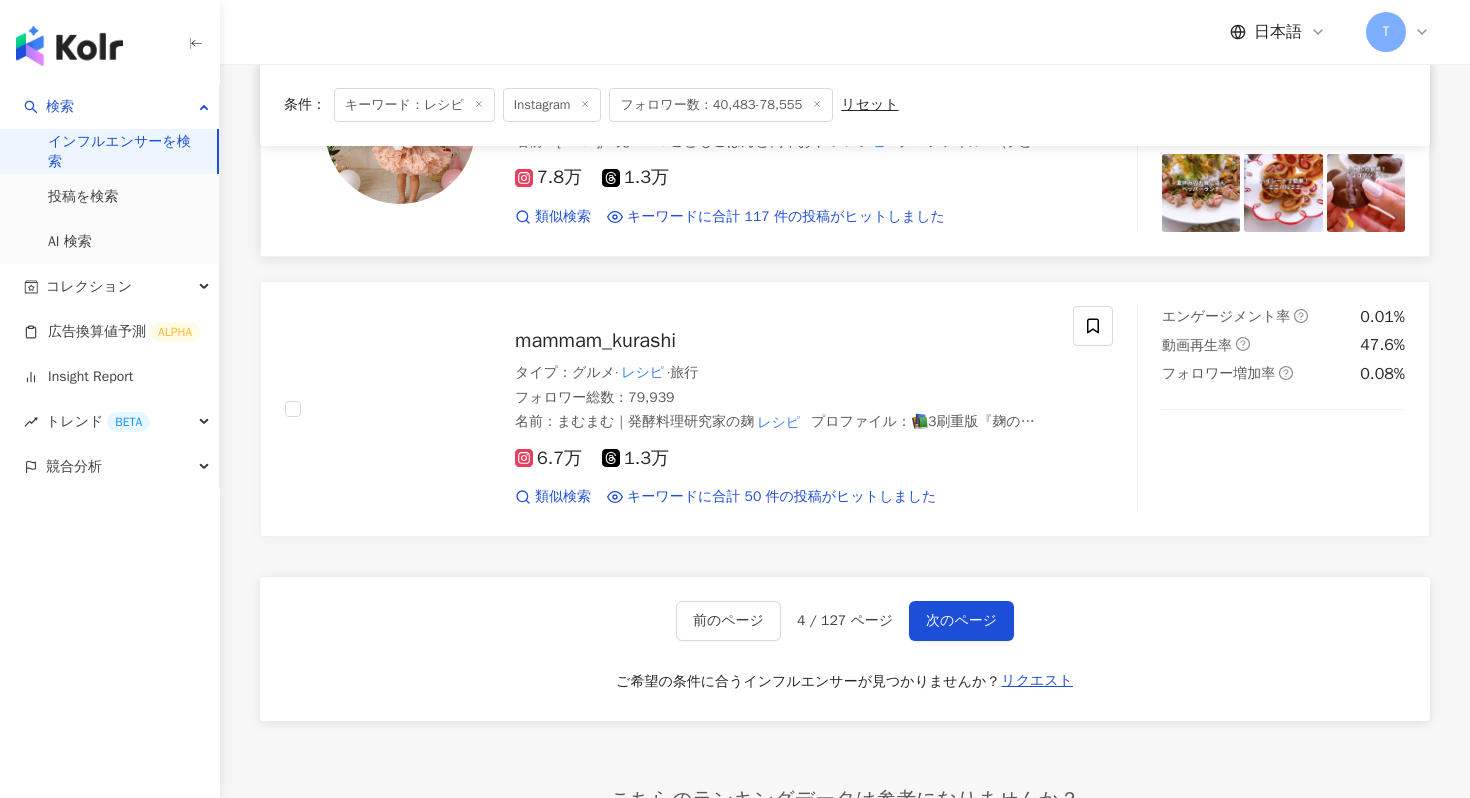 scroll, scrollTop: 2741, scrollLeft: 0, axis: vertical 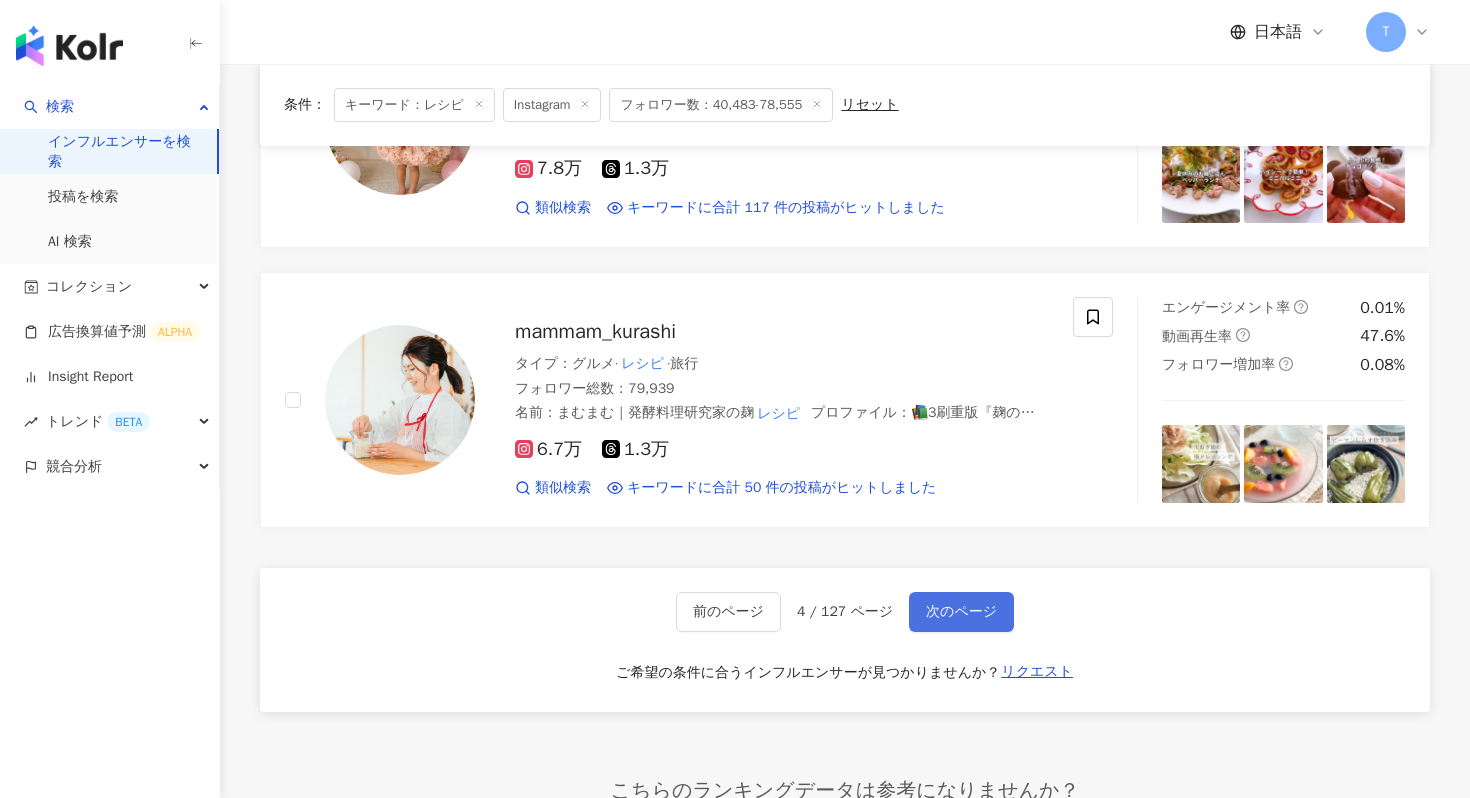 click on "次のページ" at bounding box center [961, 612] 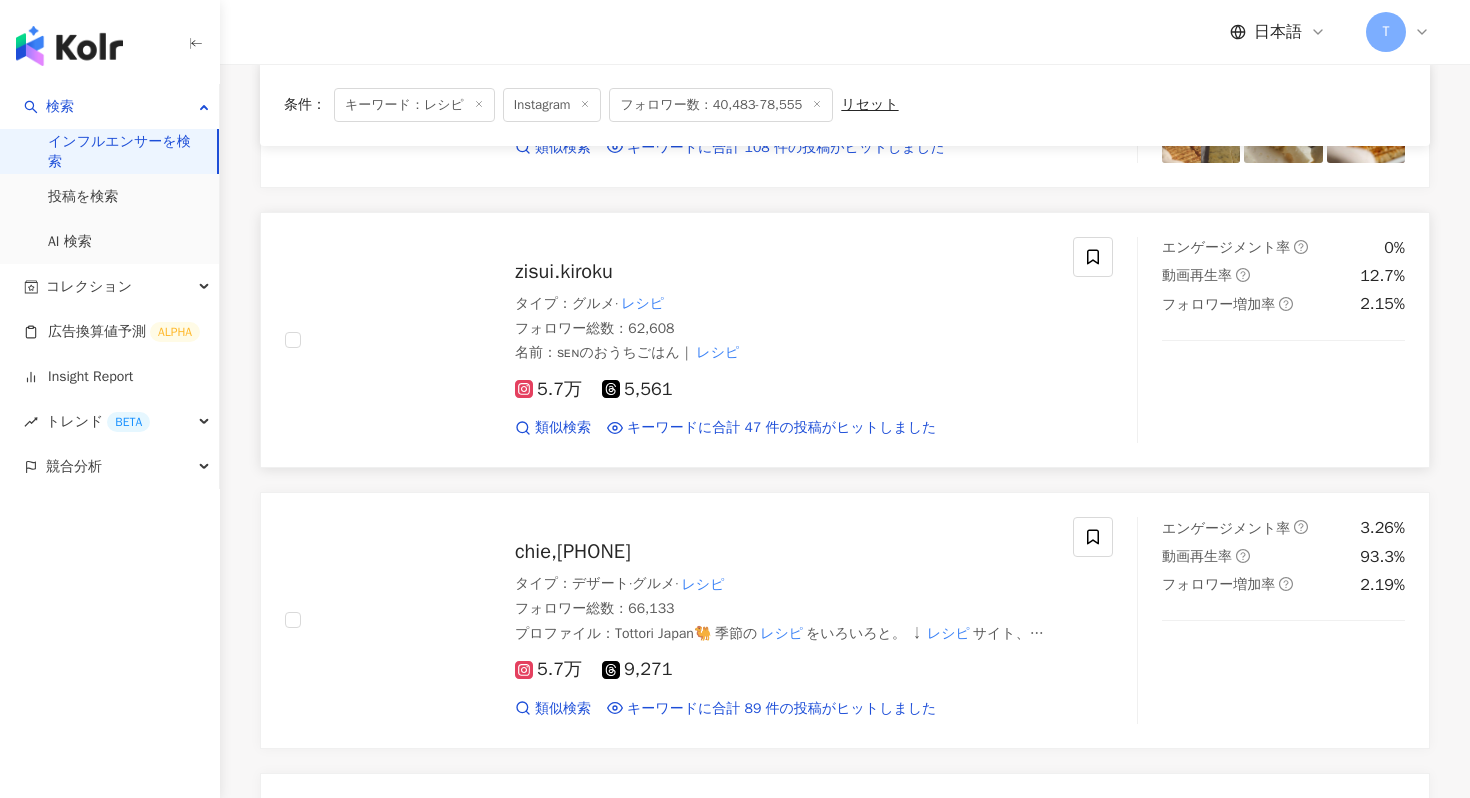 scroll, scrollTop: 392, scrollLeft: 0, axis: vertical 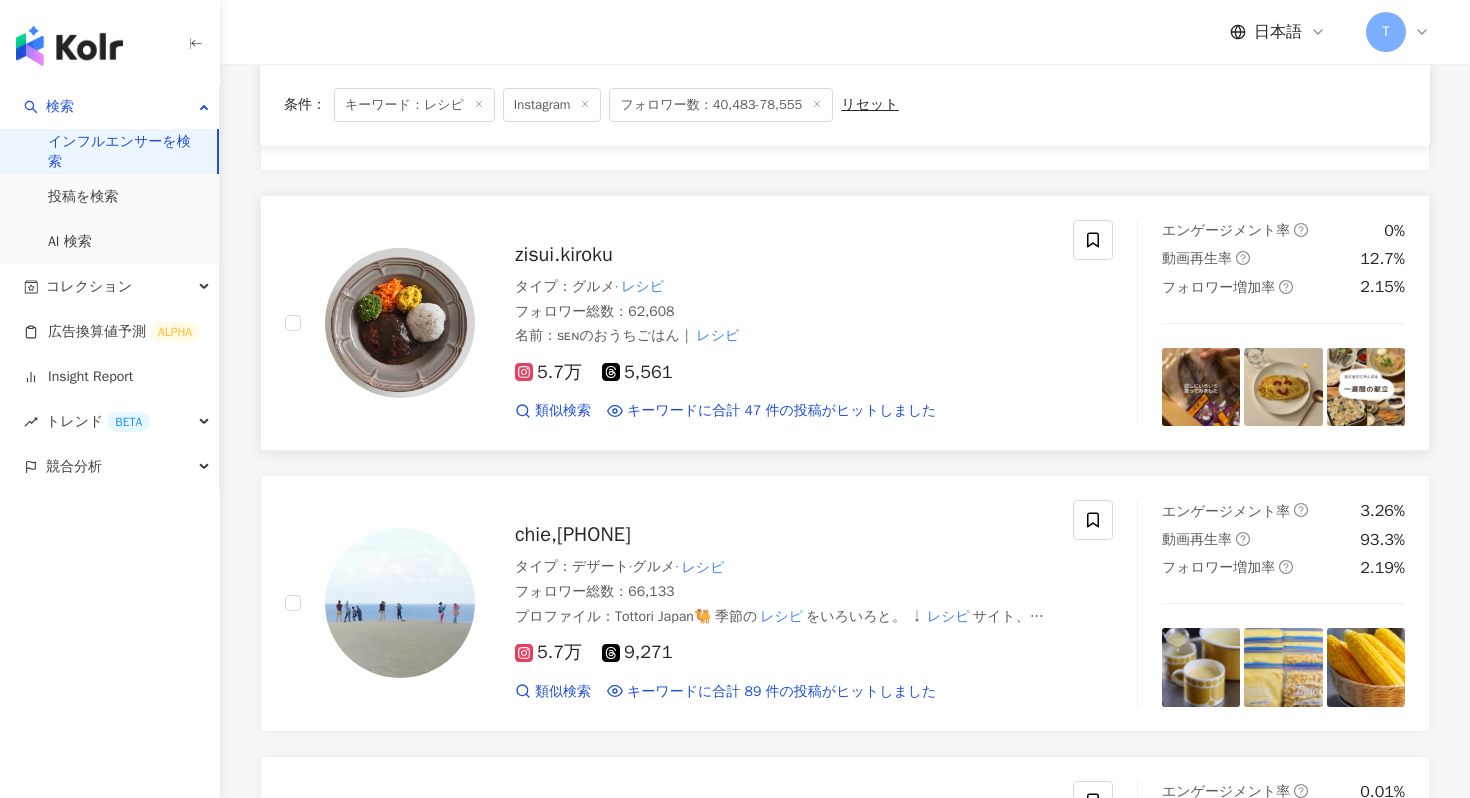 click on "zisui.kiroku" at bounding box center [564, 254] 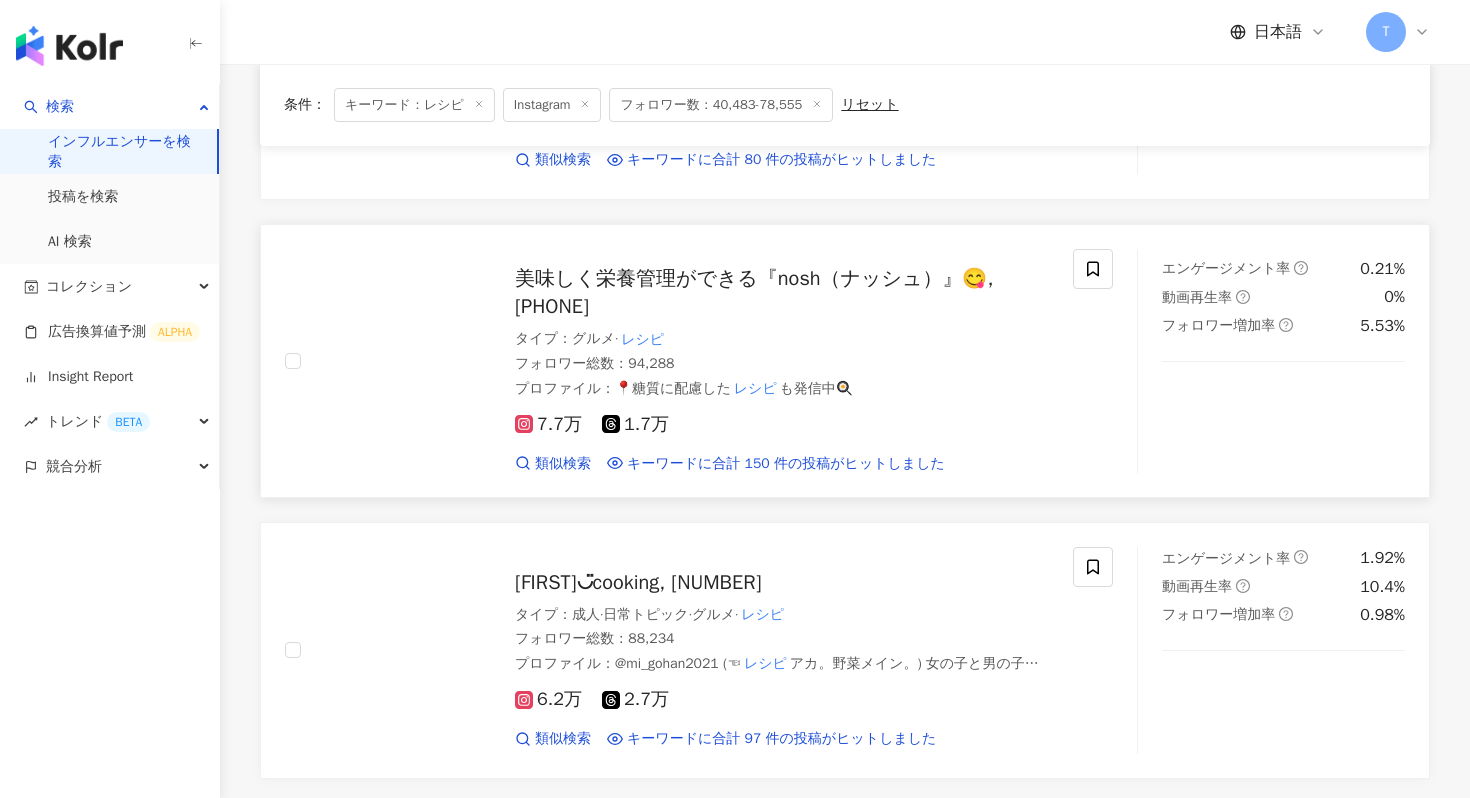 scroll, scrollTop: 3039, scrollLeft: 0, axis: vertical 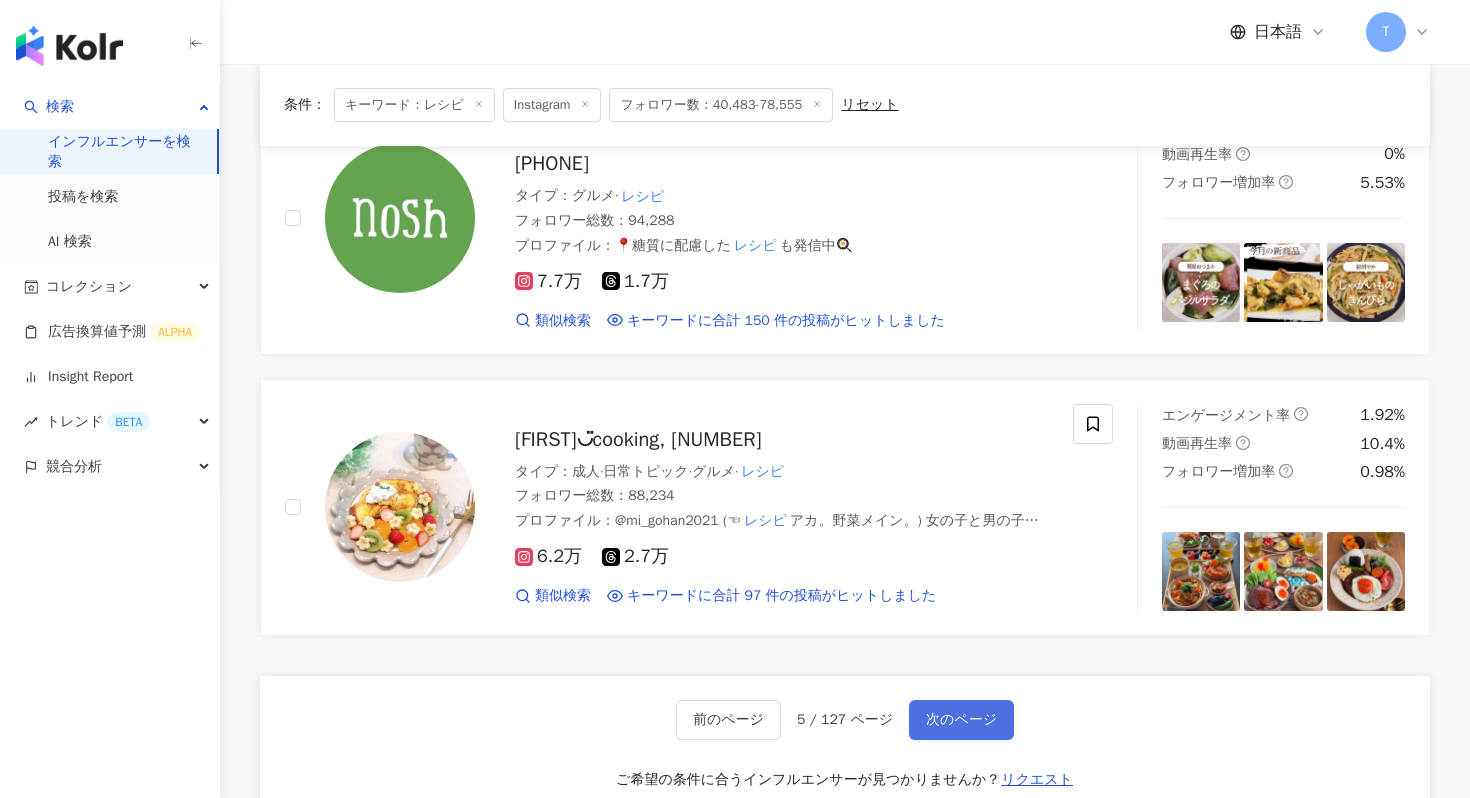 click on "次のページ" at bounding box center [961, 720] 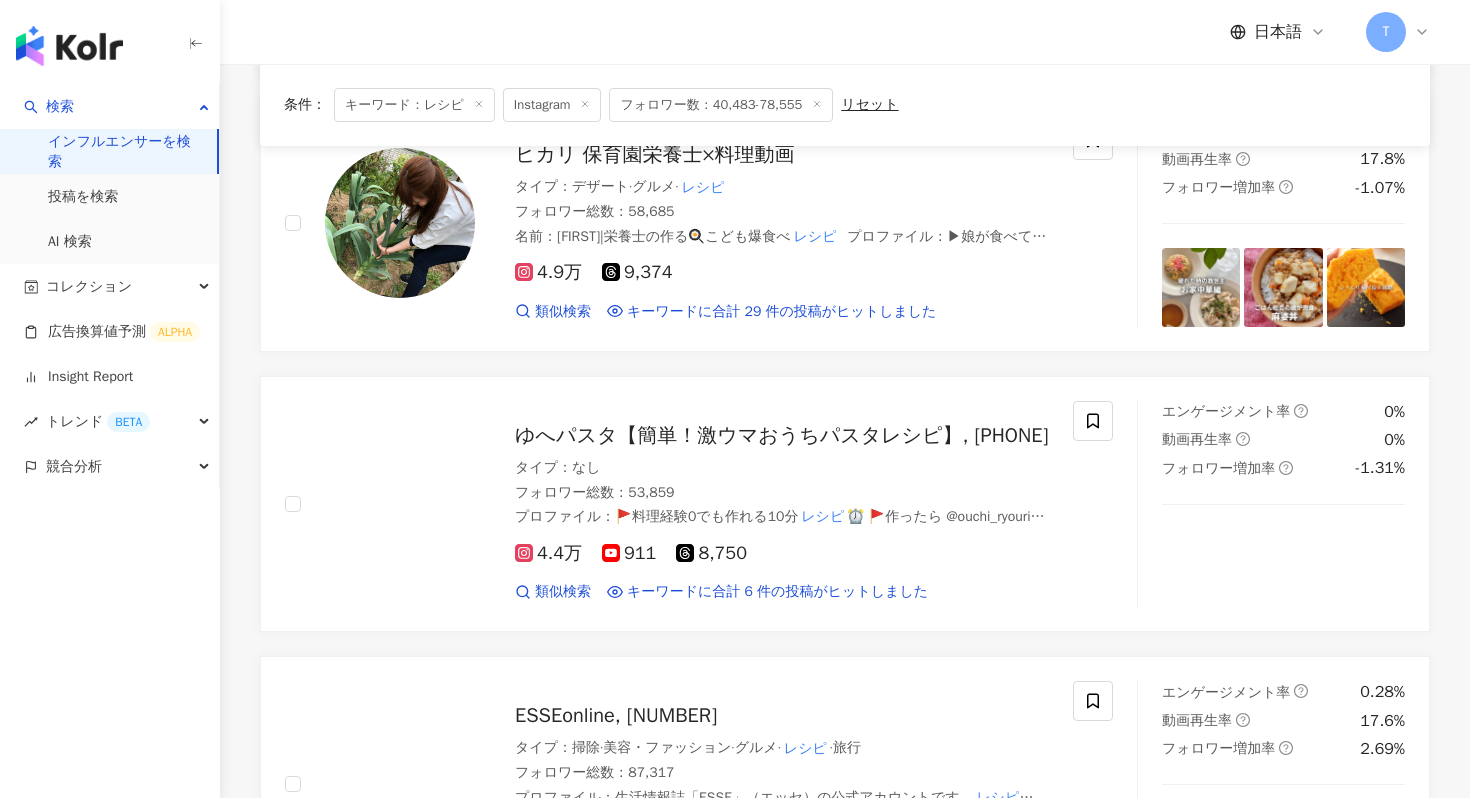 scroll, scrollTop: 1531, scrollLeft: 0, axis: vertical 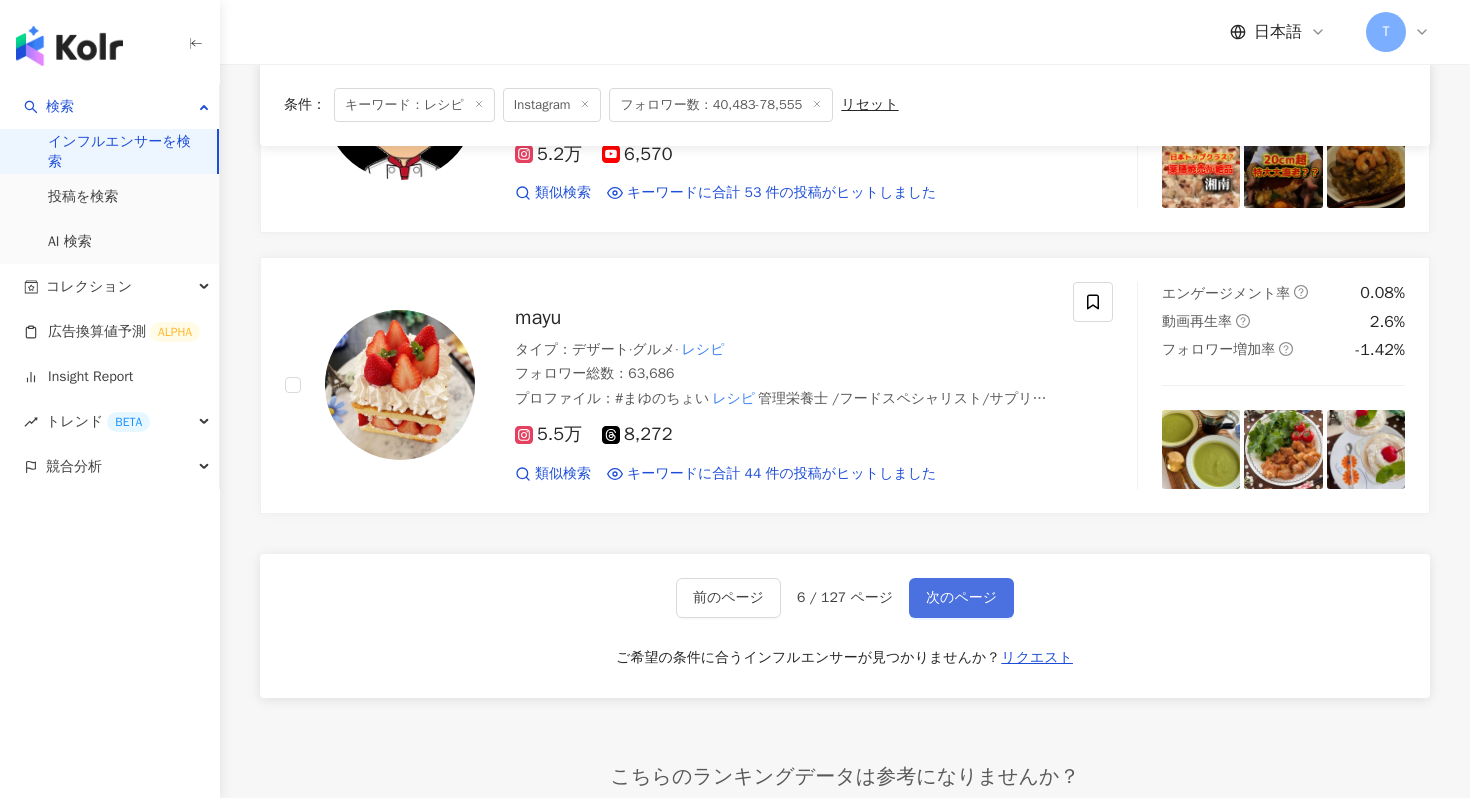 click on "次のページ" at bounding box center [961, 598] 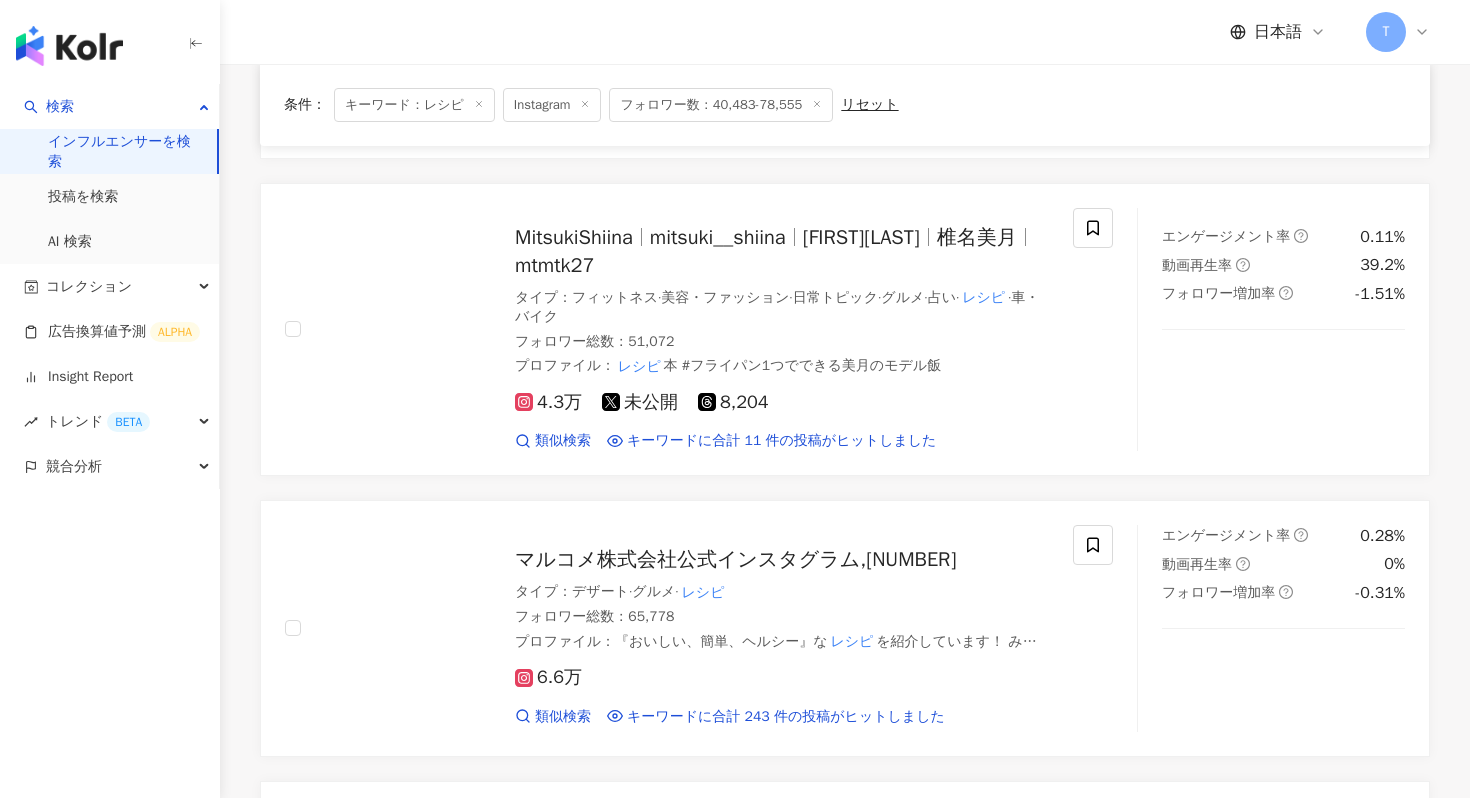 scroll, scrollTop: 2916, scrollLeft: 0, axis: vertical 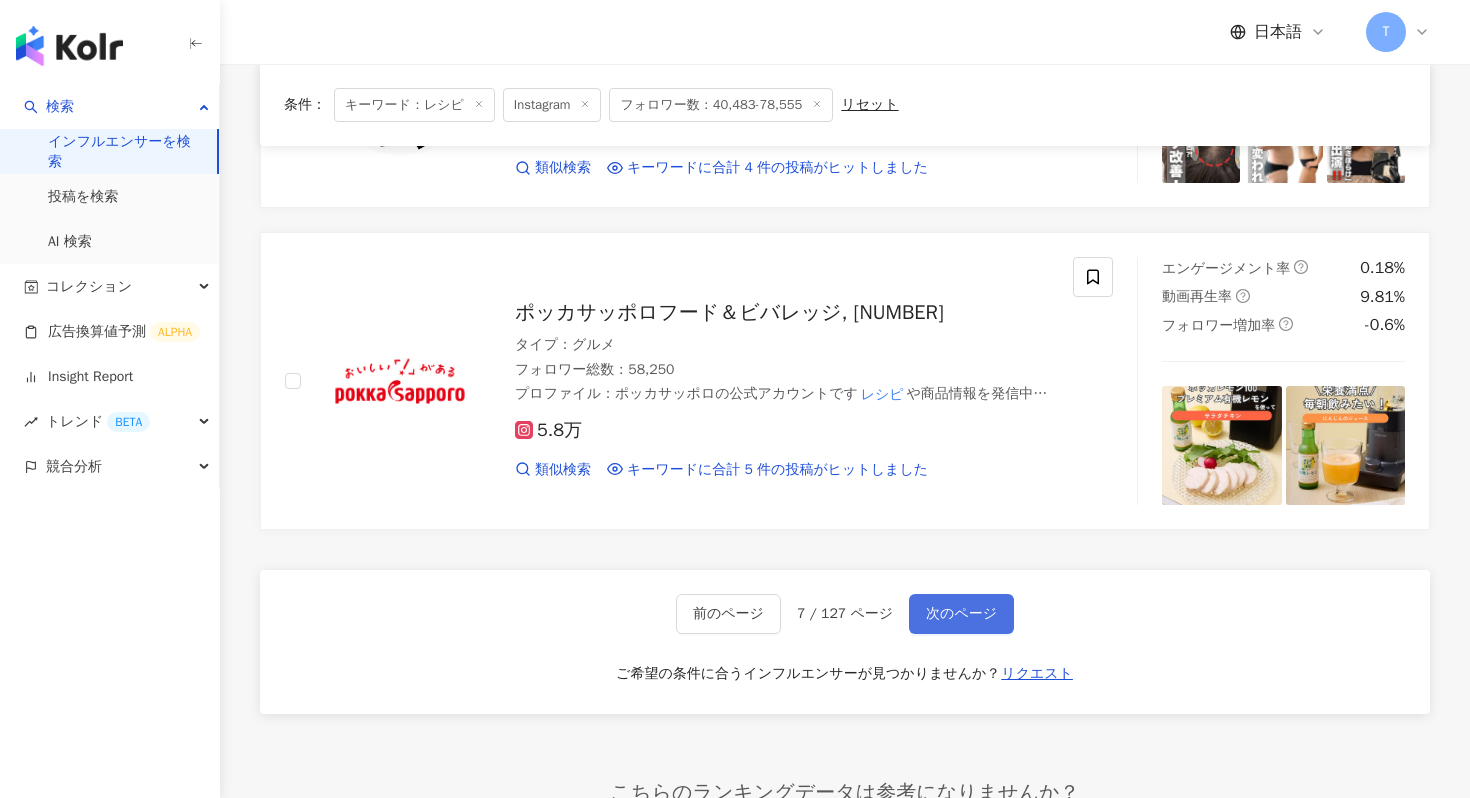 click on "次のページ" at bounding box center (961, 614) 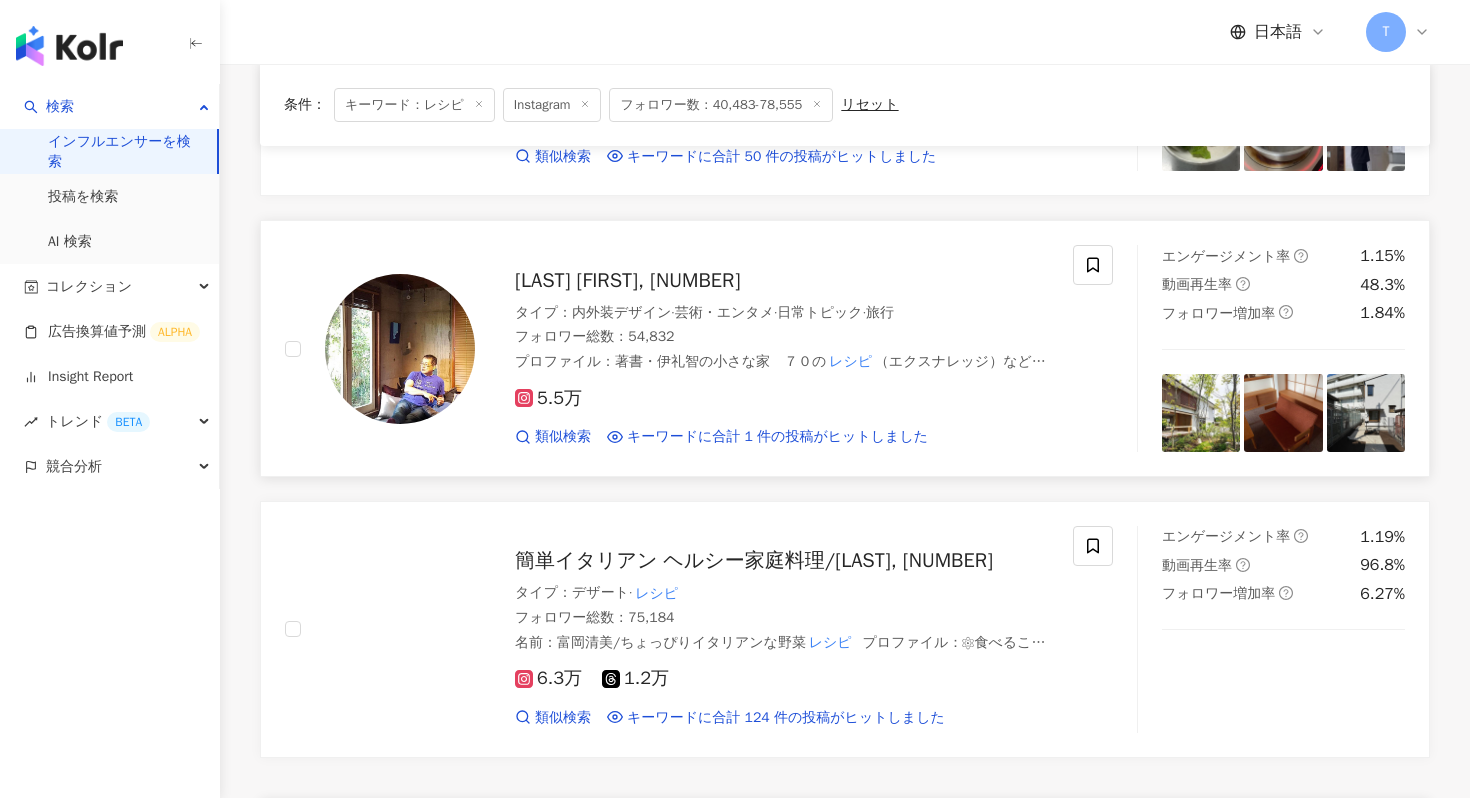 scroll, scrollTop: 3011, scrollLeft: 0, axis: vertical 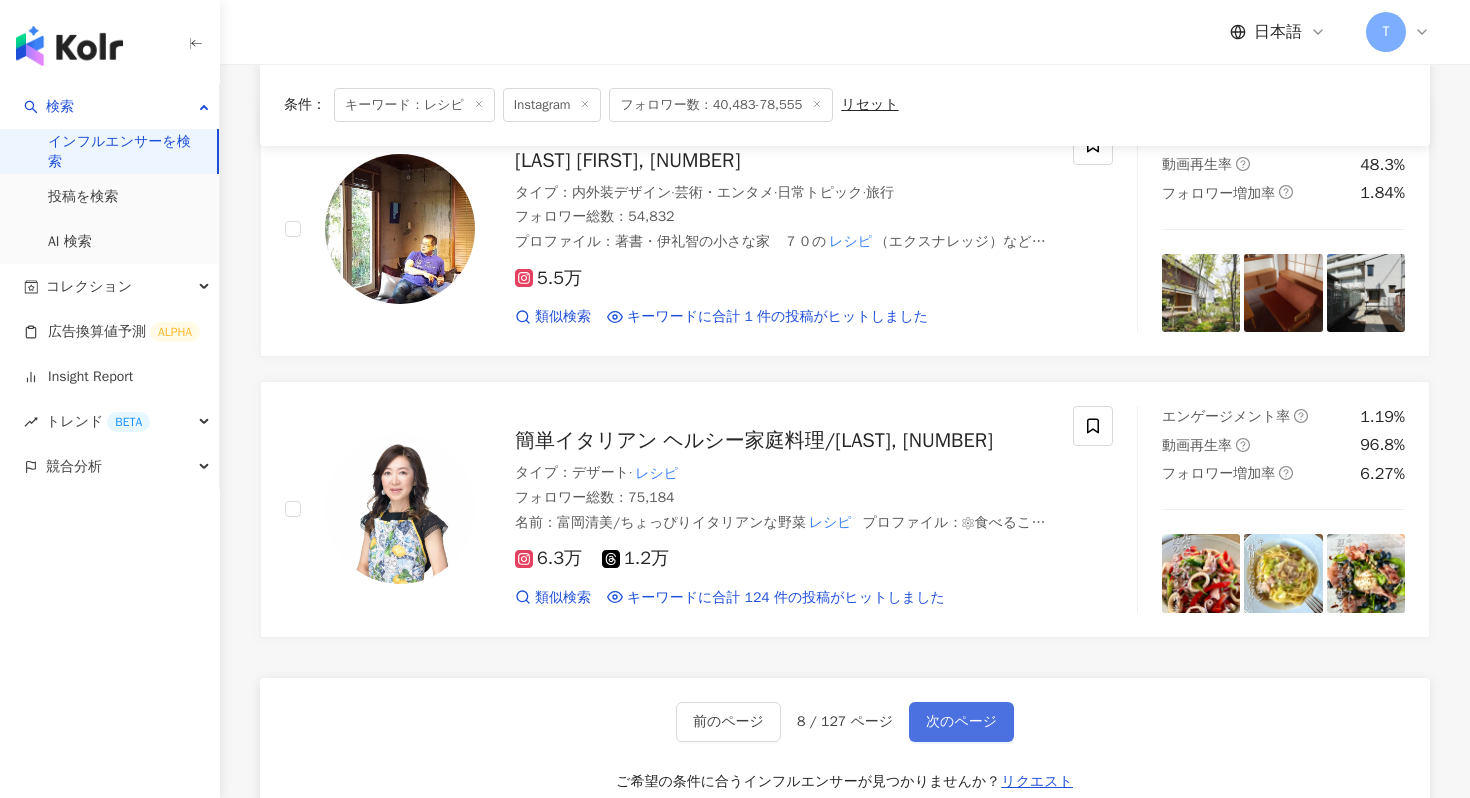 click on "次のページ" at bounding box center (961, 722) 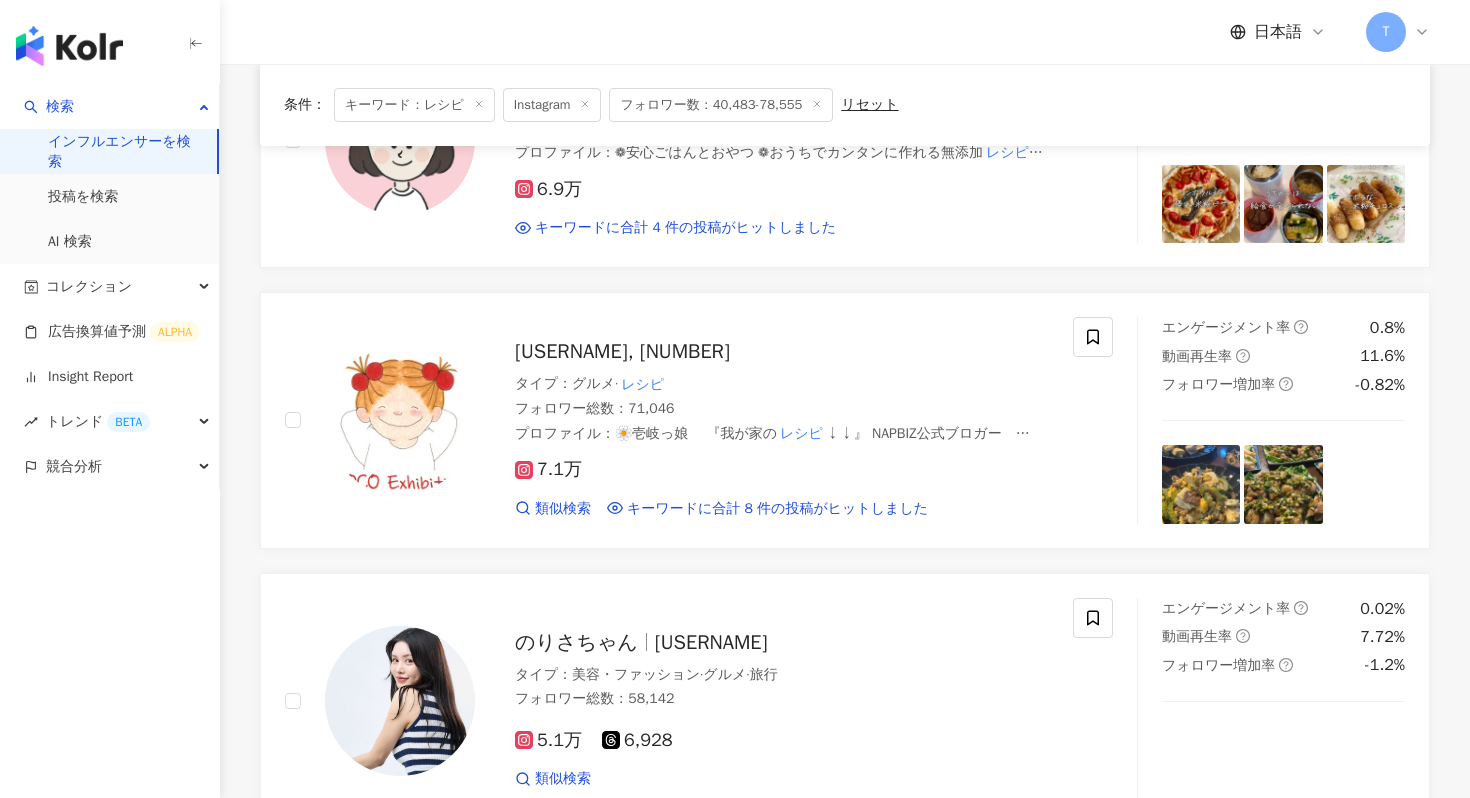 scroll, scrollTop: 2651, scrollLeft: 0, axis: vertical 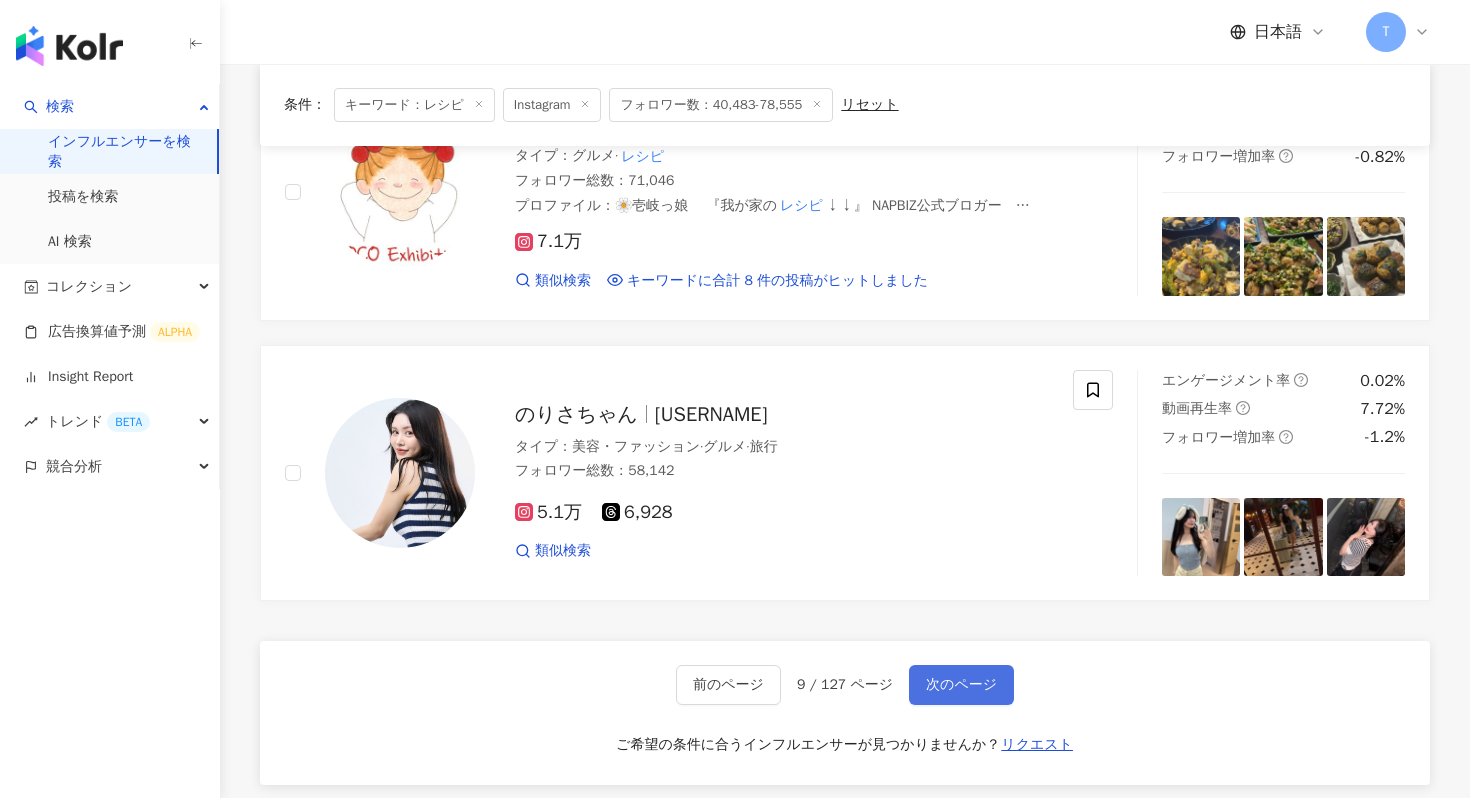 click on "次のページ" at bounding box center [961, 685] 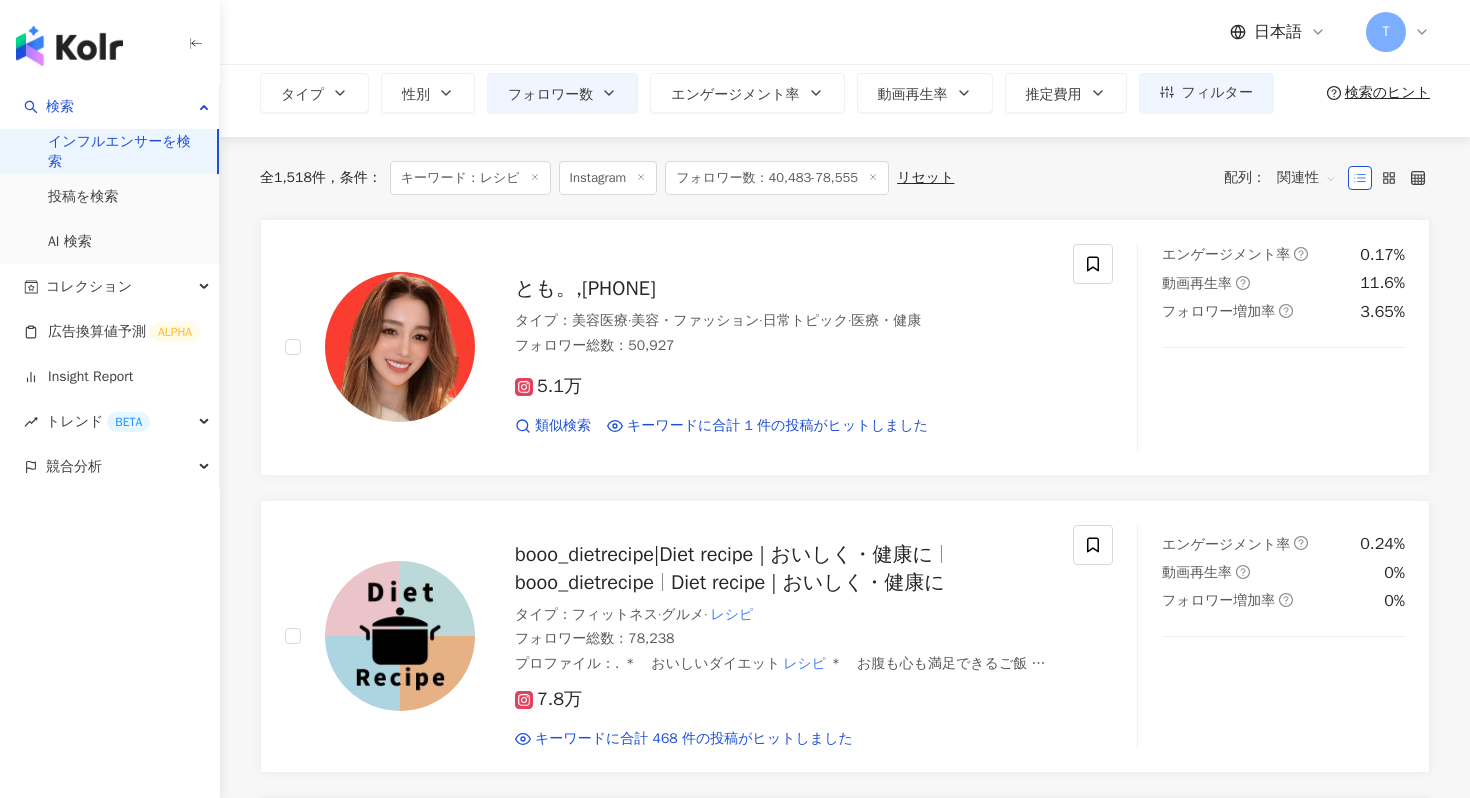 scroll, scrollTop: 0, scrollLeft: 0, axis: both 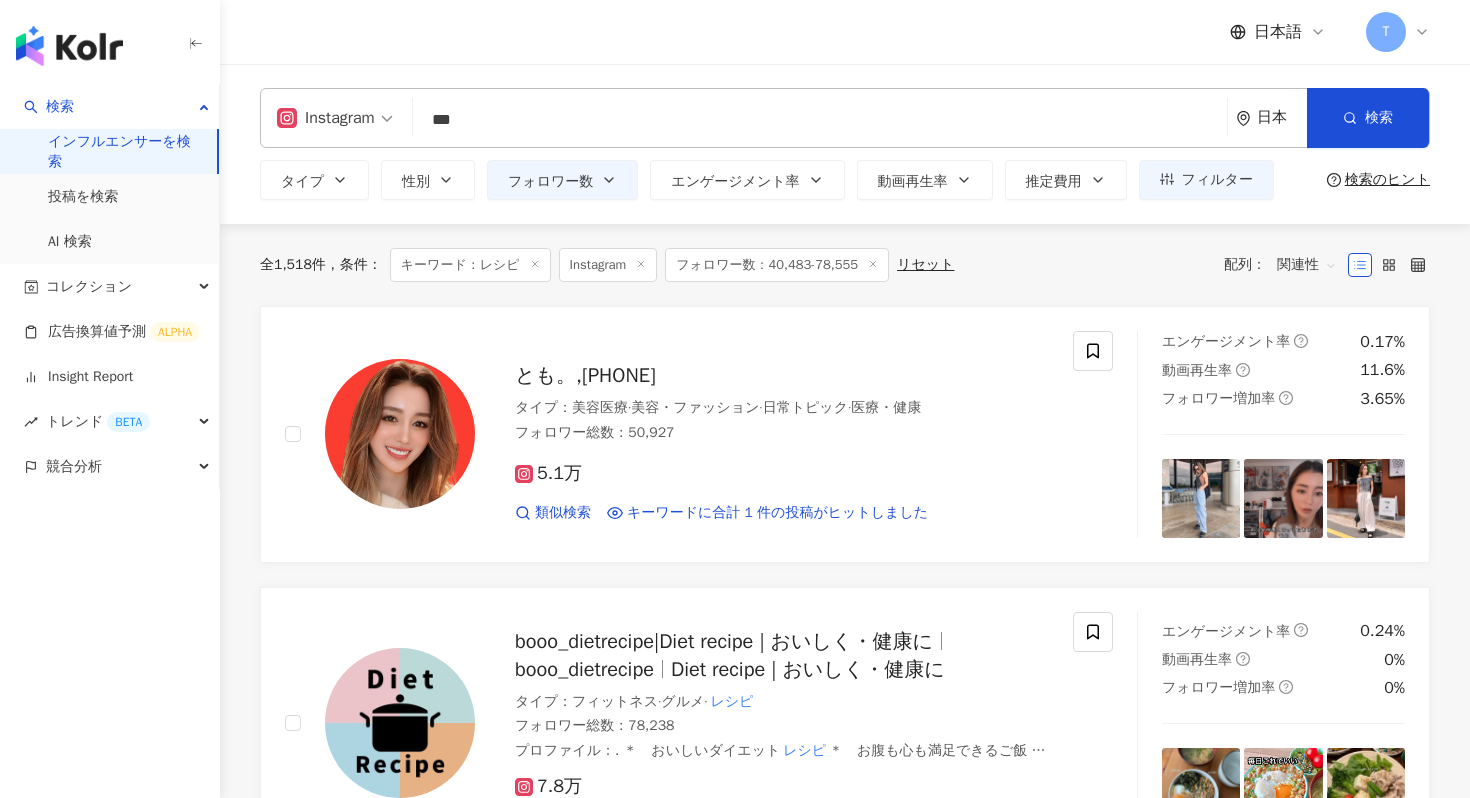 click 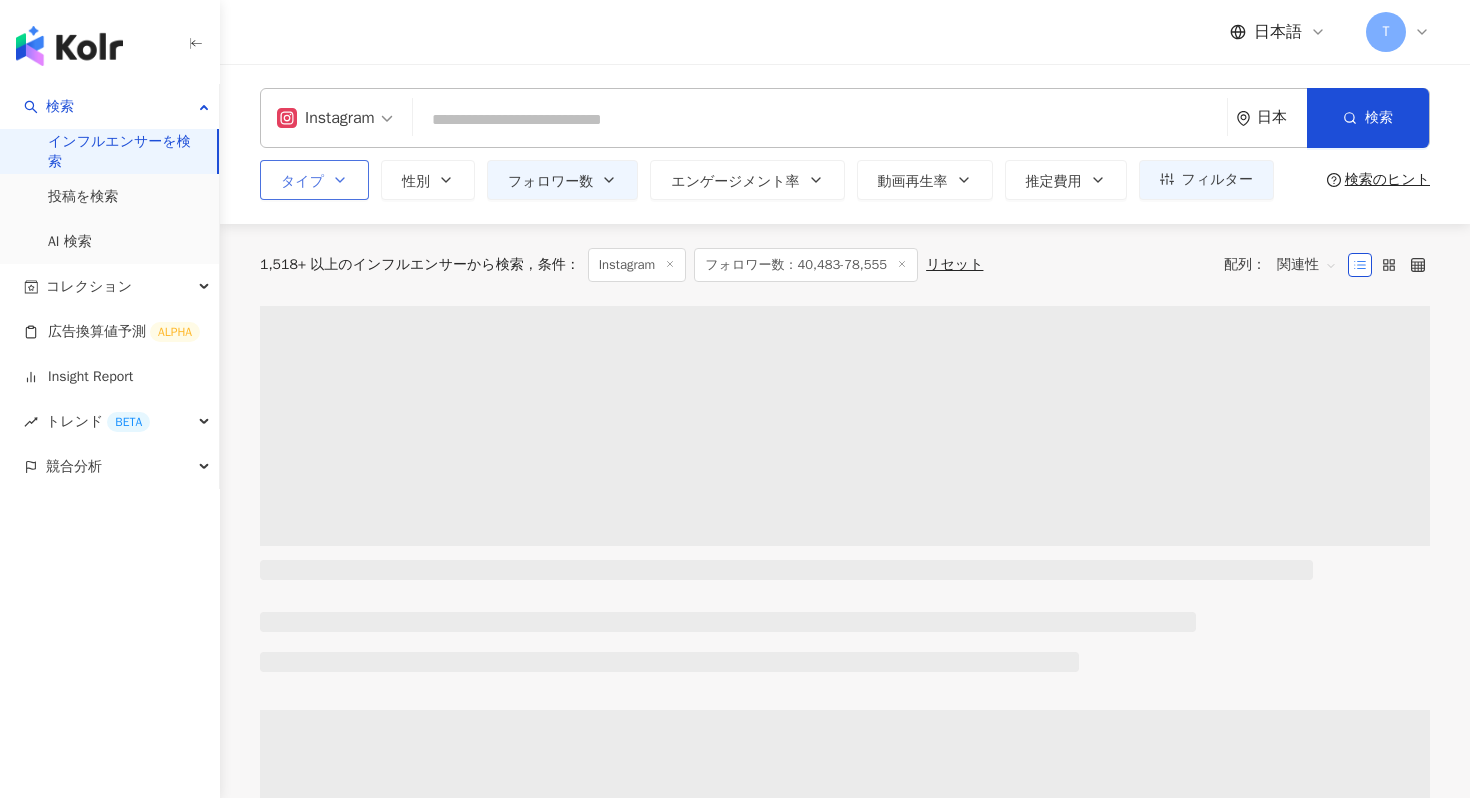 click on "タイプ" at bounding box center [314, 180] 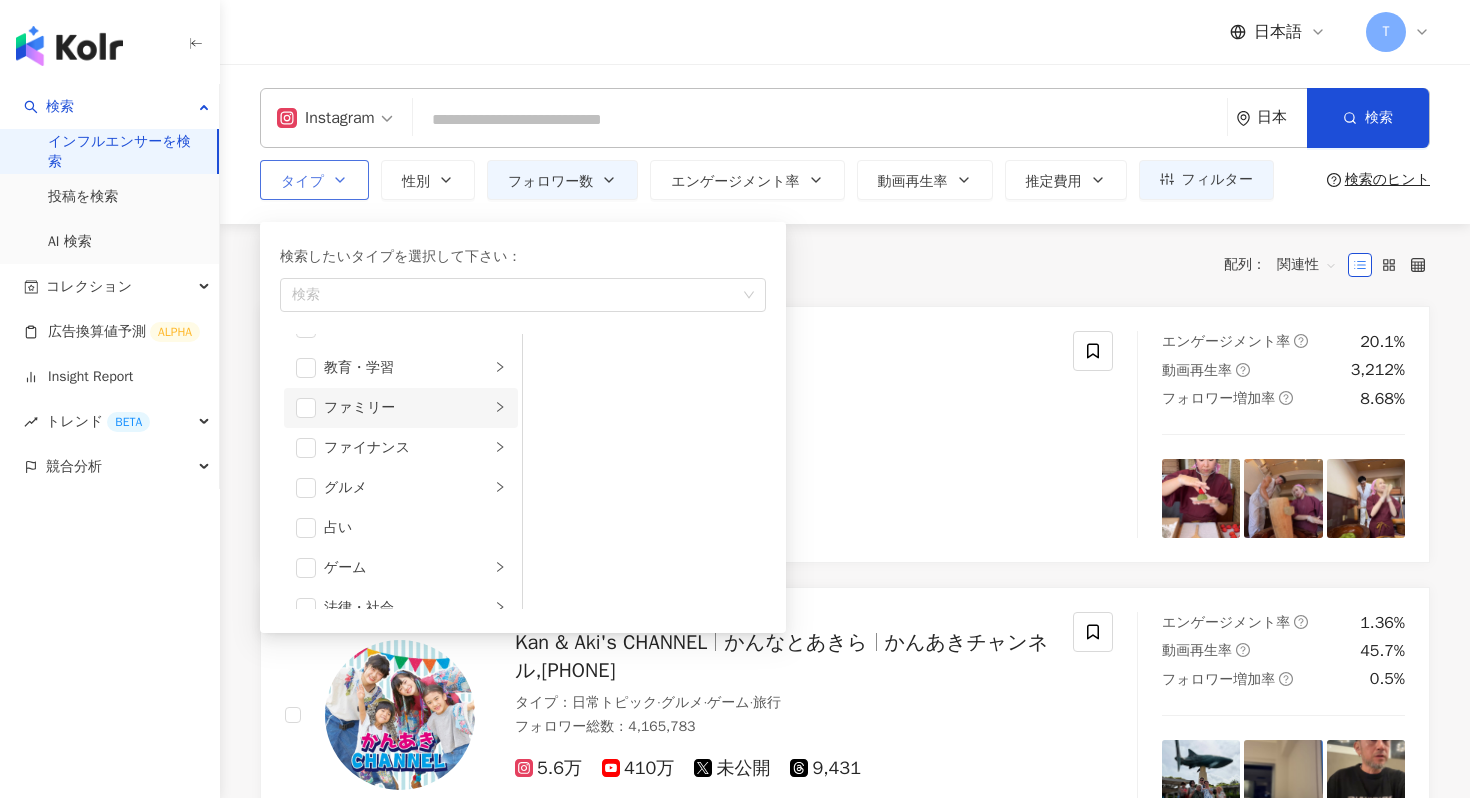 scroll, scrollTop: 109, scrollLeft: 0, axis: vertical 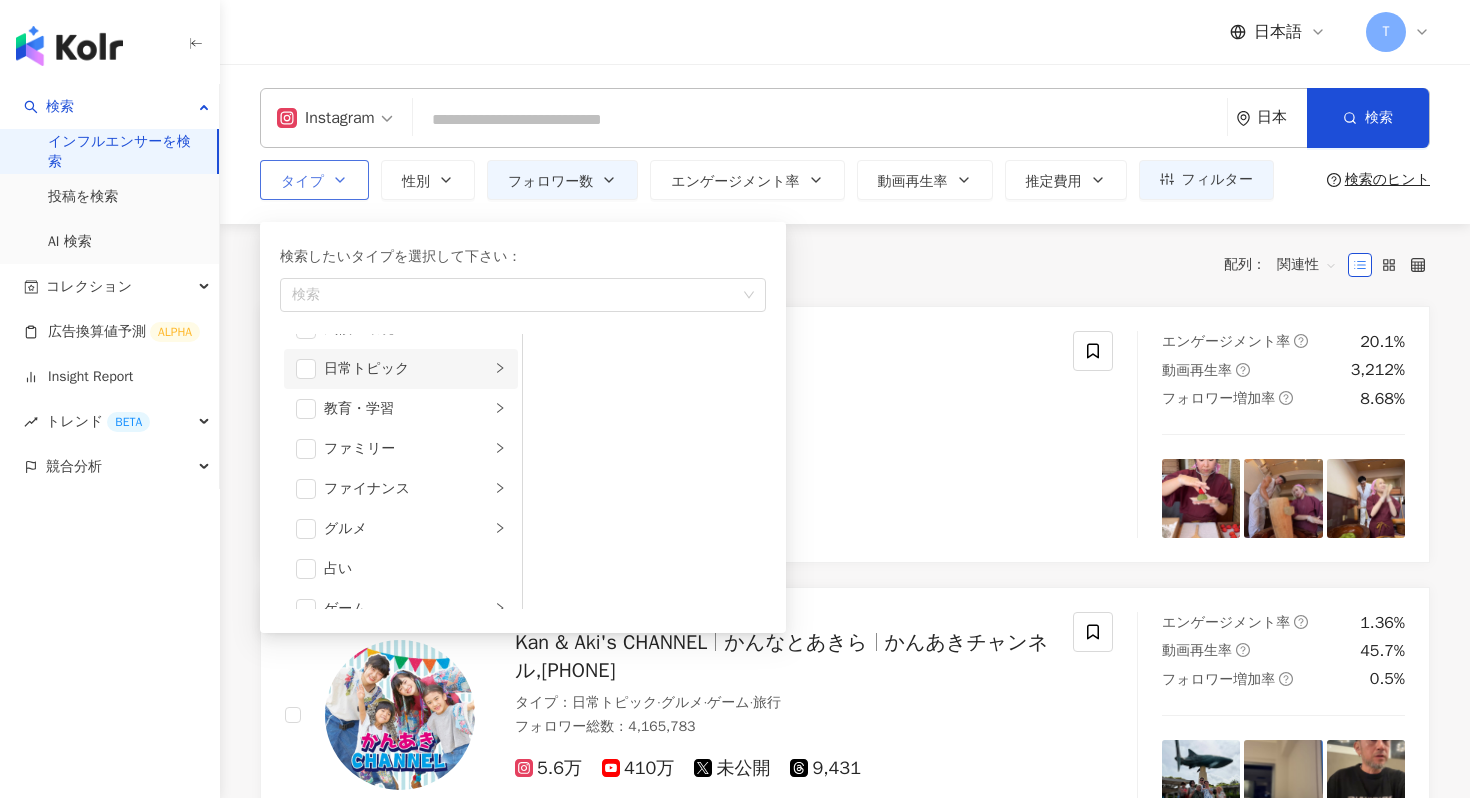 click on "日常トピック" at bounding box center [407, 369] 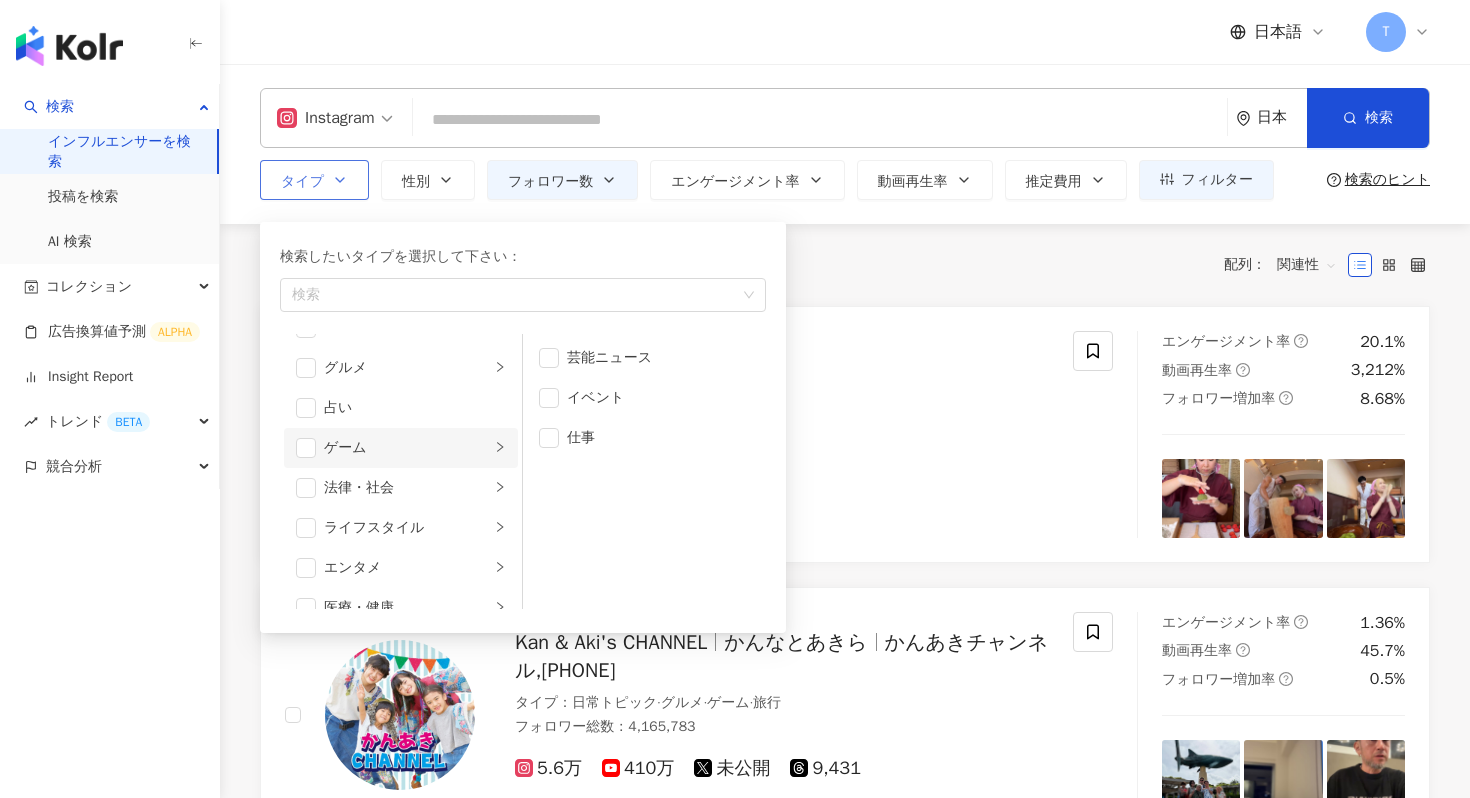 scroll, scrollTop: 266, scrollLeft: 0, axis: vertical 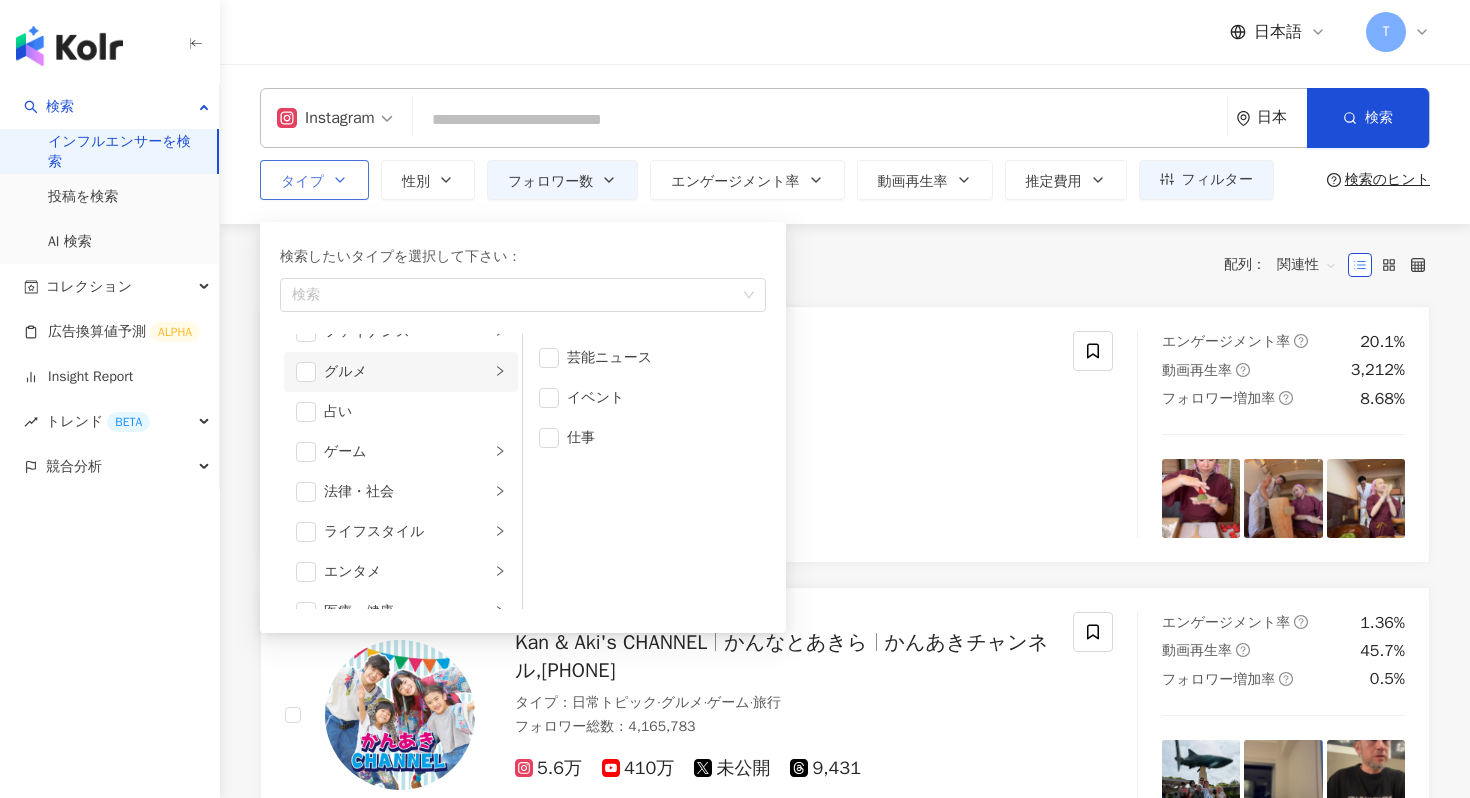 click on "グルメ" at bounding box center [407, 372] 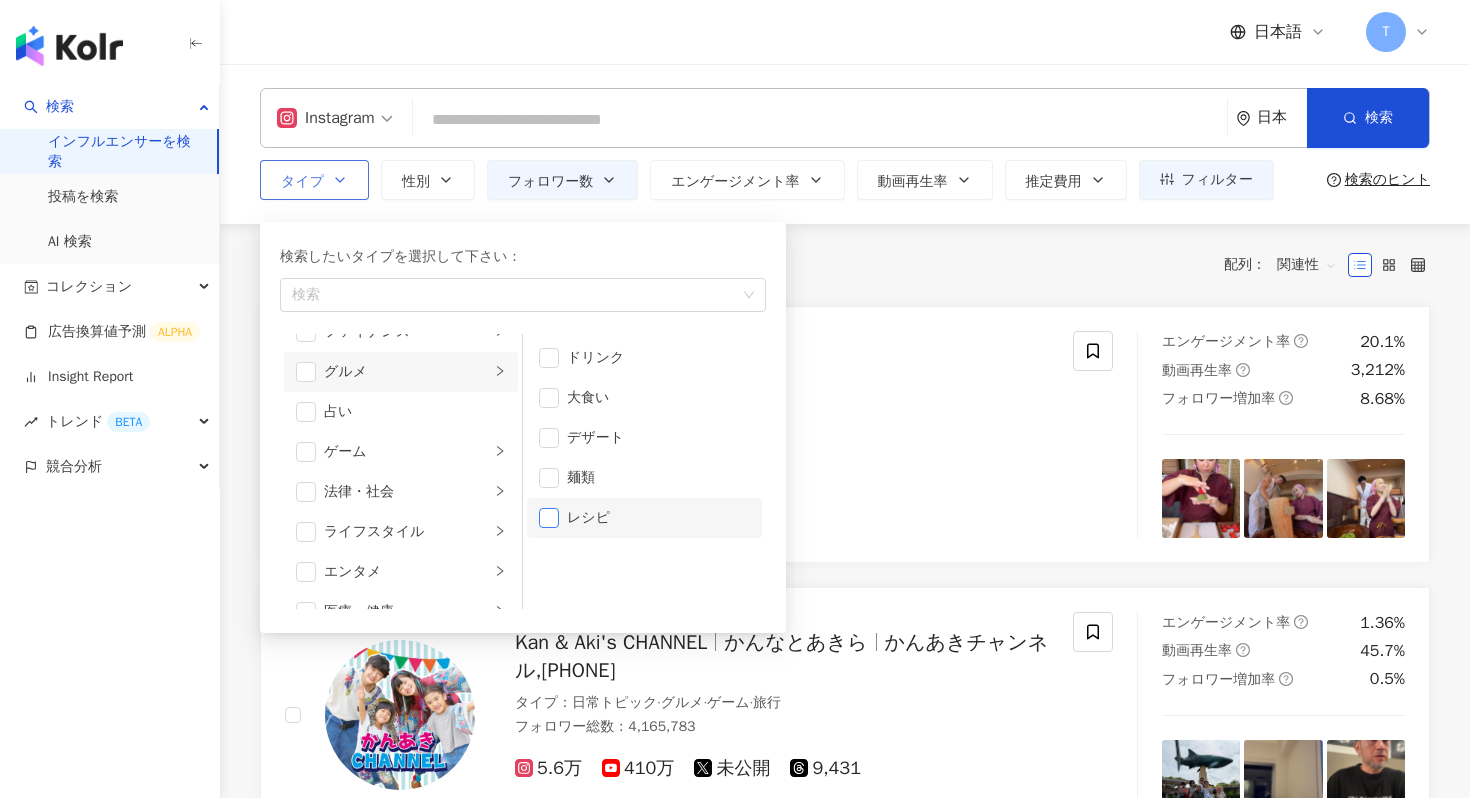 click at bounding box center [549, 518] 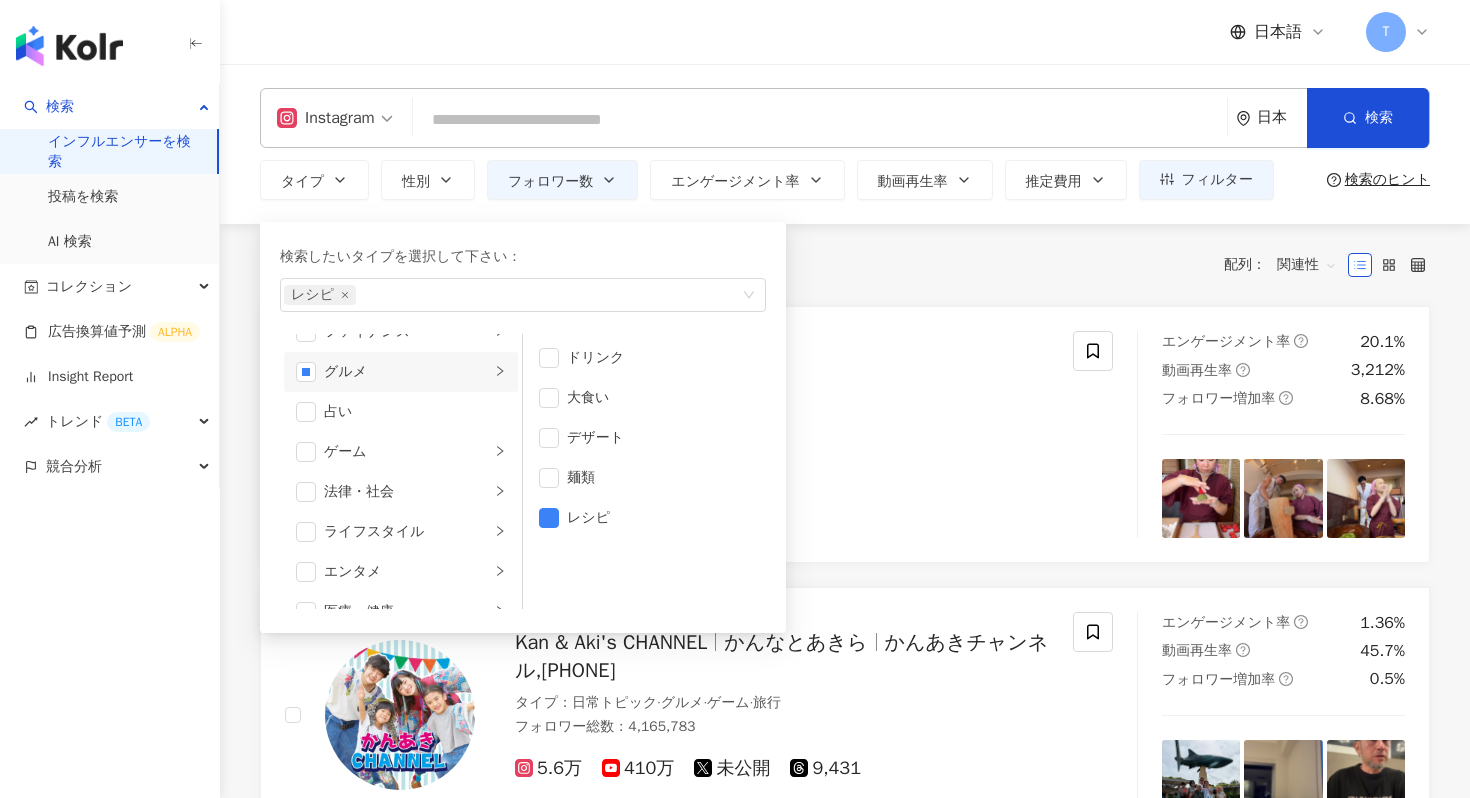 click on "全  8,440  件 条件 ： Instagram フォロワー数：40,483-78,555 リセット 配列： 関連性" at bounding box center (845, 265) 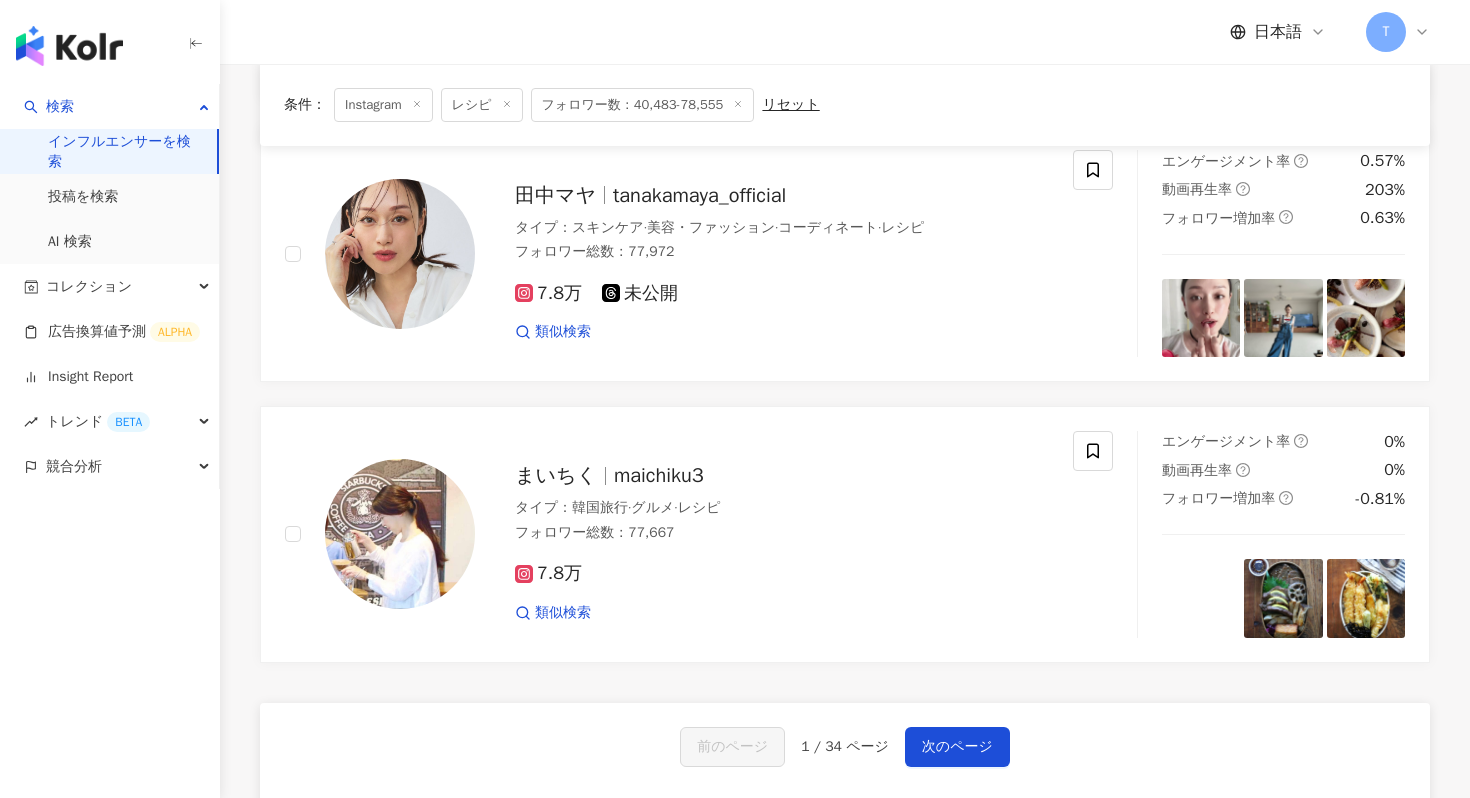scroll, scrollTop: 2991, scrollLeft: 0, axis: vertical 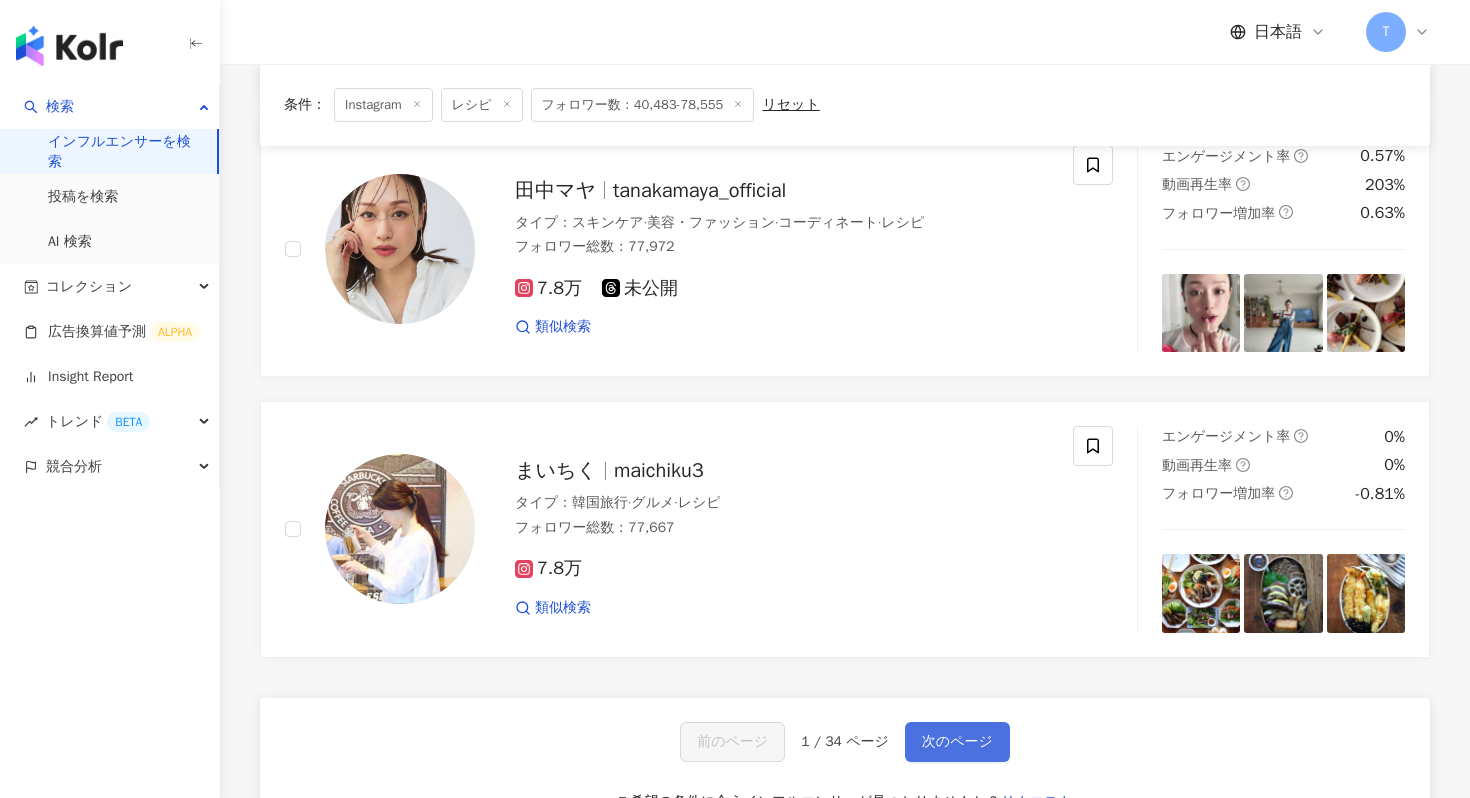 click on "次のページ" at bounding box center (957, 742) 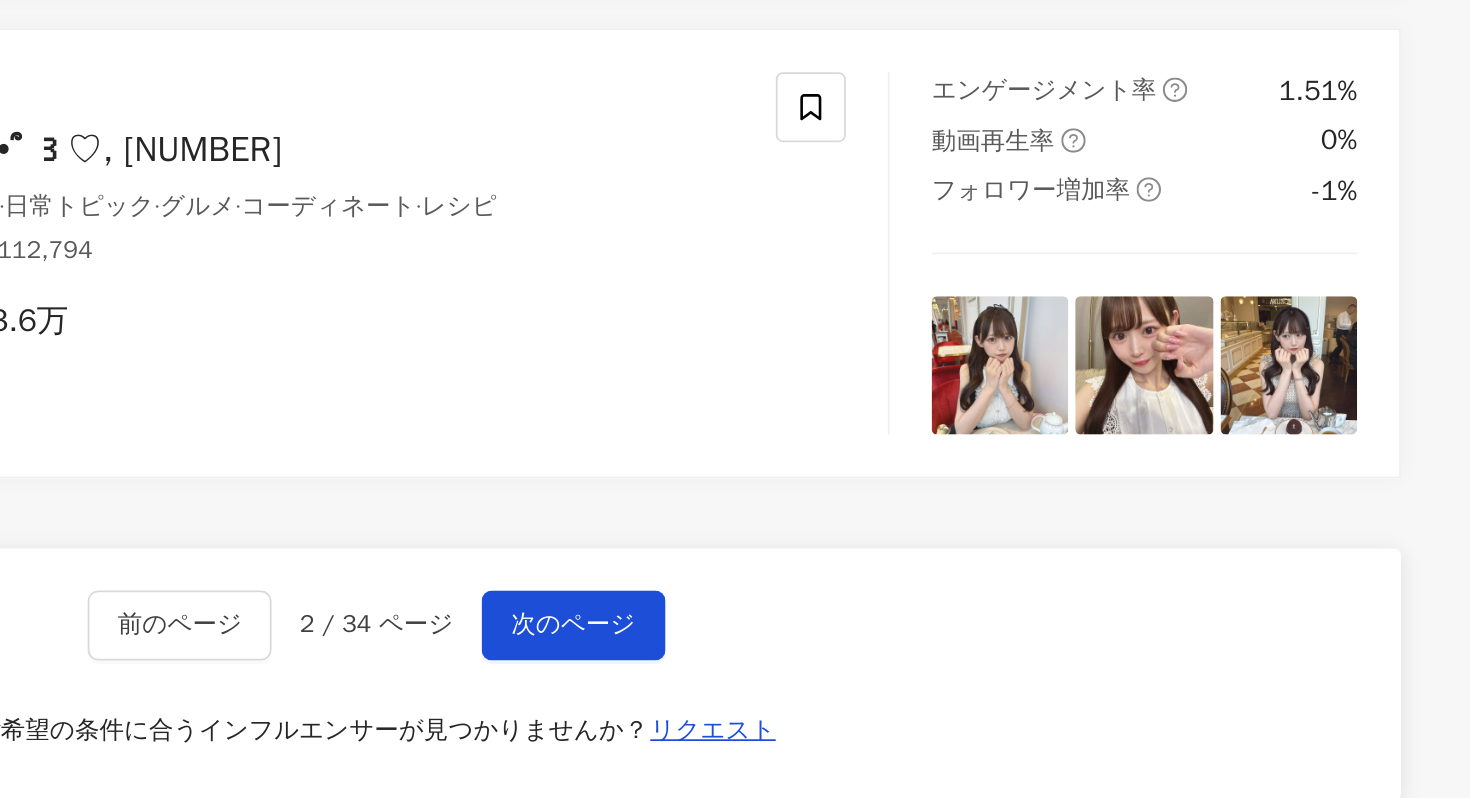 scroll, scrollTop: 3045, scrollLeft: 0, axis: vertical 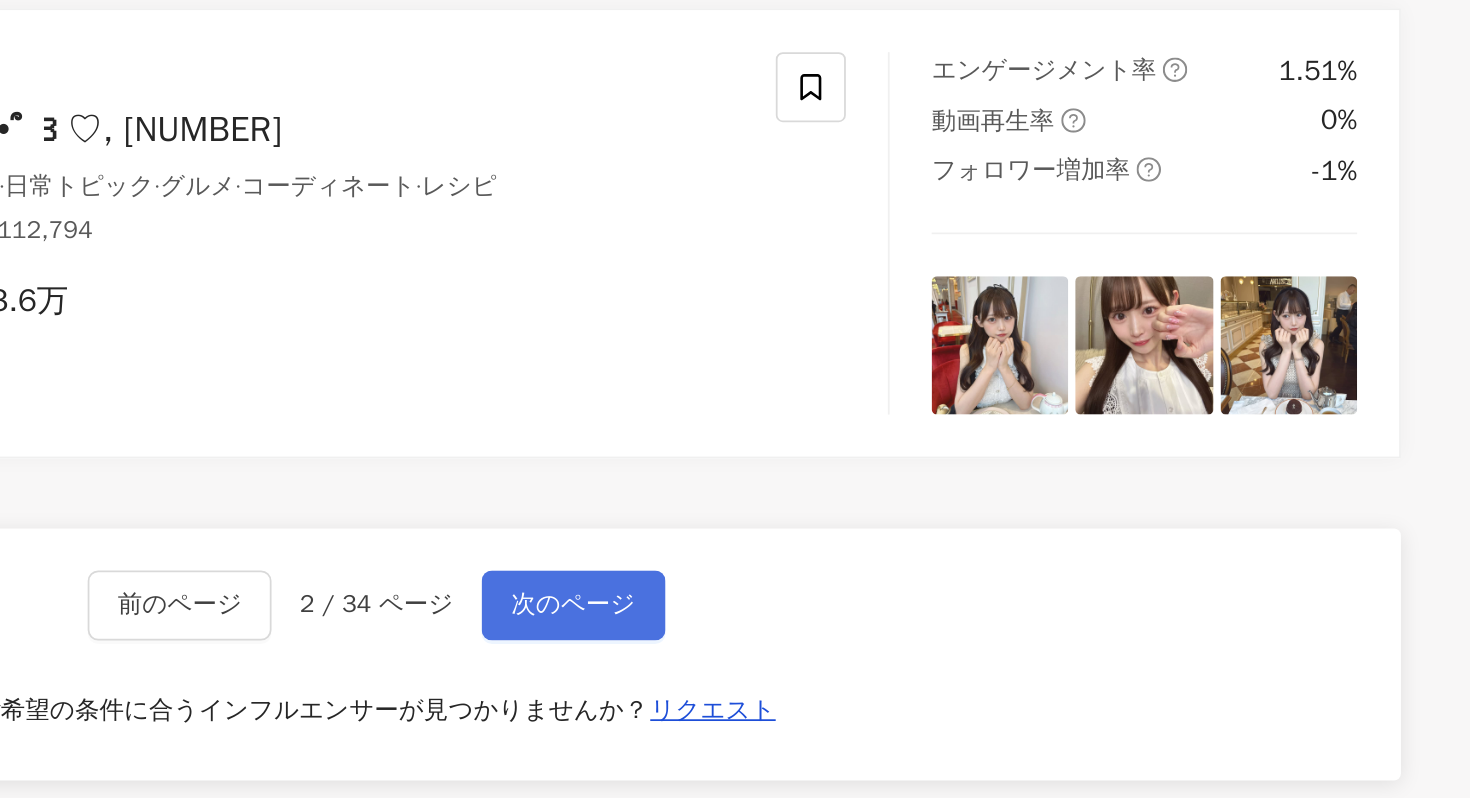 click on "次のページ" at bounding box center [957, 688] 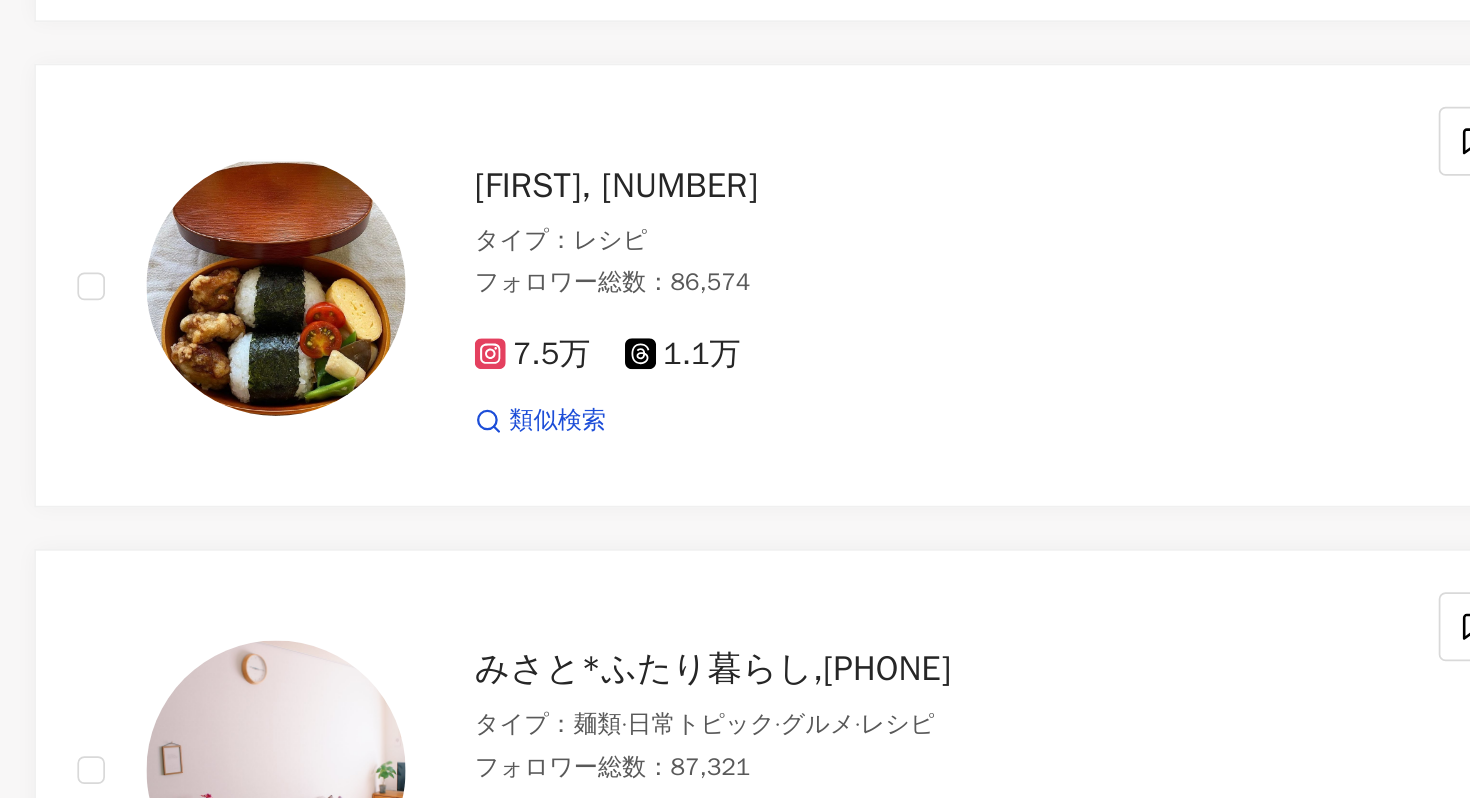 scroll, scrollTop: 2738, scrollLeft: 0, axis: vertical 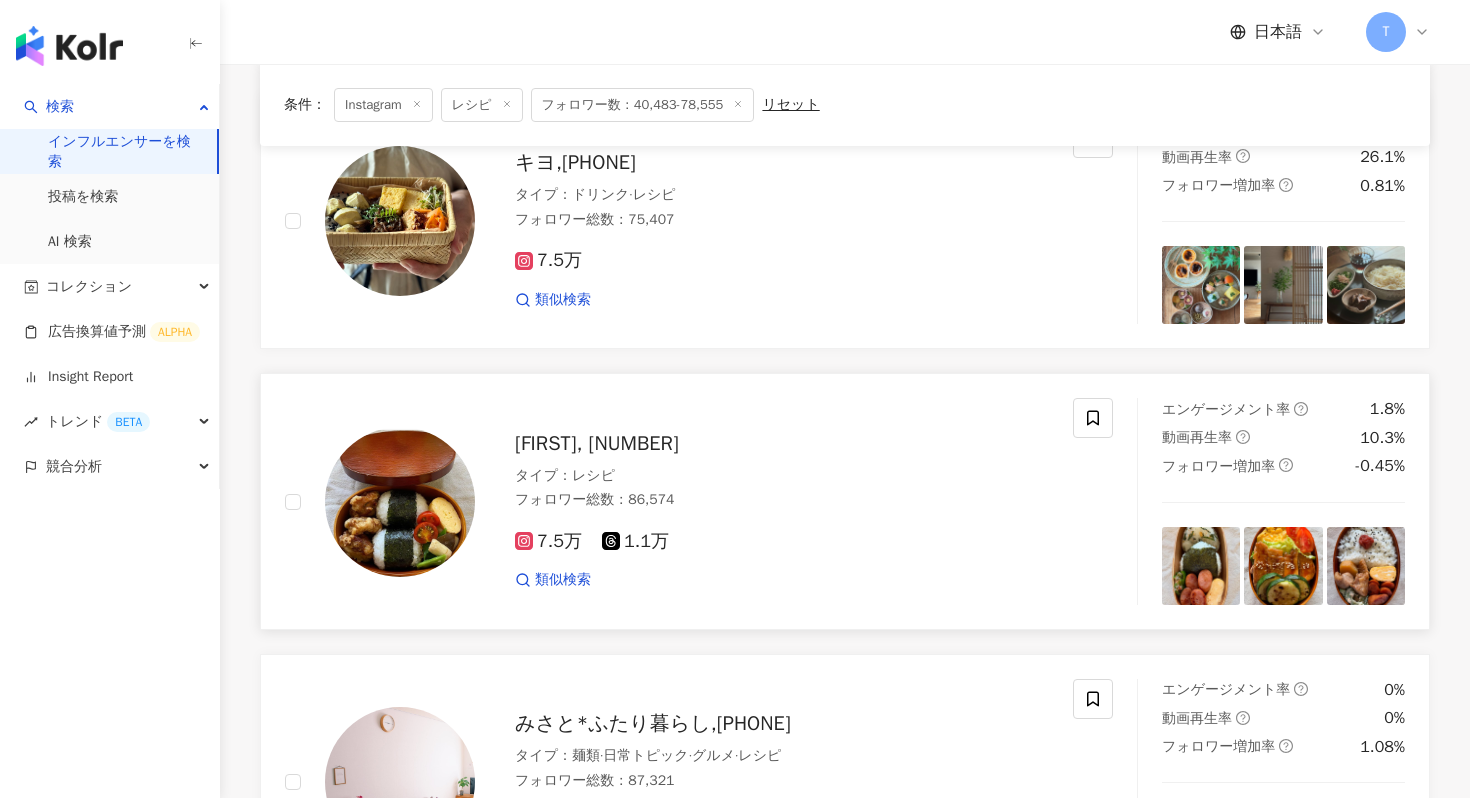 click on "Hiromi,434281564" at bounding box center [597, 443] 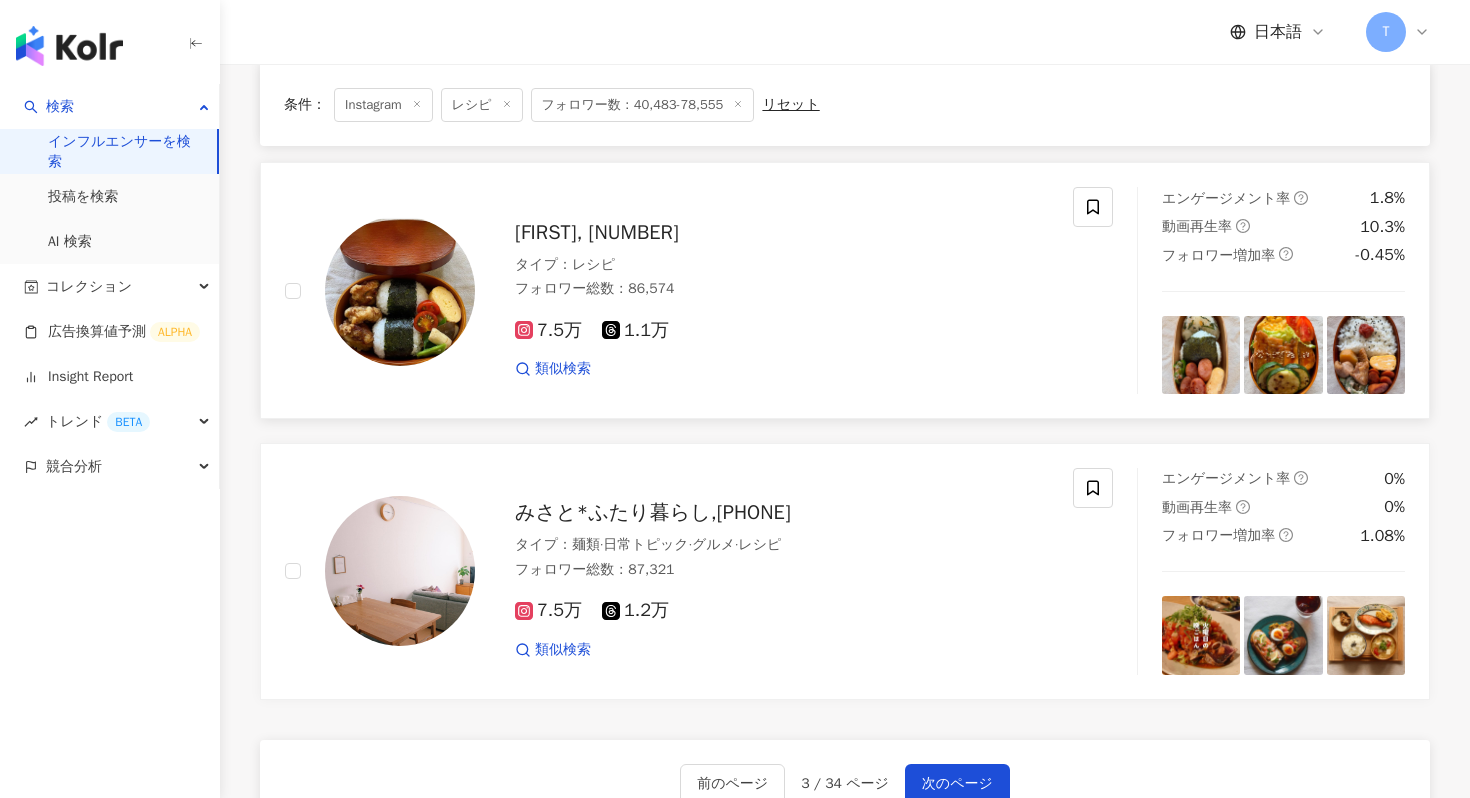 scroll, scrollTop: 3340, scrollLeft: 0, axis: vertical 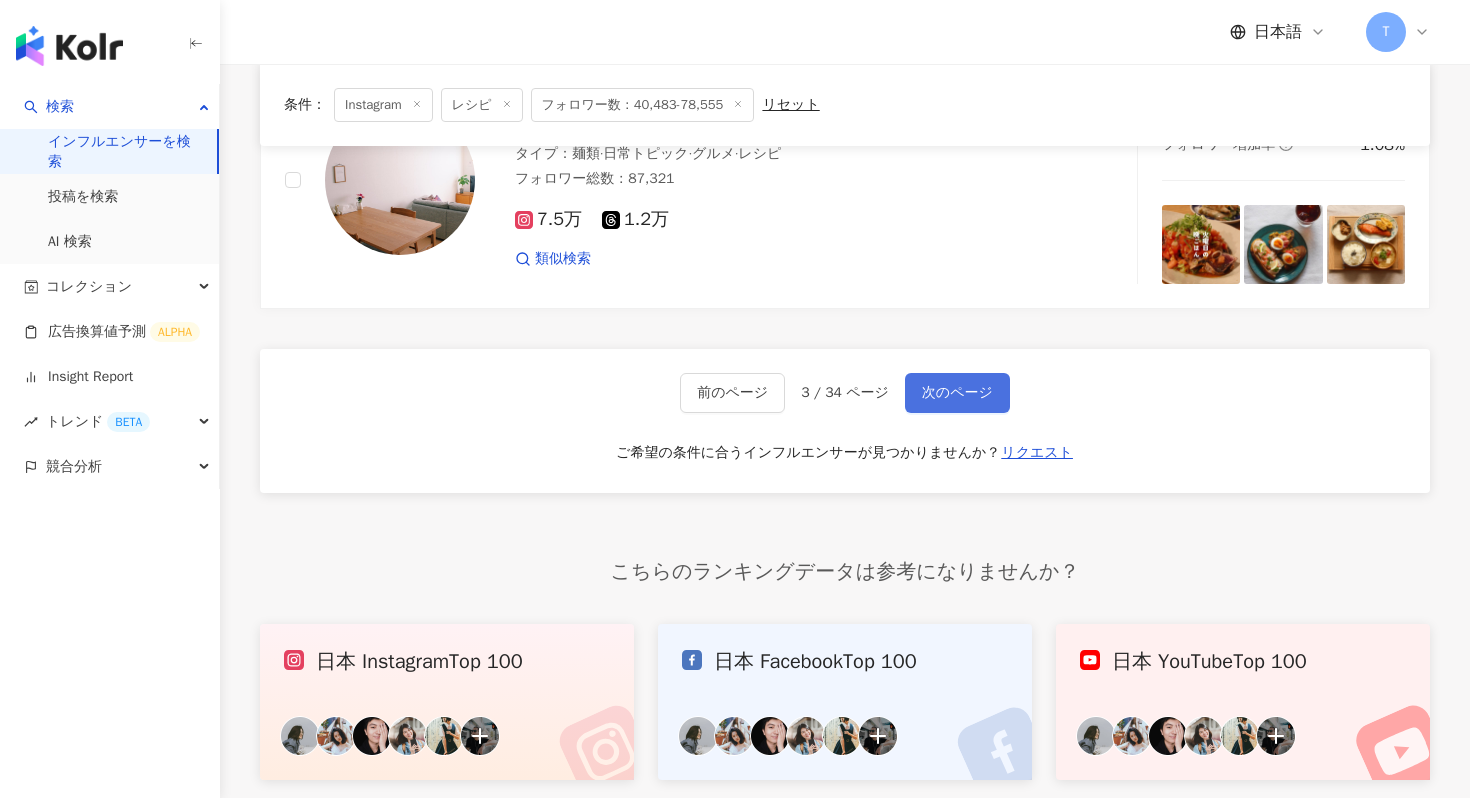 click on "次のページ" at bounding box center (957, 393) 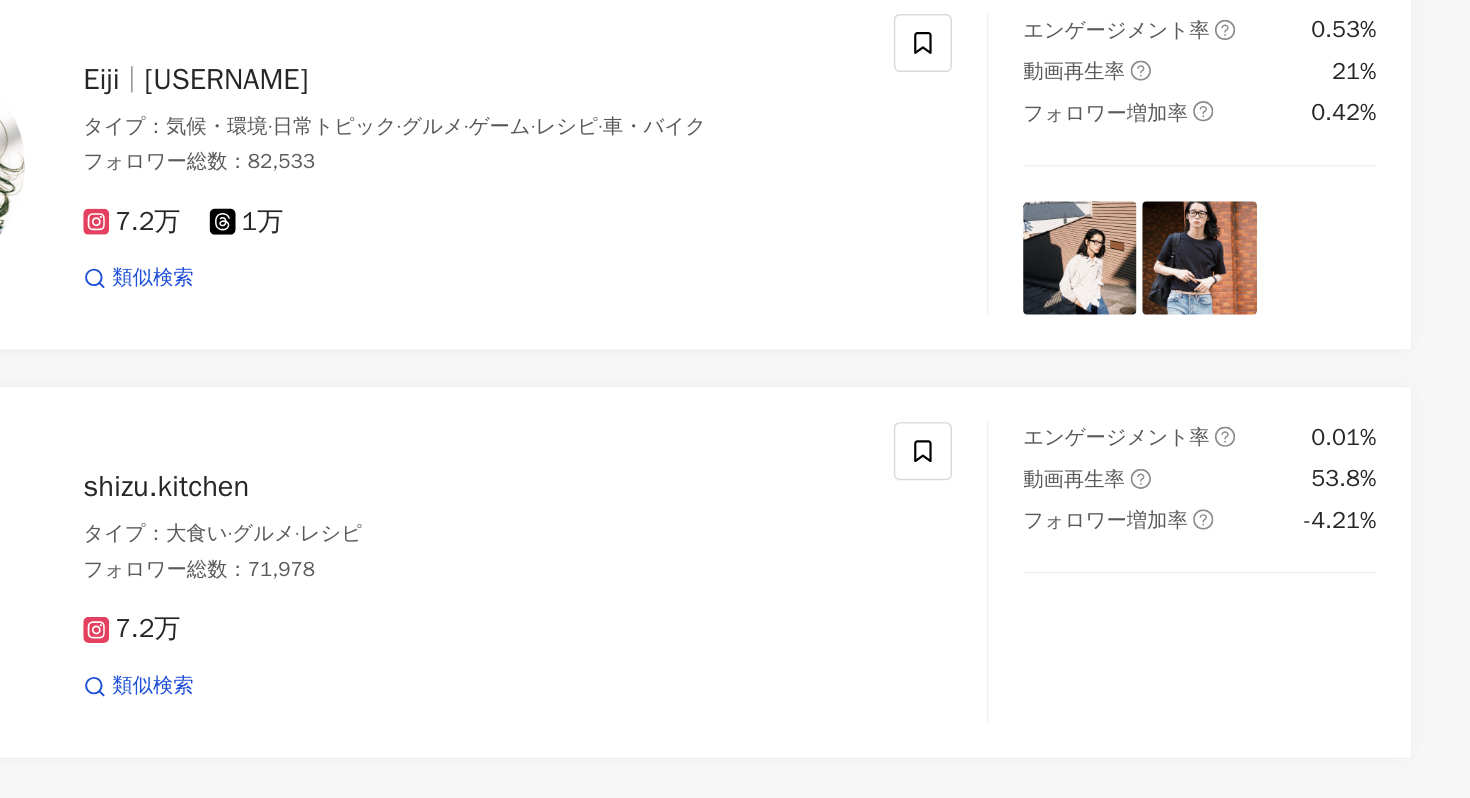 scroll, scrollTop: 3006, scrollLeft: 0, axis: vertical 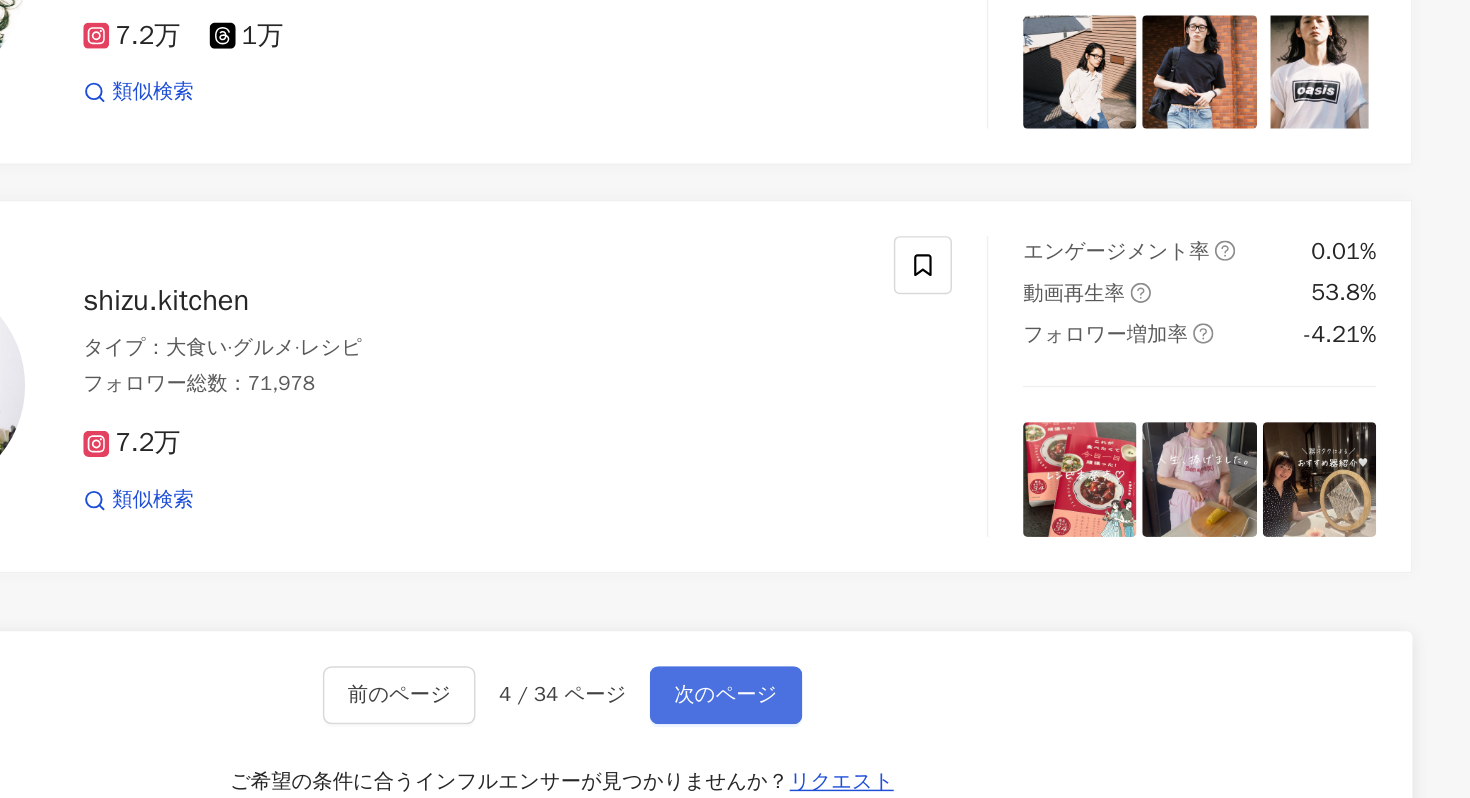 click on "次のページ" at bounding box center [957, 727] 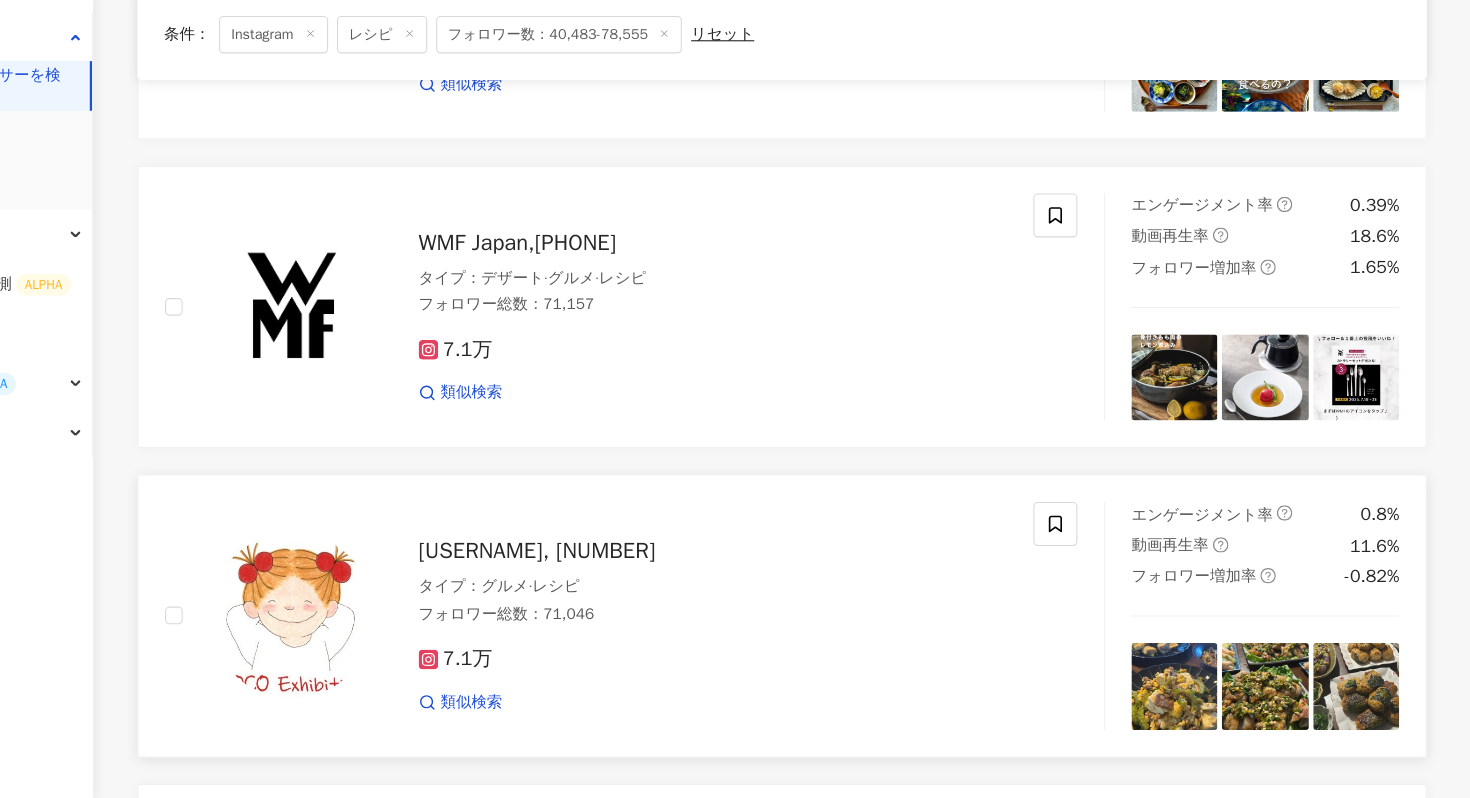 scroll, scrollTop: 362, scrollLeft: 0, axis: vertical 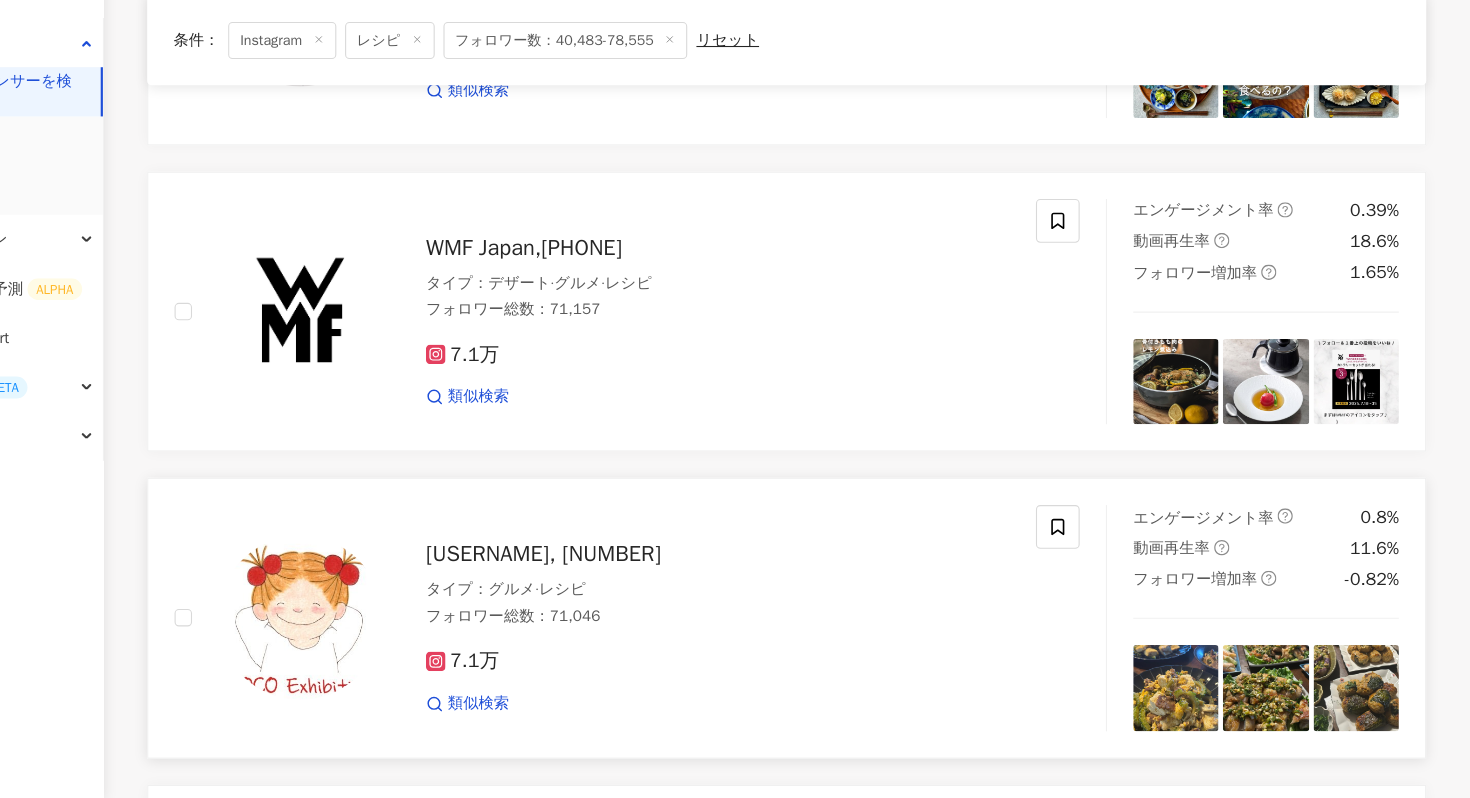 click on "akiko,3030217871" at bounding box center [622, 574] 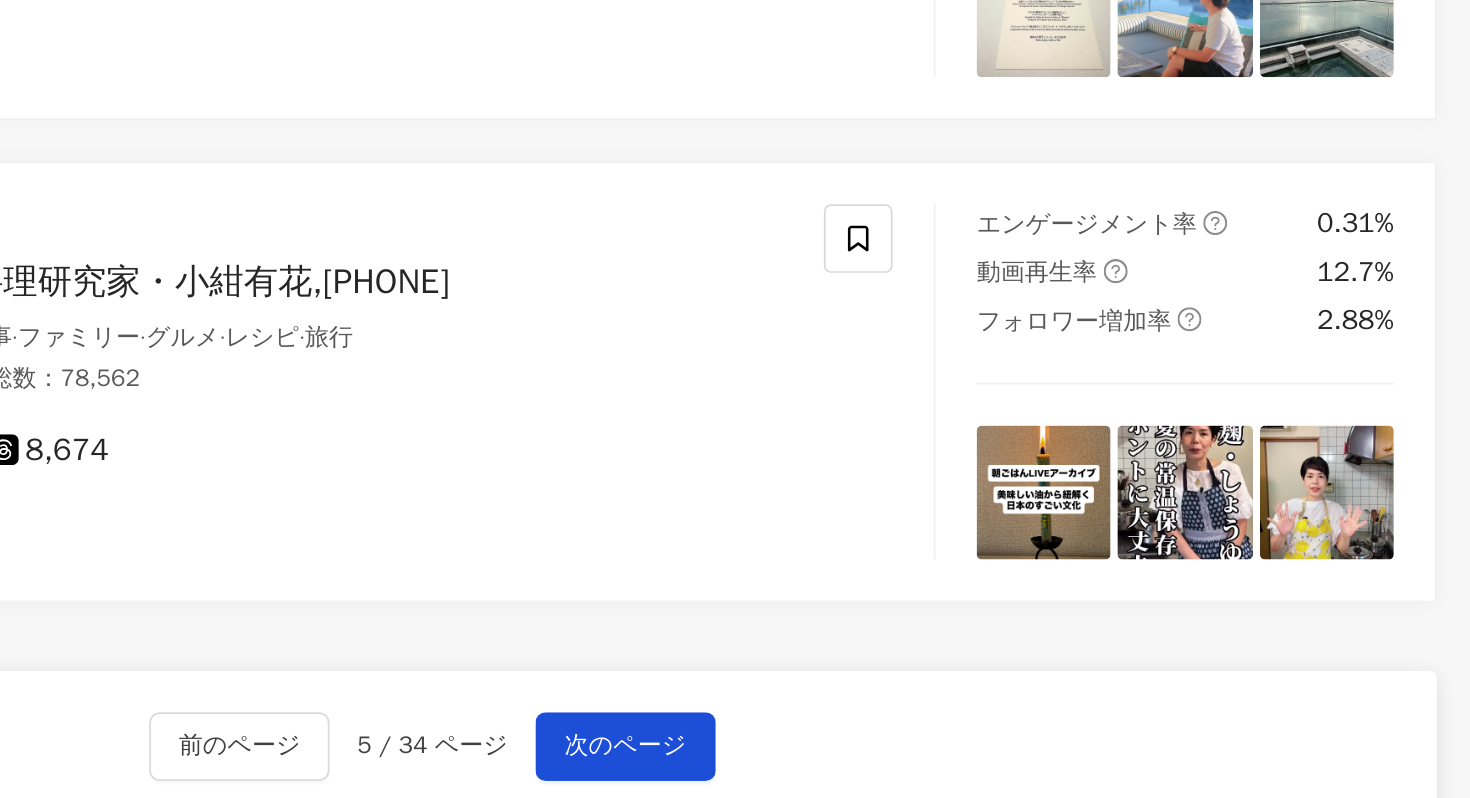 scroll, scrollTop: 2916, scrollLeft: 0, axis: vertical 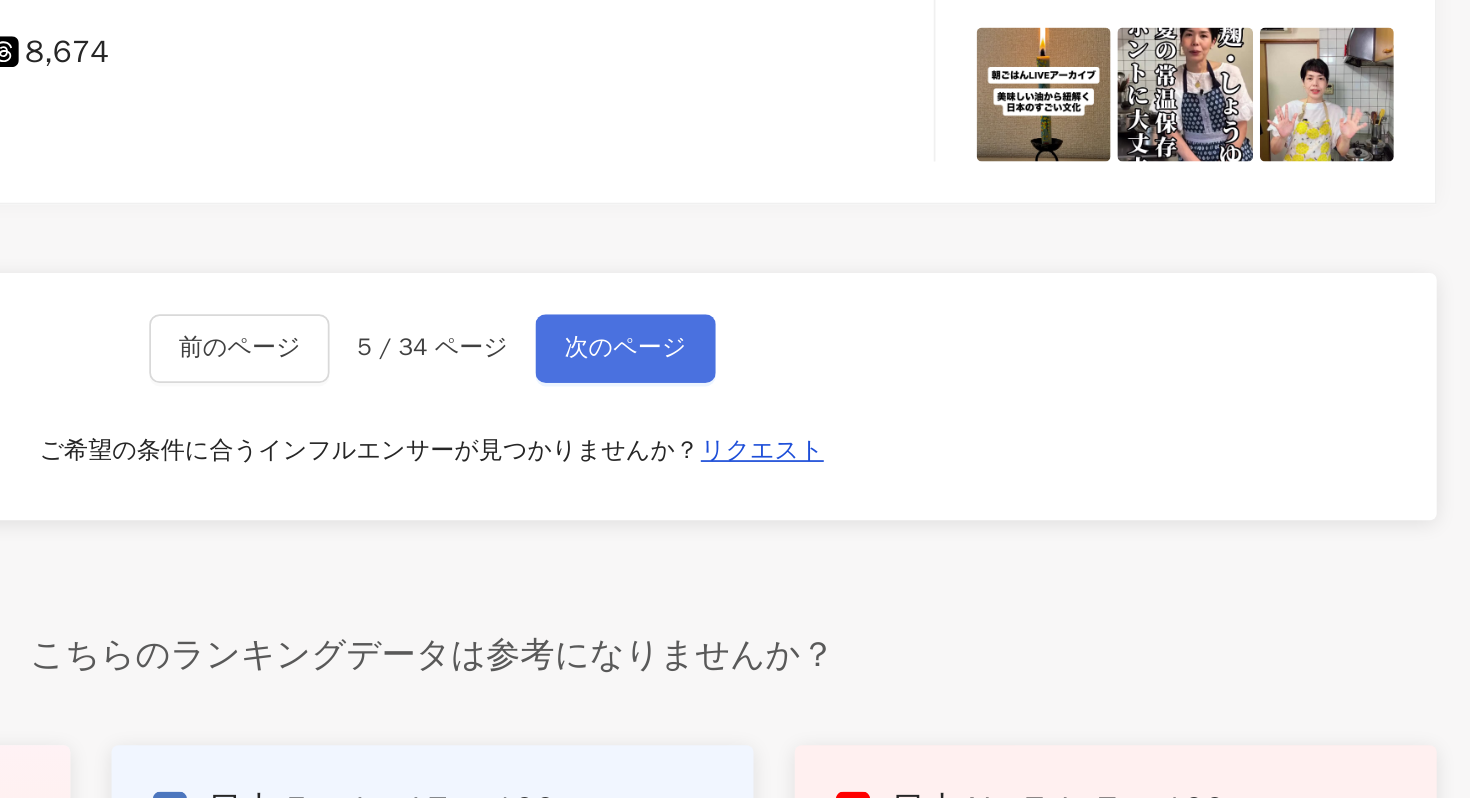 click on "次のページ" at bounding box center (957, 536) 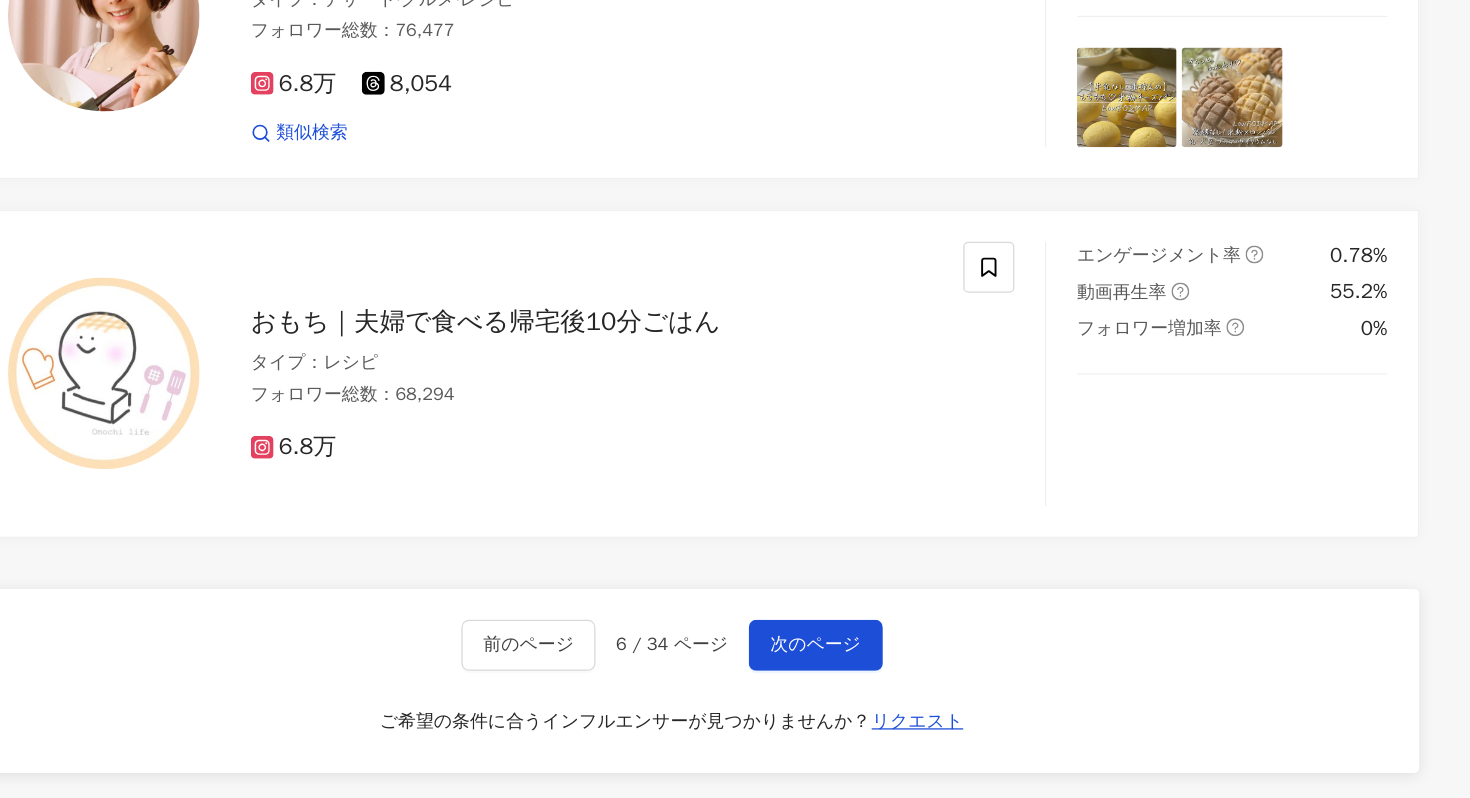 scroll, scrollTop: 3054, scrollLeft: 0, axis: vertical 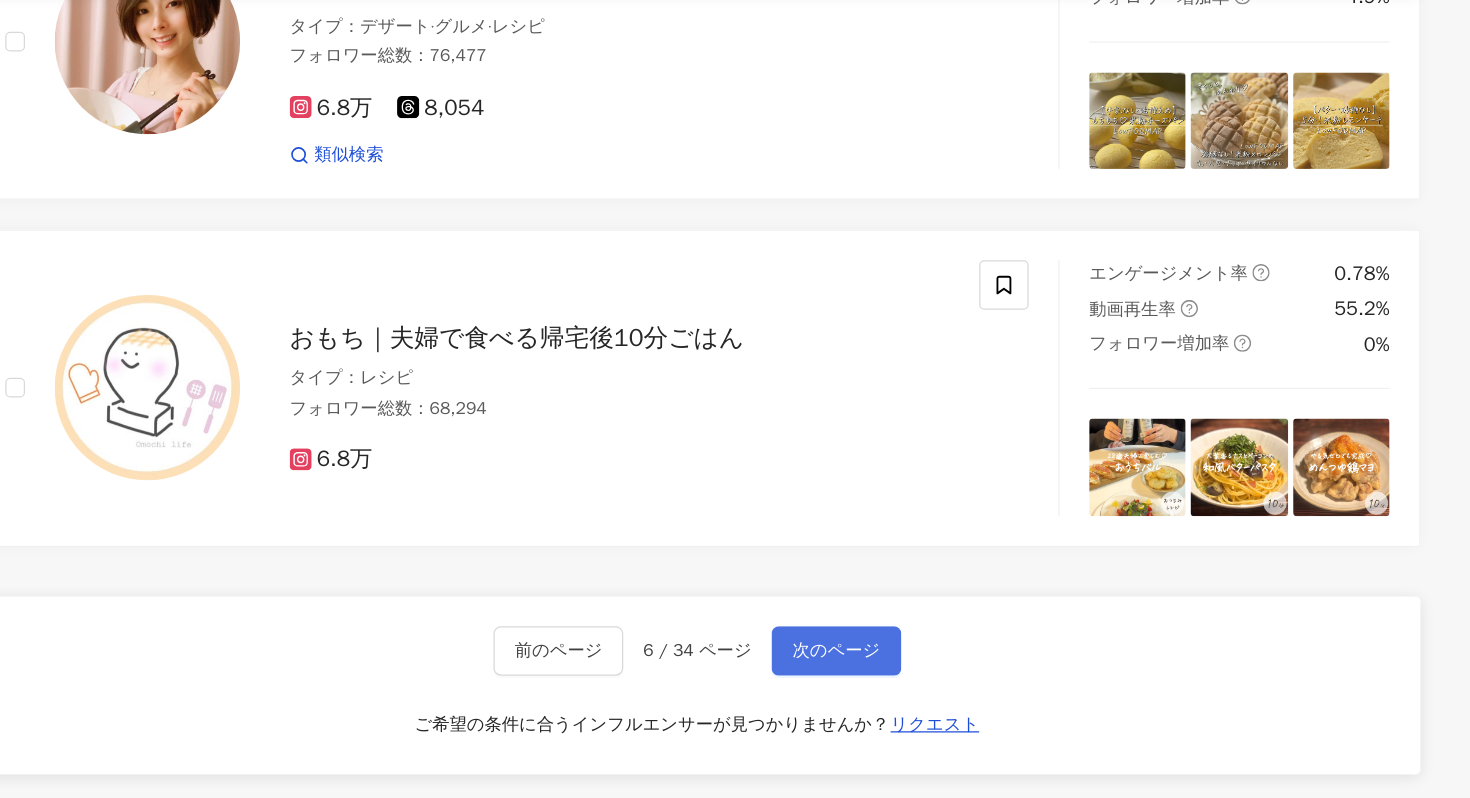 click on "次のページ" at bounding box center [957, 679] 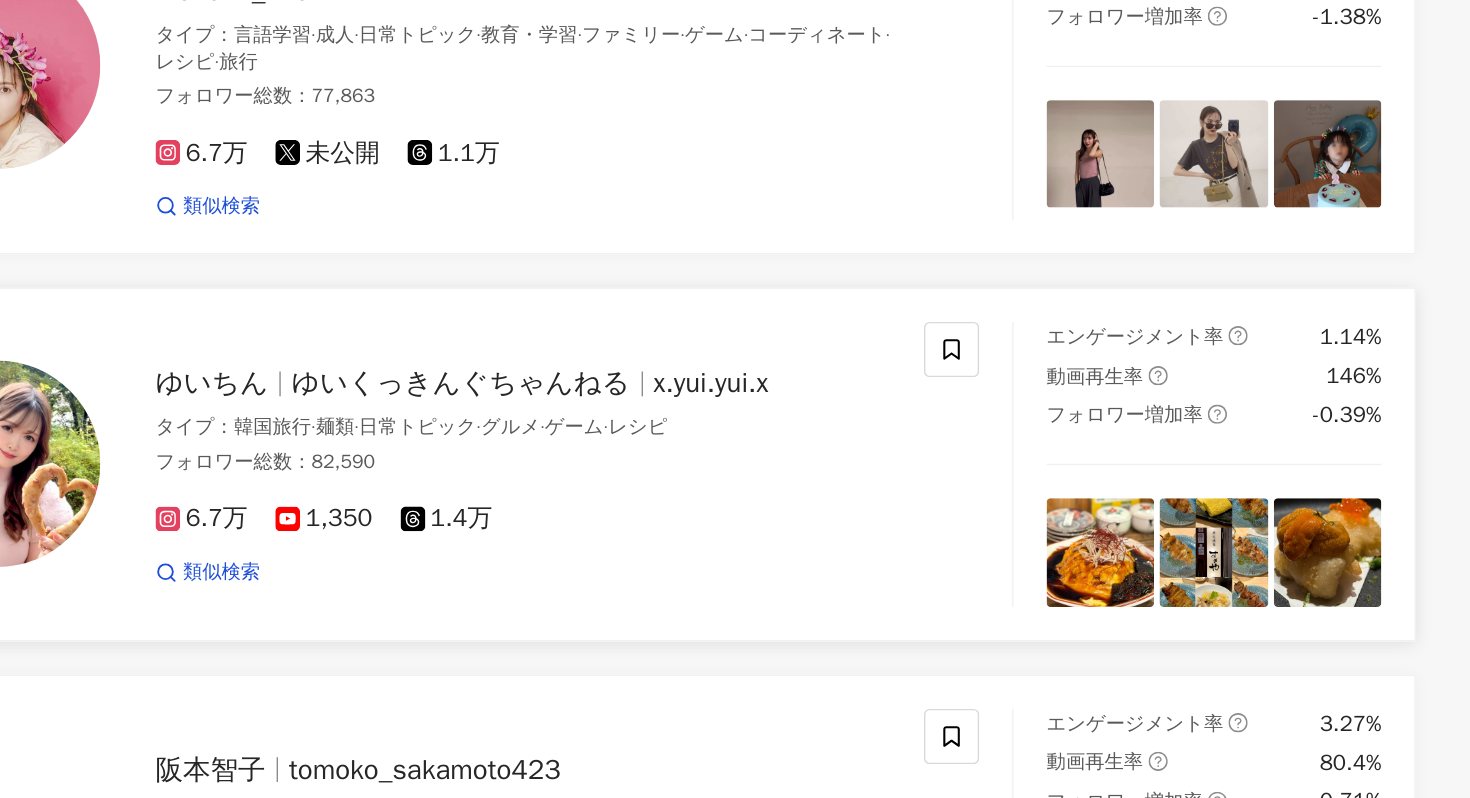 scroll, scrollTop: 1298, scrollLeft: 0, axis: vertical 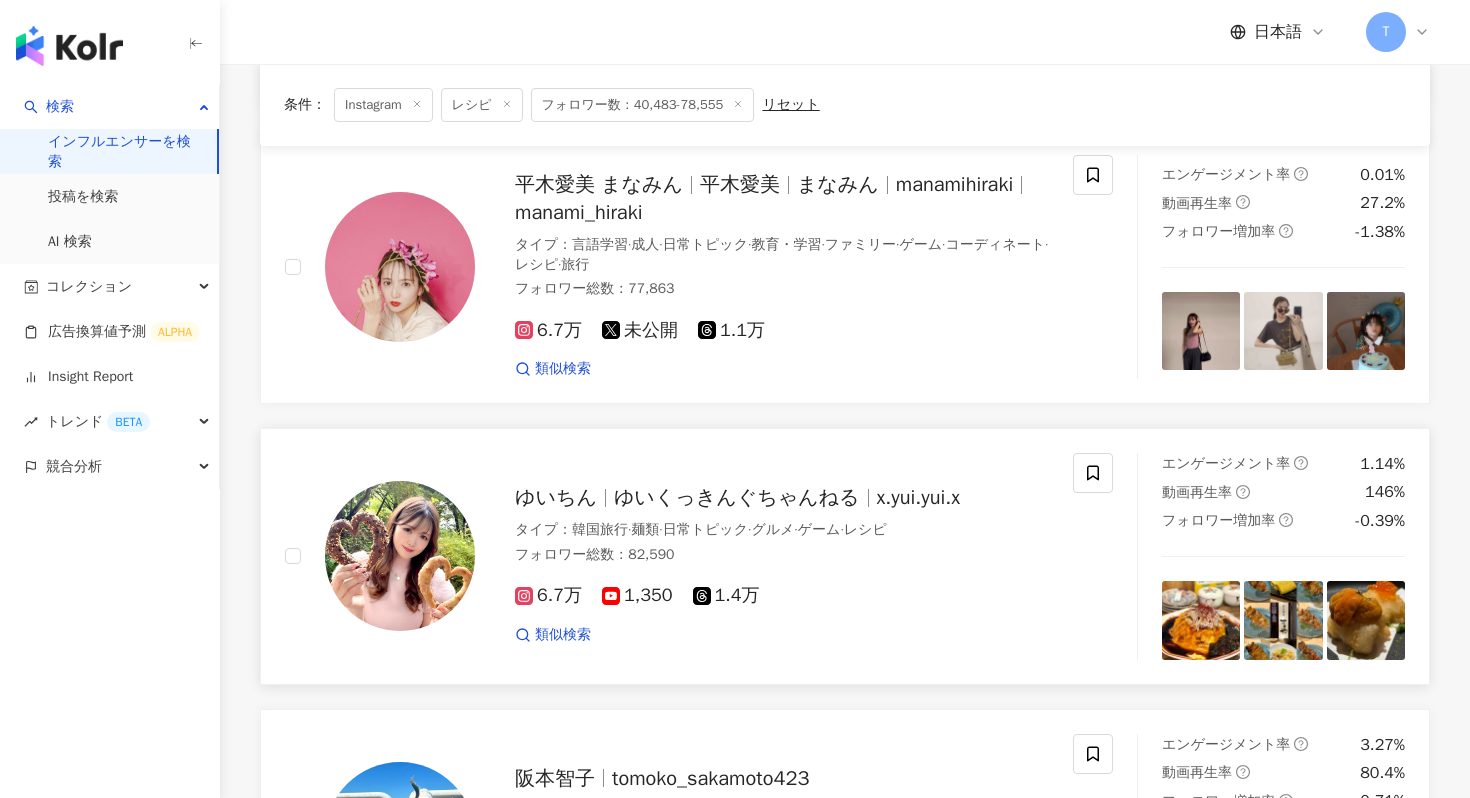 click on "ゆいちん" at bounding box center [556, 497] 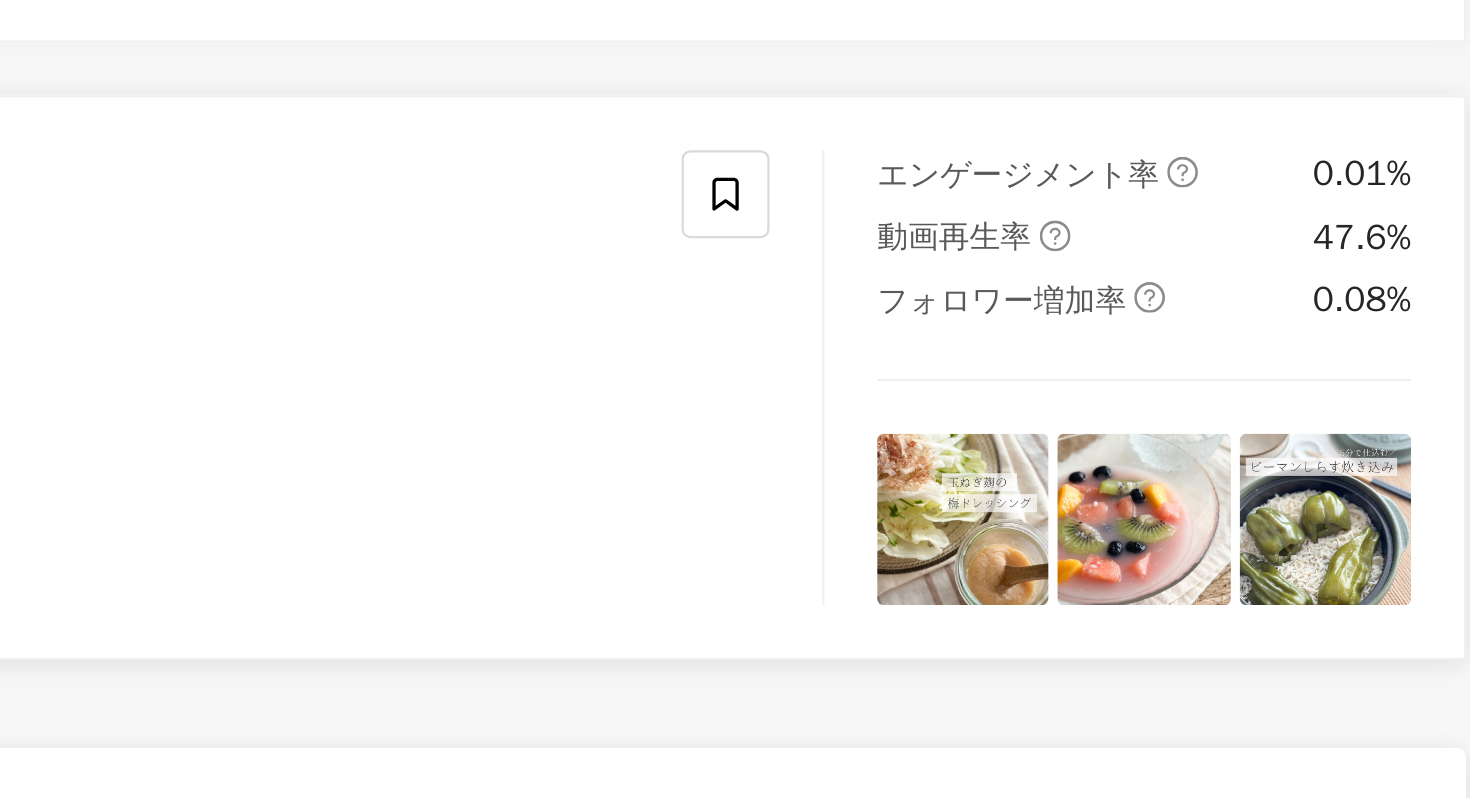 scroll, scrollTop: 3007, scrollLeft: 0, axis: vertical 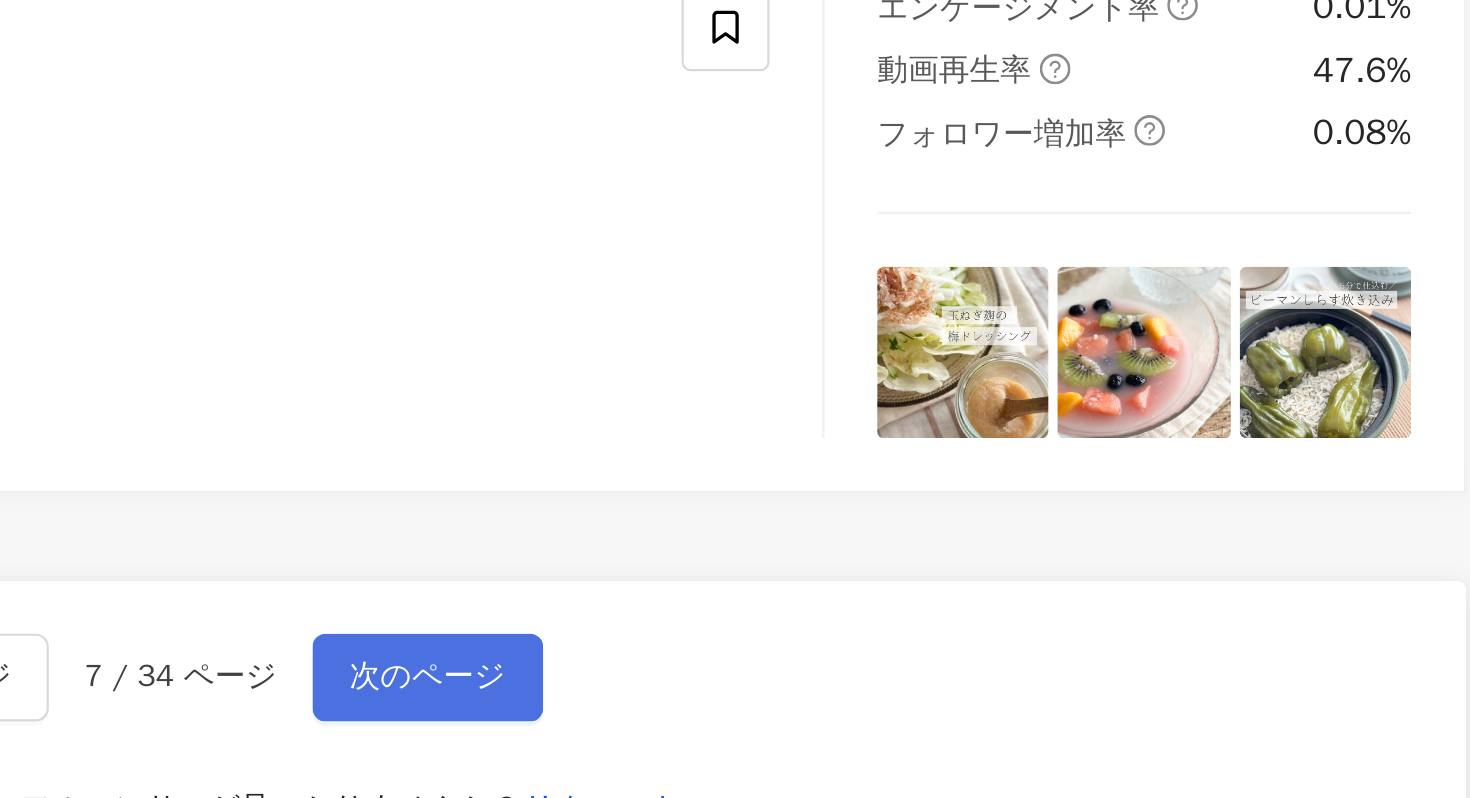 click on "次のページ" at bounding box center [957, 743] 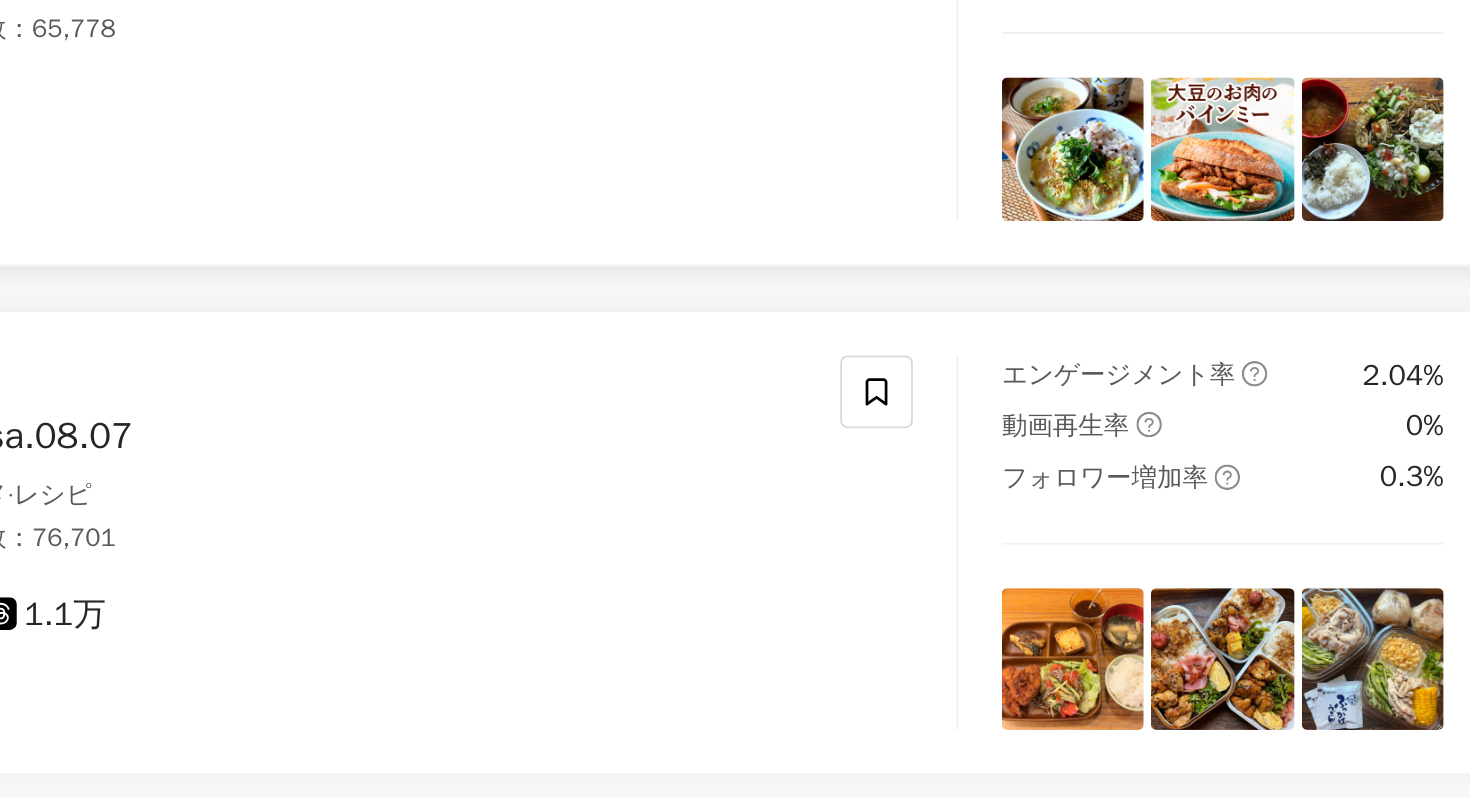 scroll, scrollTop: 2401, scrollLeft: 0, axis: vertical 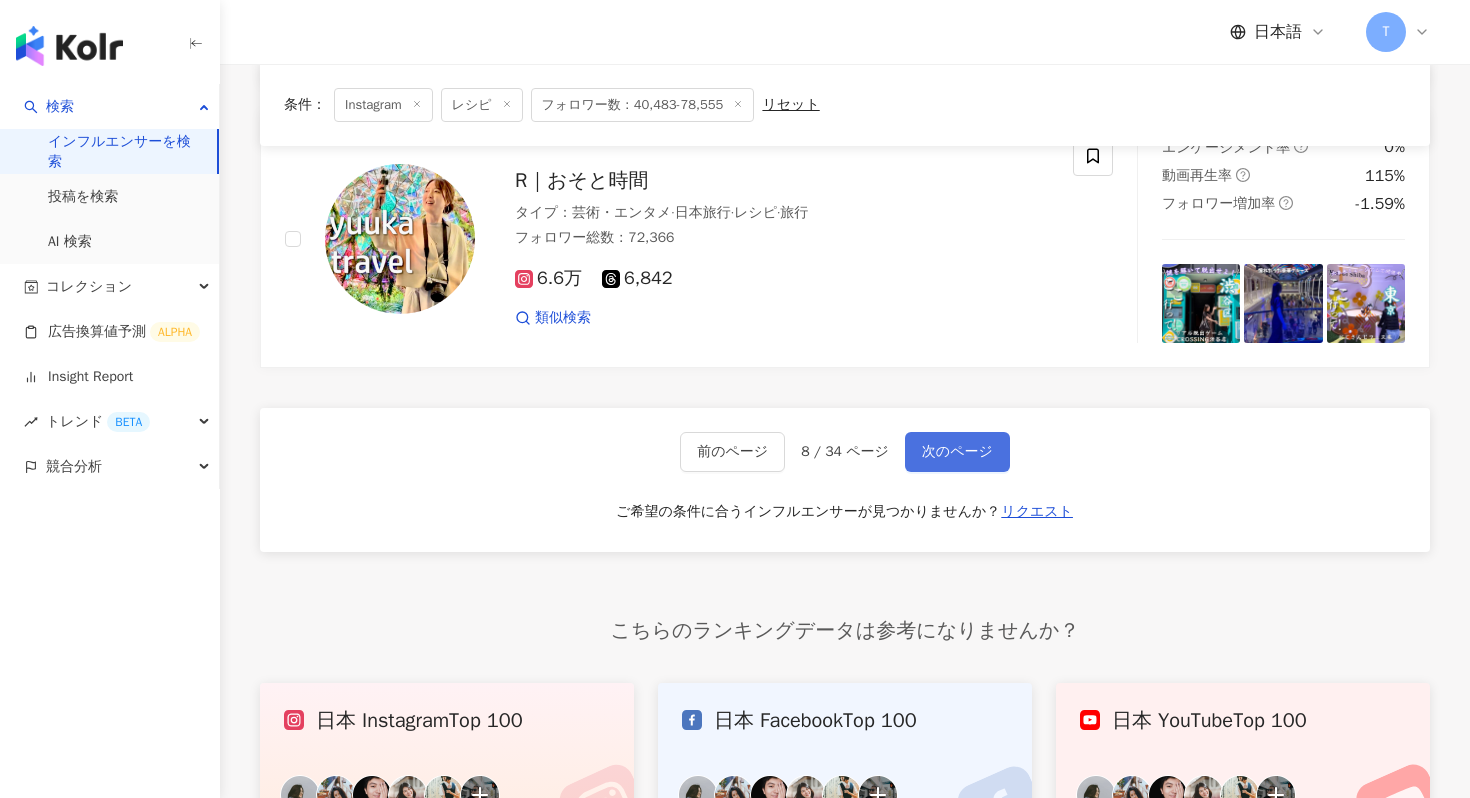 click on "次のページ" at bounding box center (957, 452) 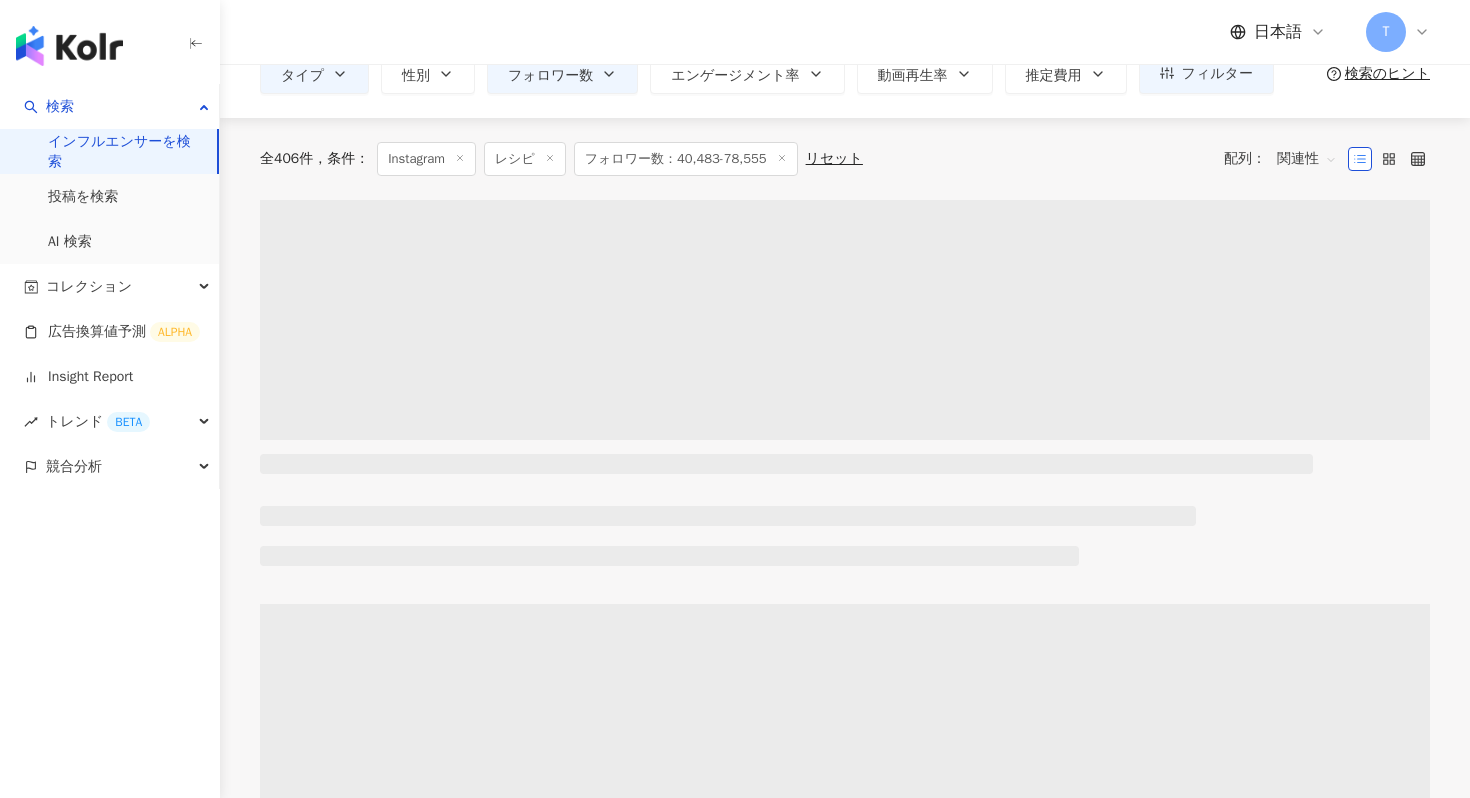 scroll, scrollTop: 0, scrollLeft: 0, axis: both 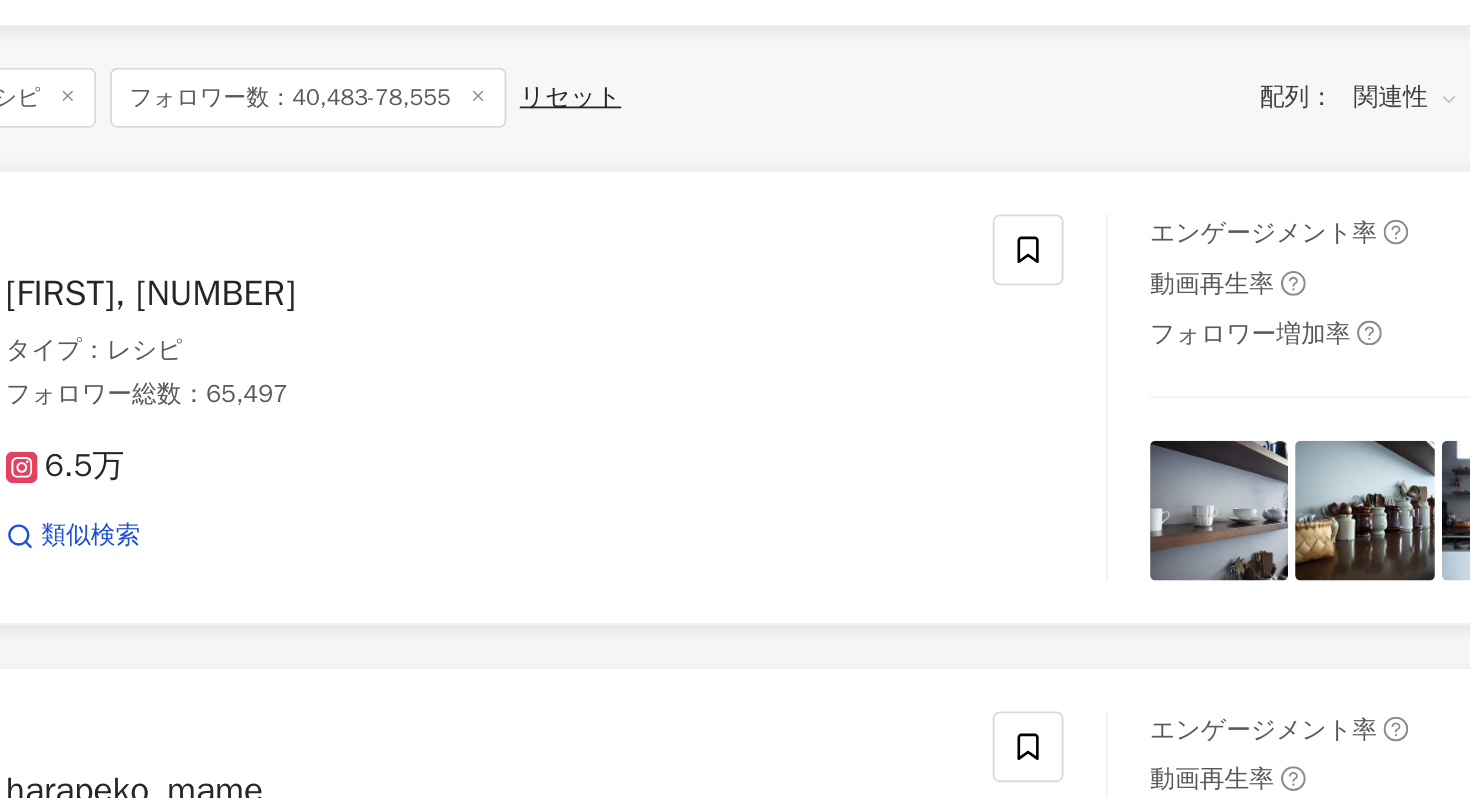 click on "タイプ ： レシピ" at bounding box center (782, 408) 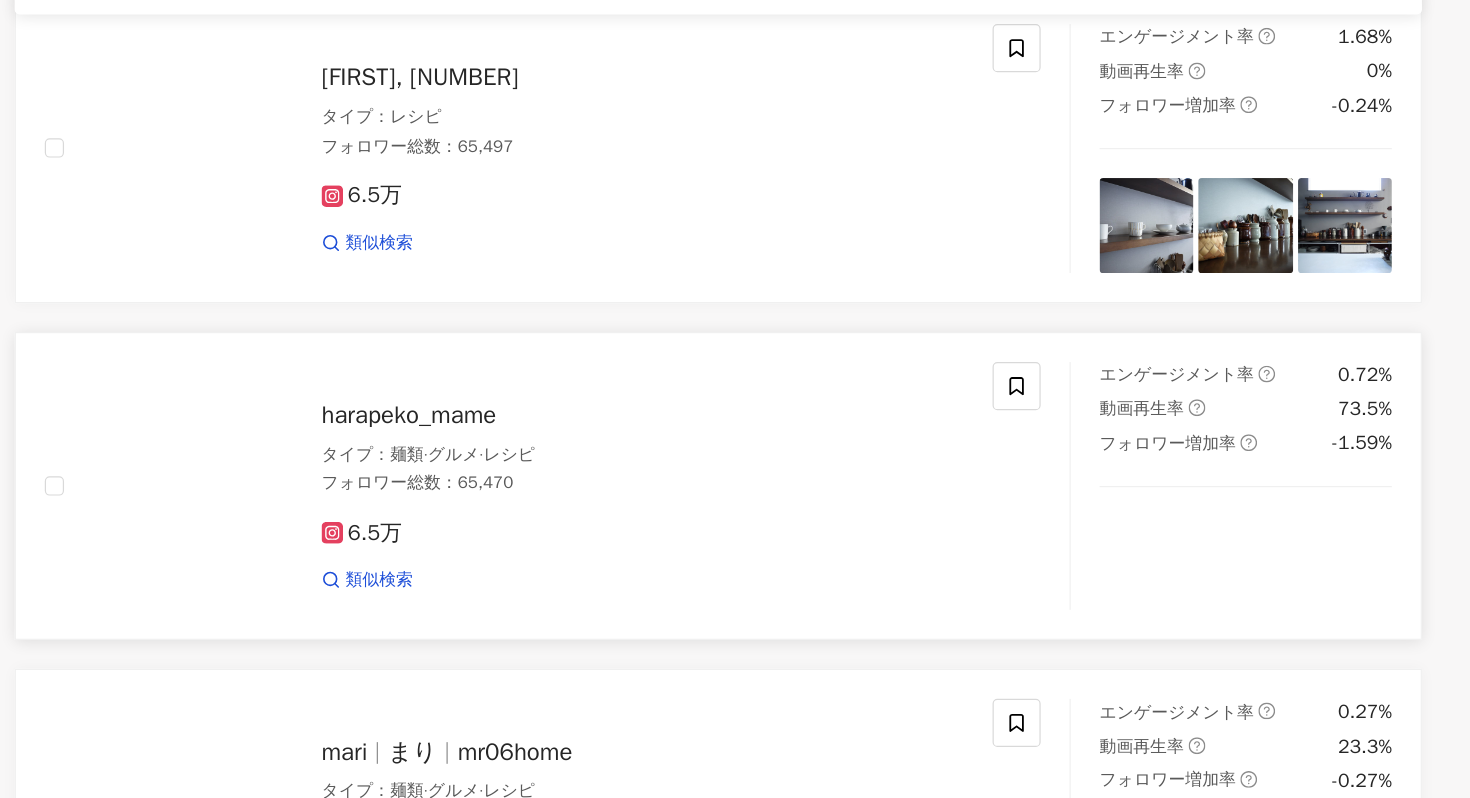 scroll, scrollTop: 176, scrollLeft: 0, axis: vertical 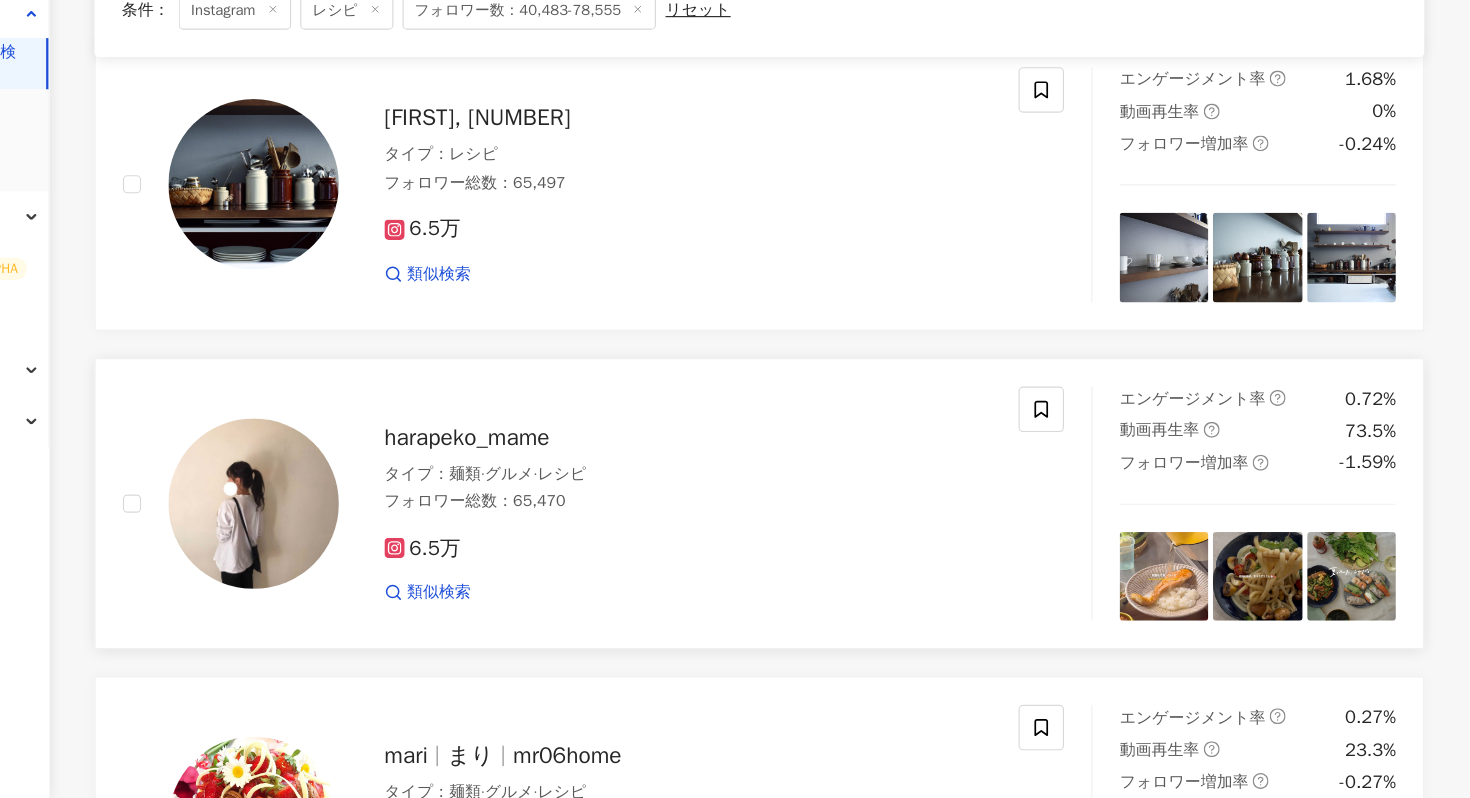 click on "harapeko_mame" at bounding box center [587, 480] 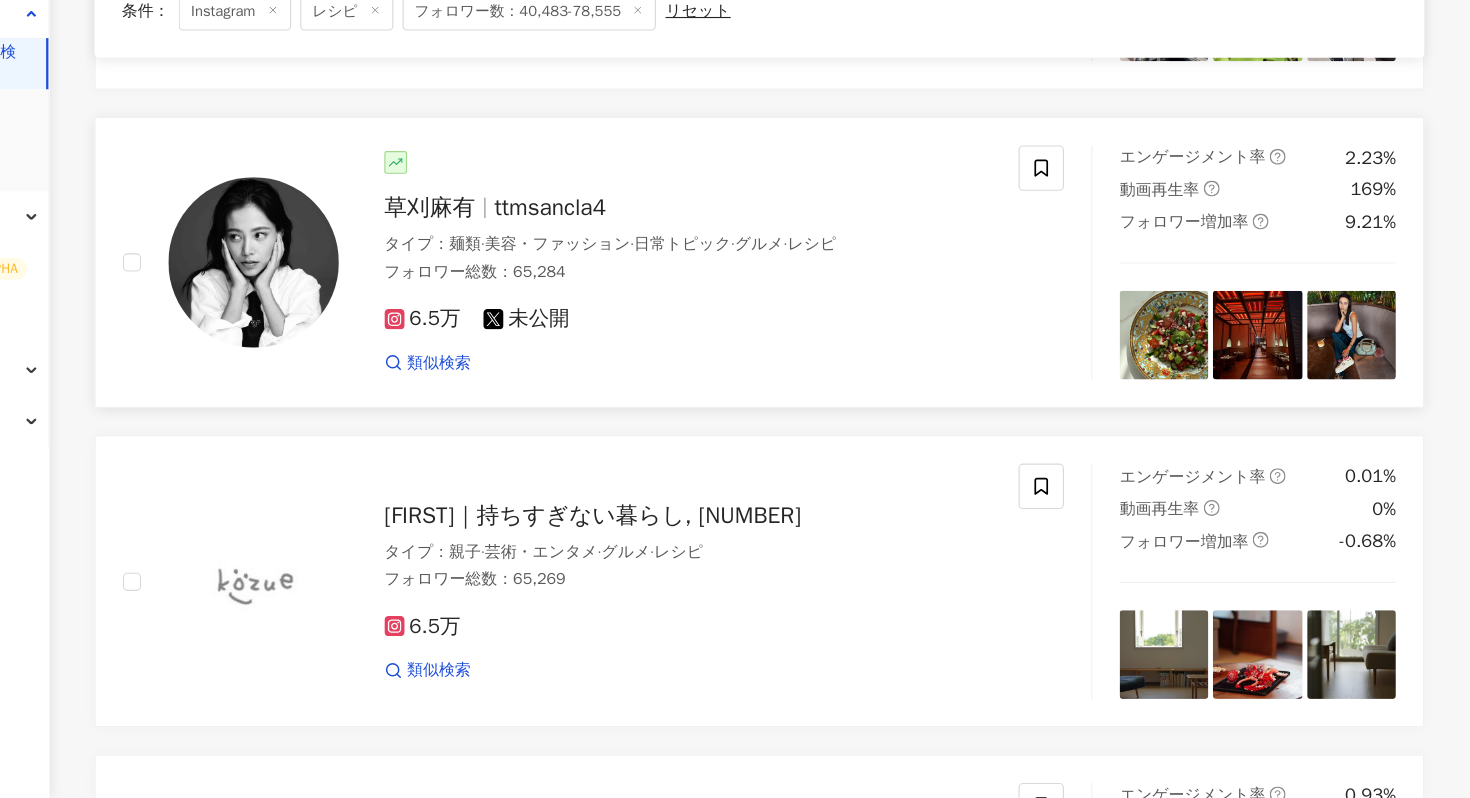 scroll, scrollTop: 2072, scrollLeft: 0, axis: vertical 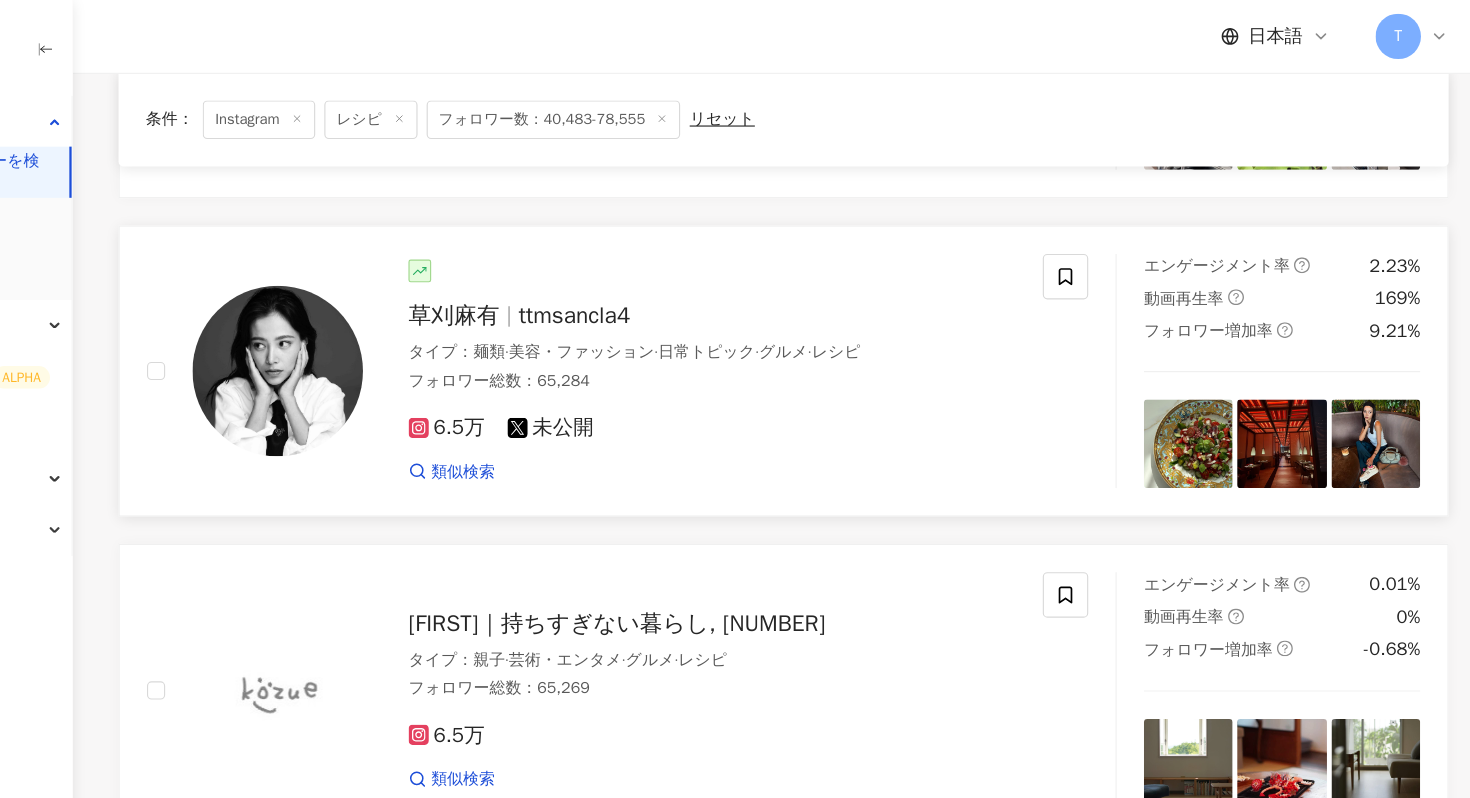 click on "草刈麻有" at bounding box center [563, 277] 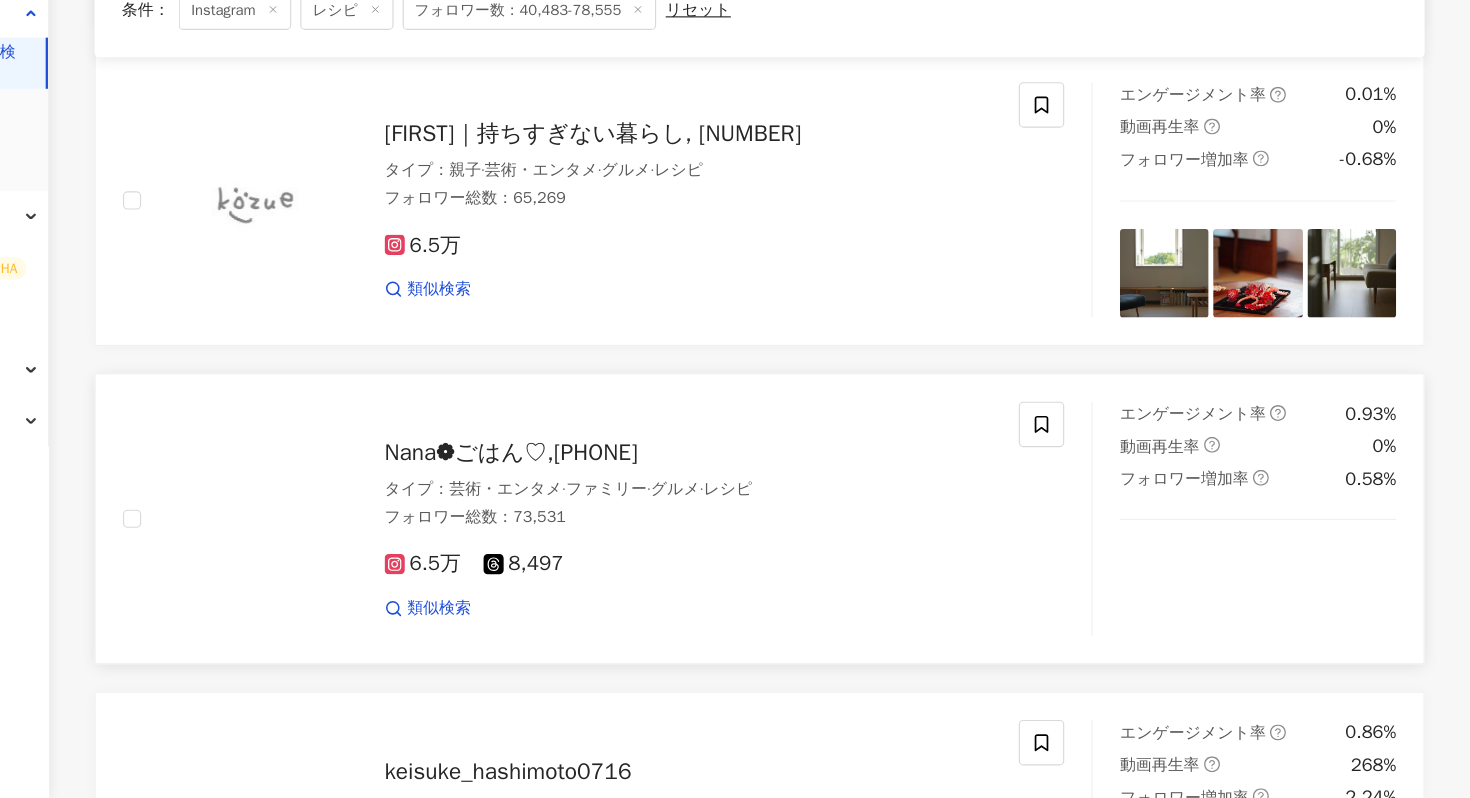 scroll, scrollTop: 2845, scrollLeft: 0, axis: vertical 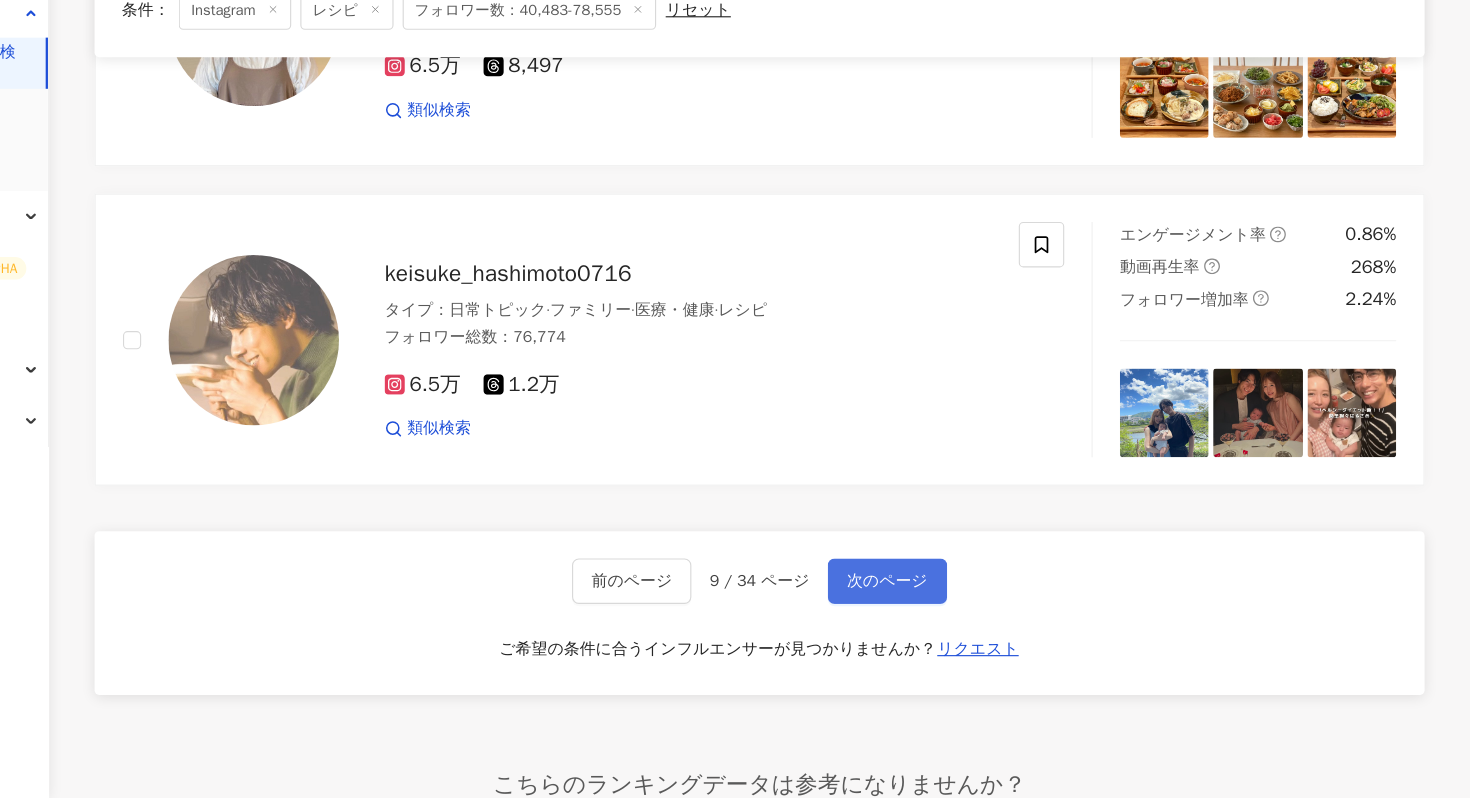 click on "次のページ" at bounding box center (957, 607) 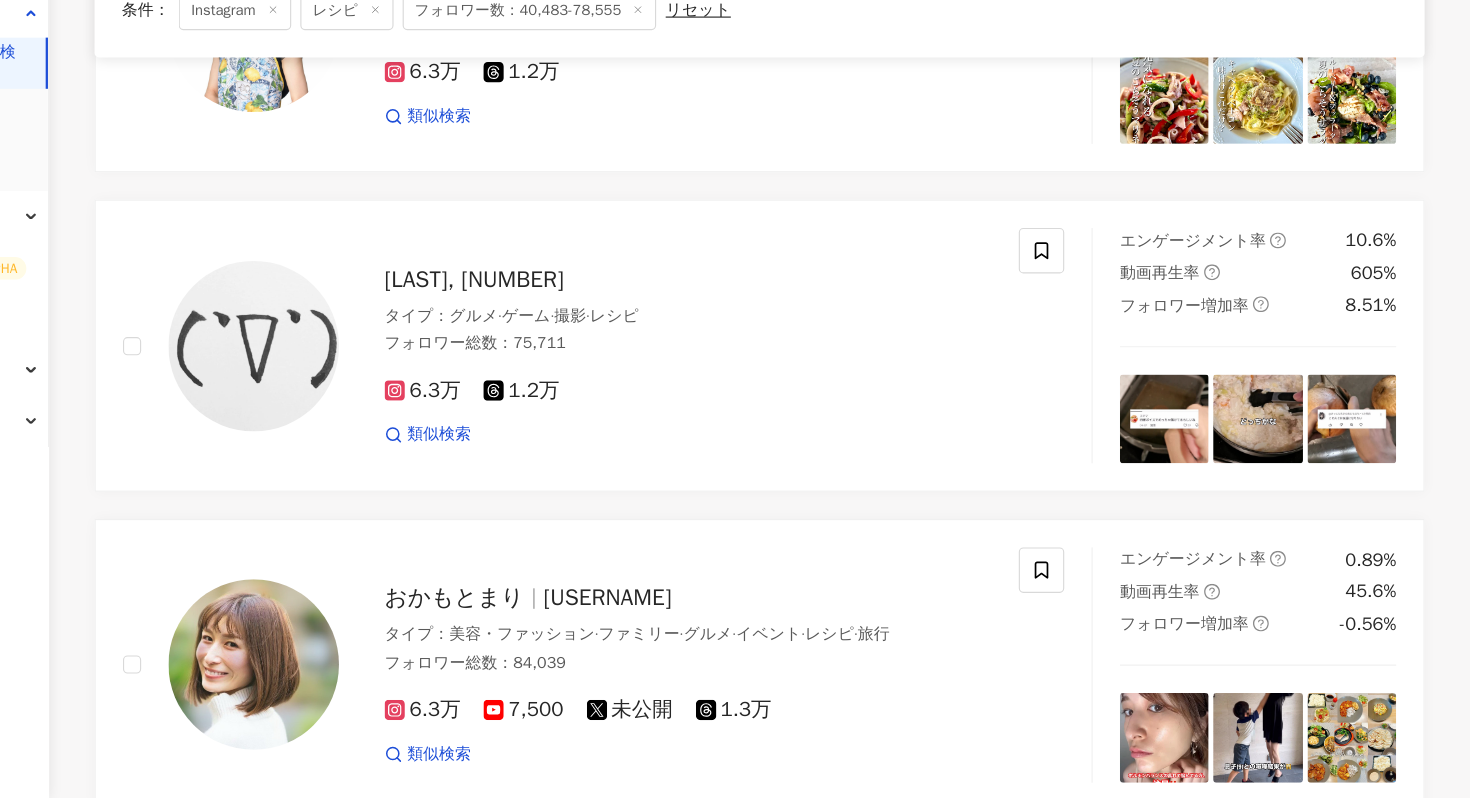 scroll, scrollTop: 2840, scrollLeft: 0, axis: vertical 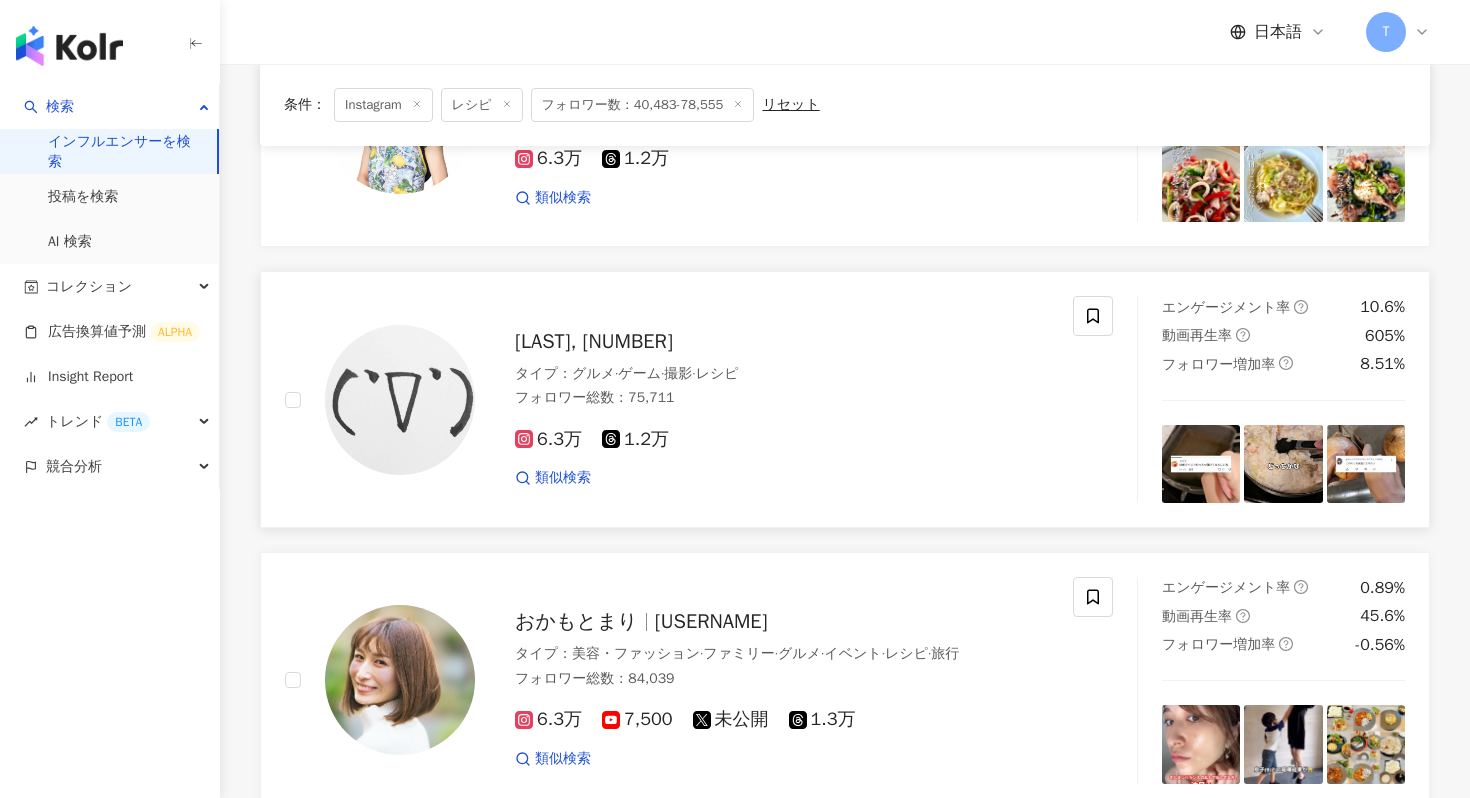 click on "四郎,40755783114" at bounding box center (594, 341) 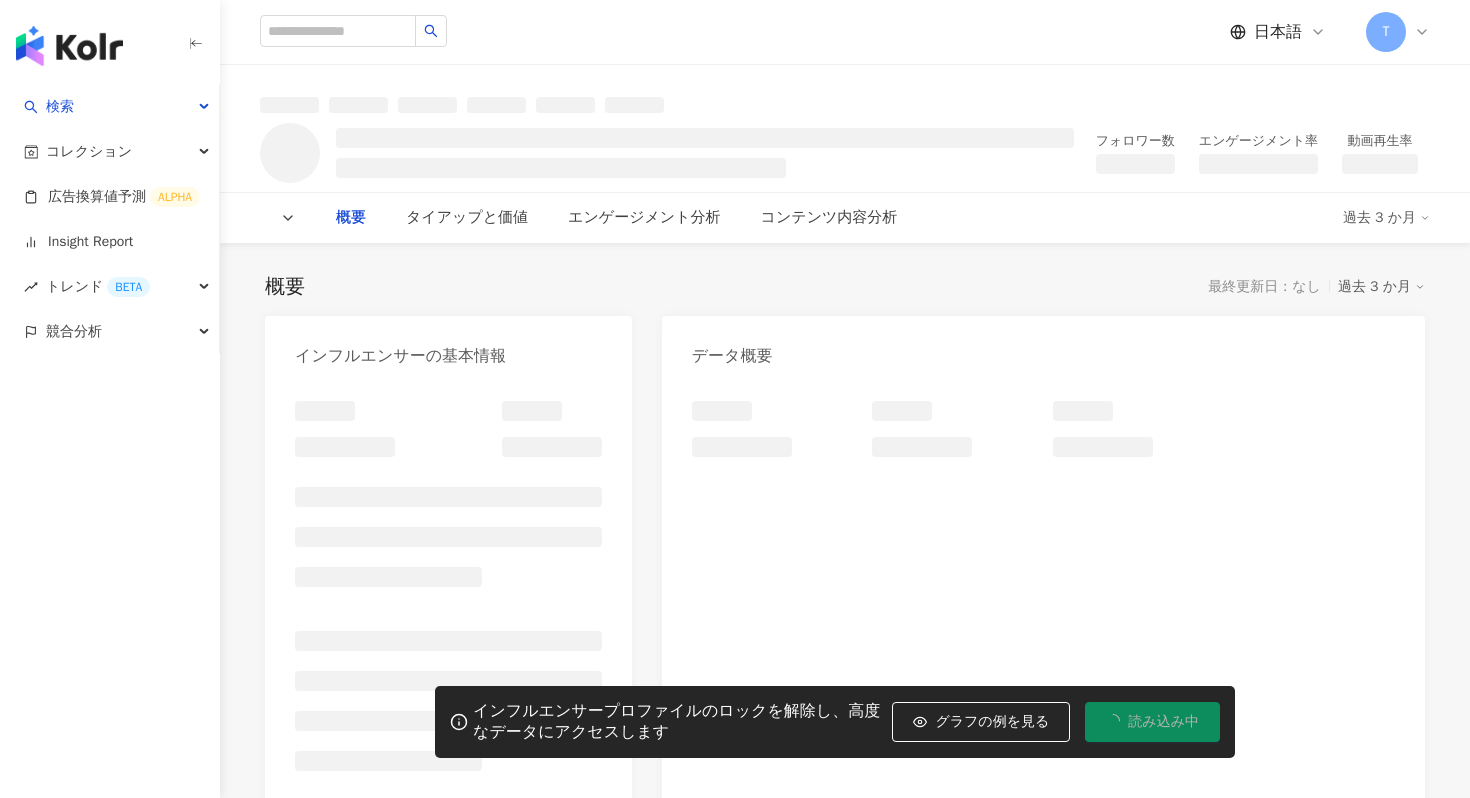 scroll, scrollTop: 0, scrollLeft: 0, axis: both 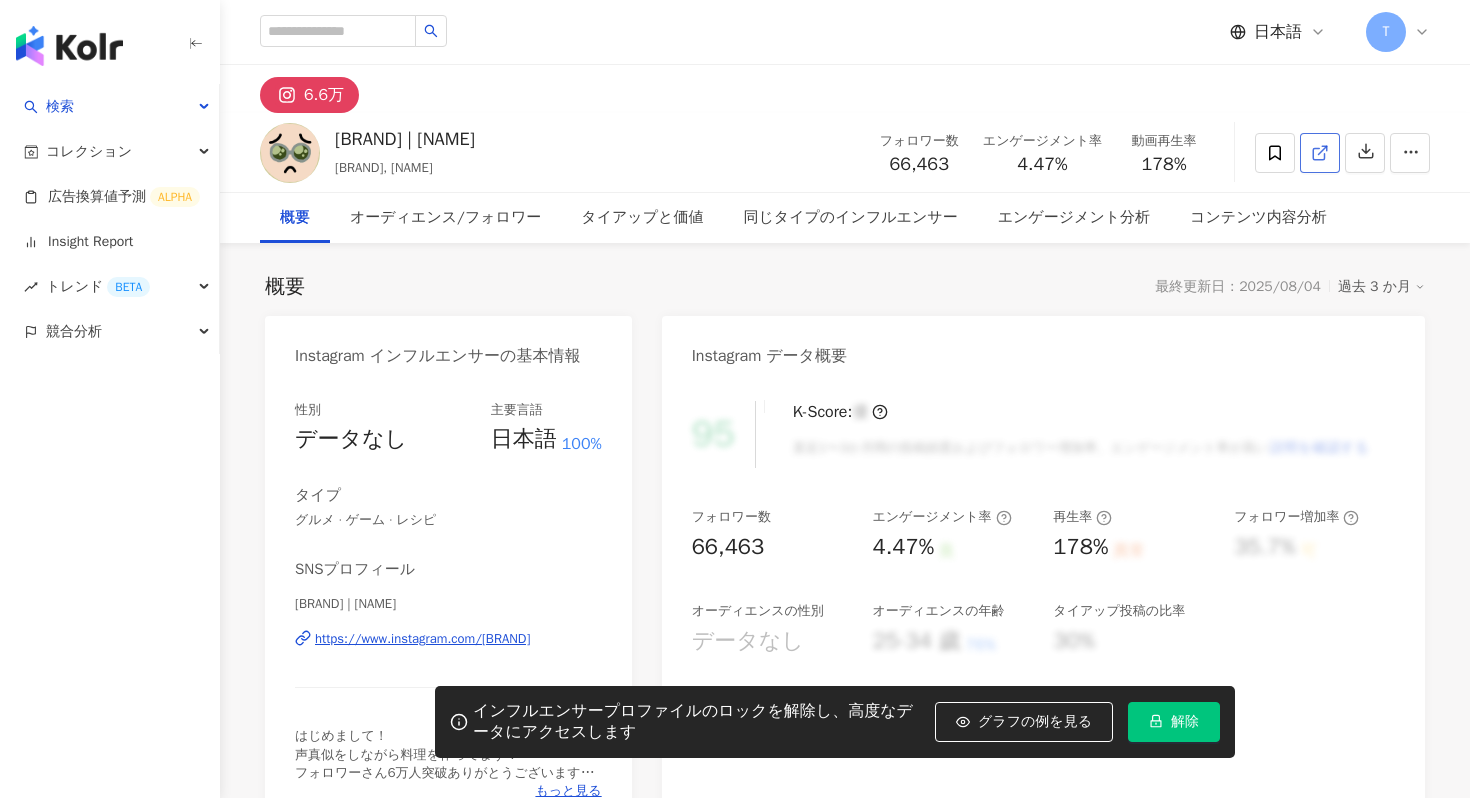 click 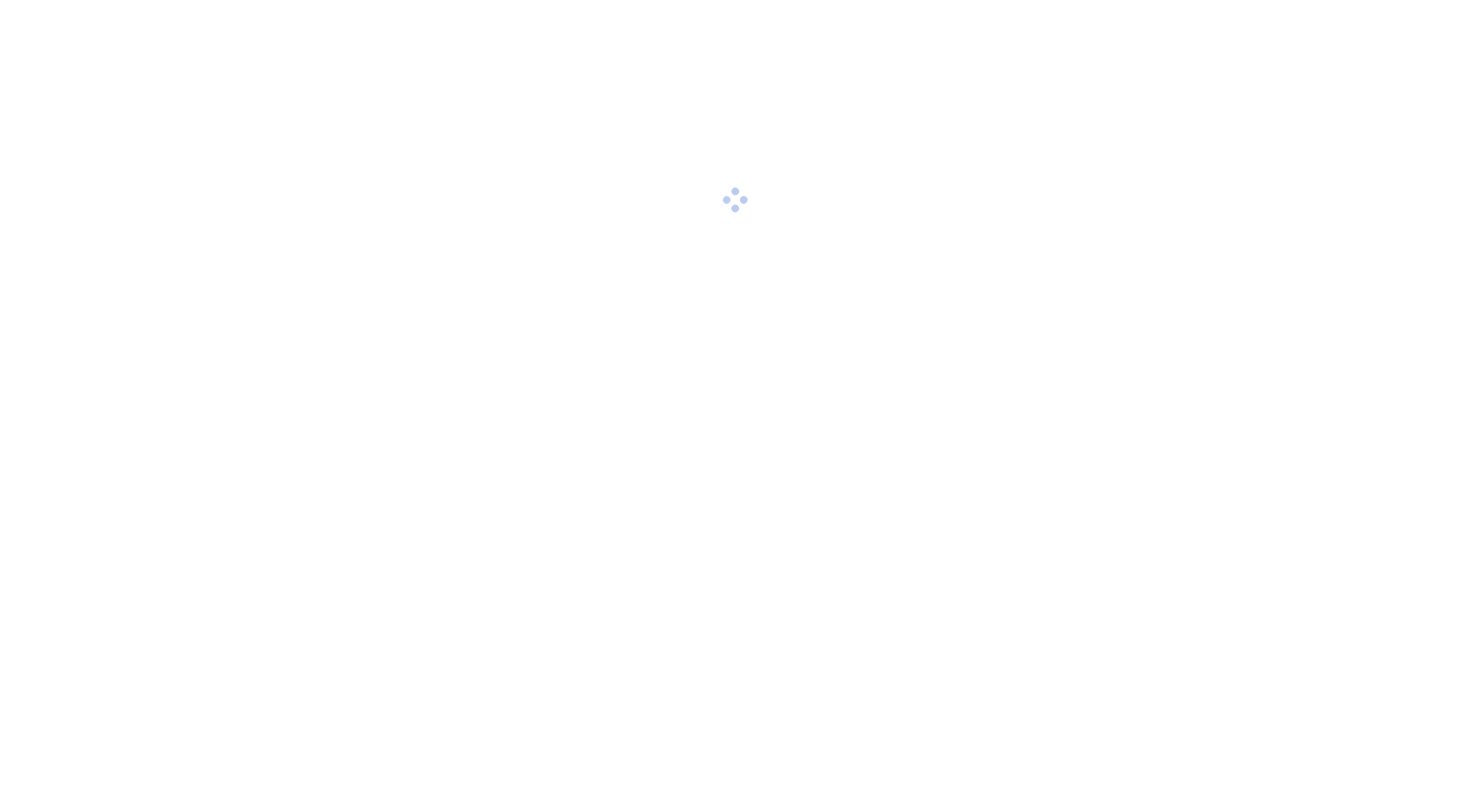 scroll, scrollTop: 0, scrollLeft: 0, axis: both 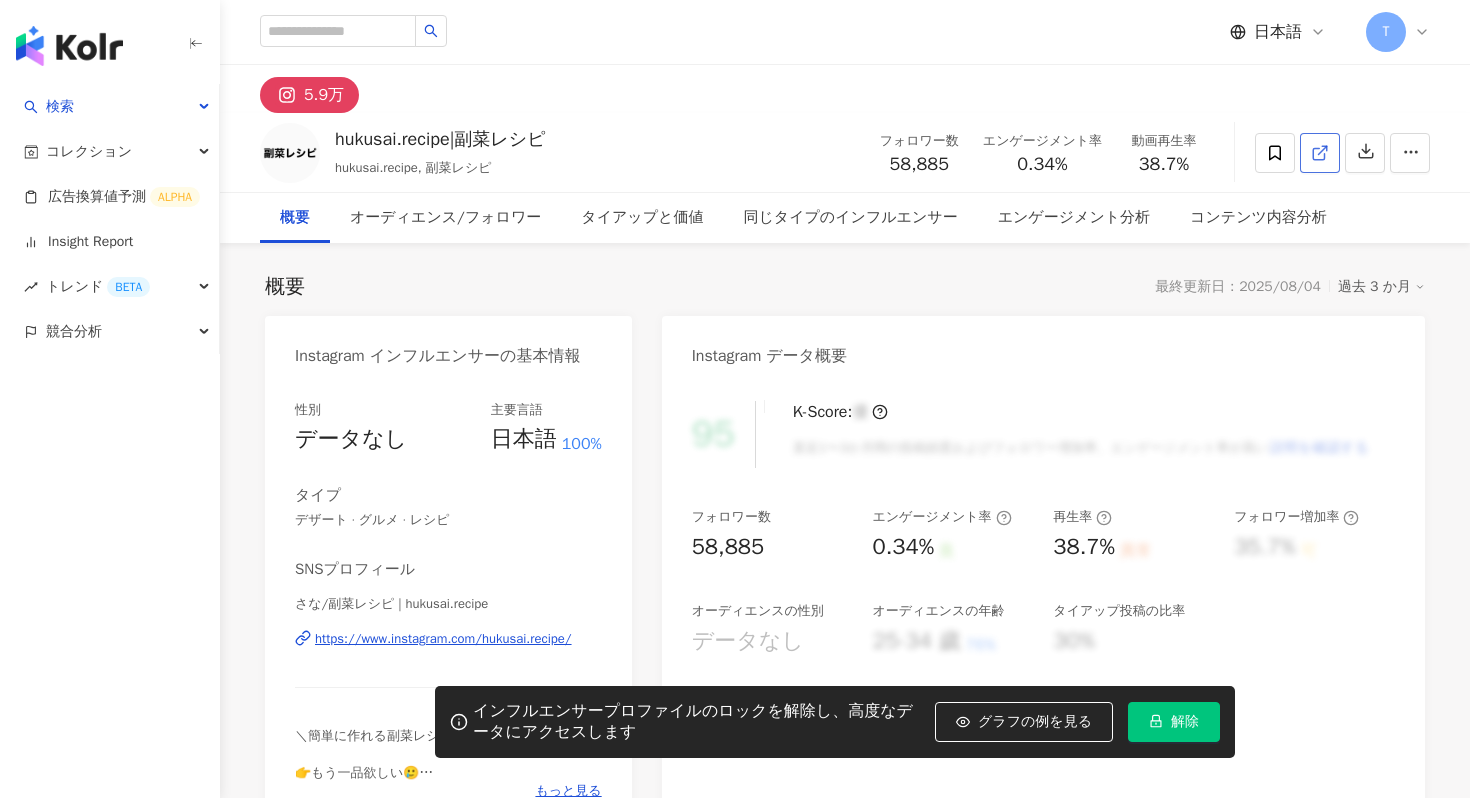 click 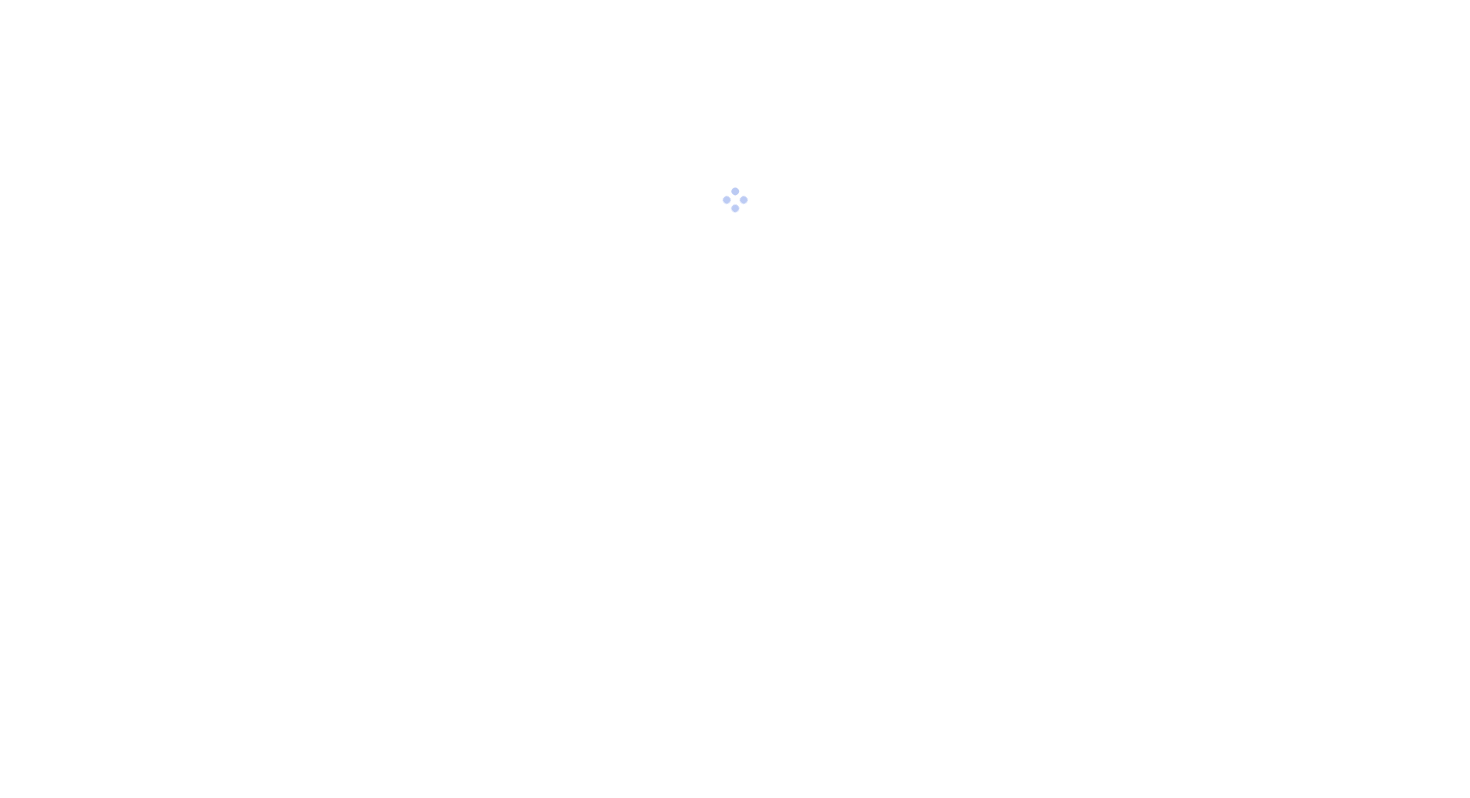 scroll, scrollTop: 0, scrollLeft: 0, axis: both 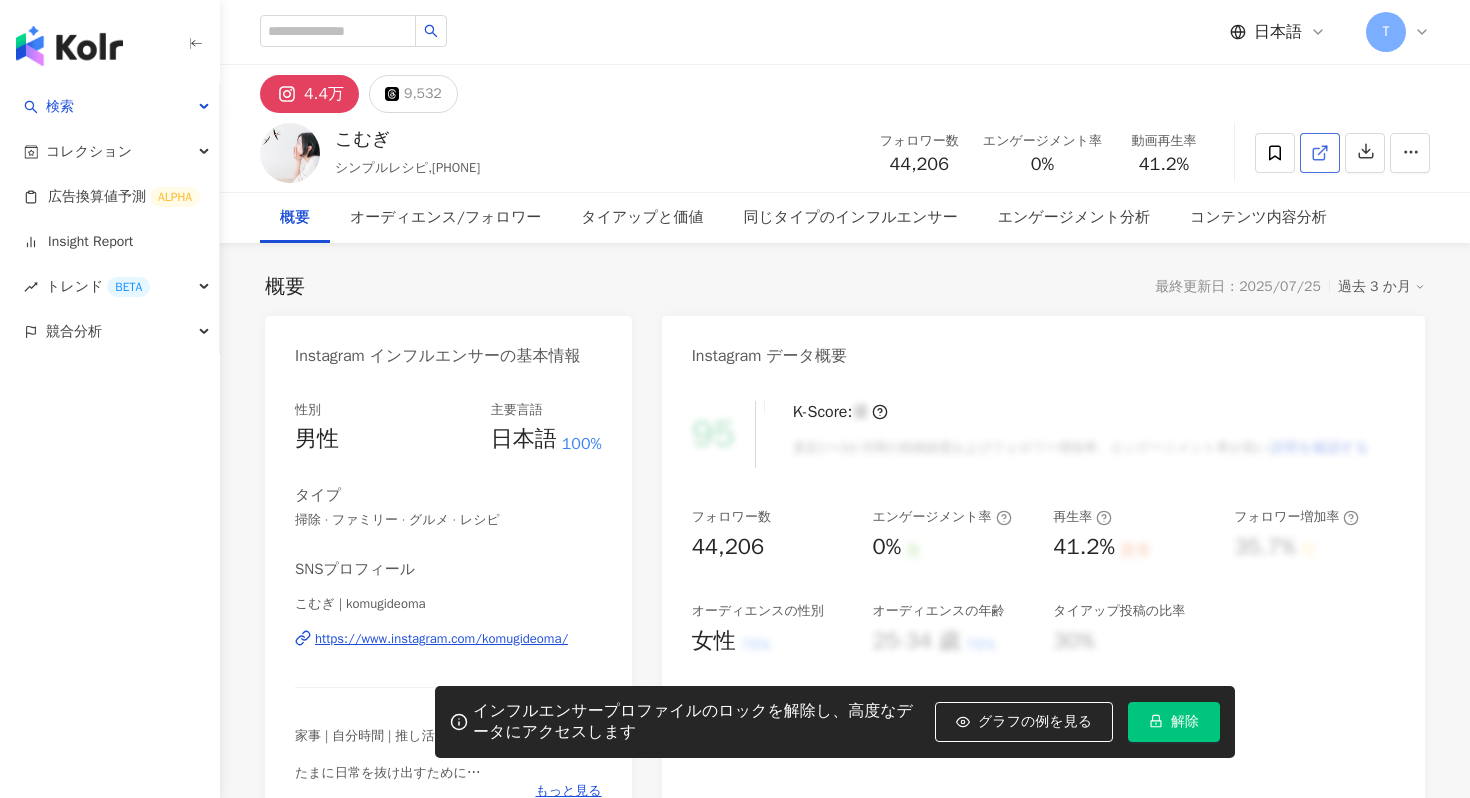click at bounding box center [1320, 153] 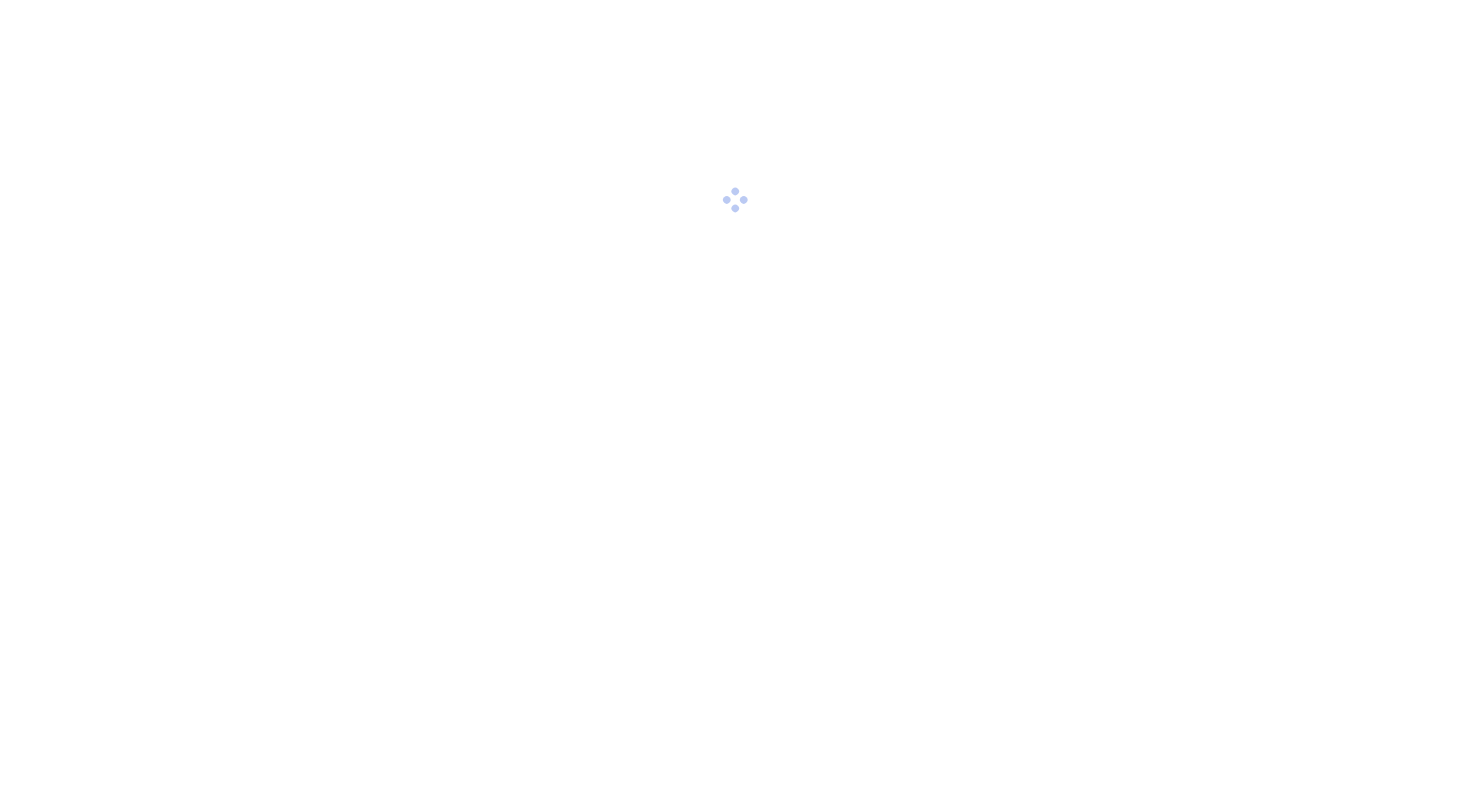 scroll, scrollTop: 0, scrollLeft: 0, axis: both 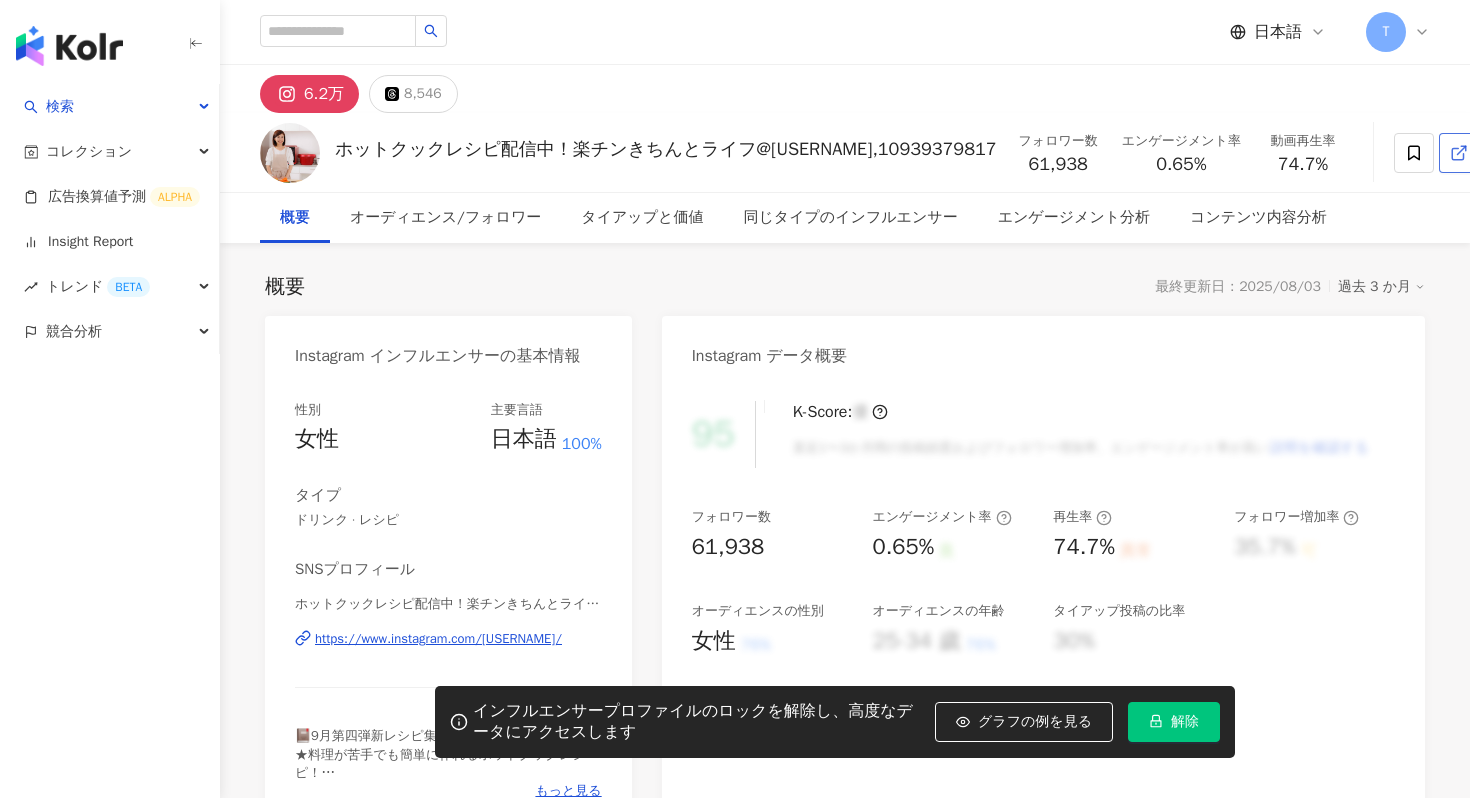 click at bounding box center (1459, 153) 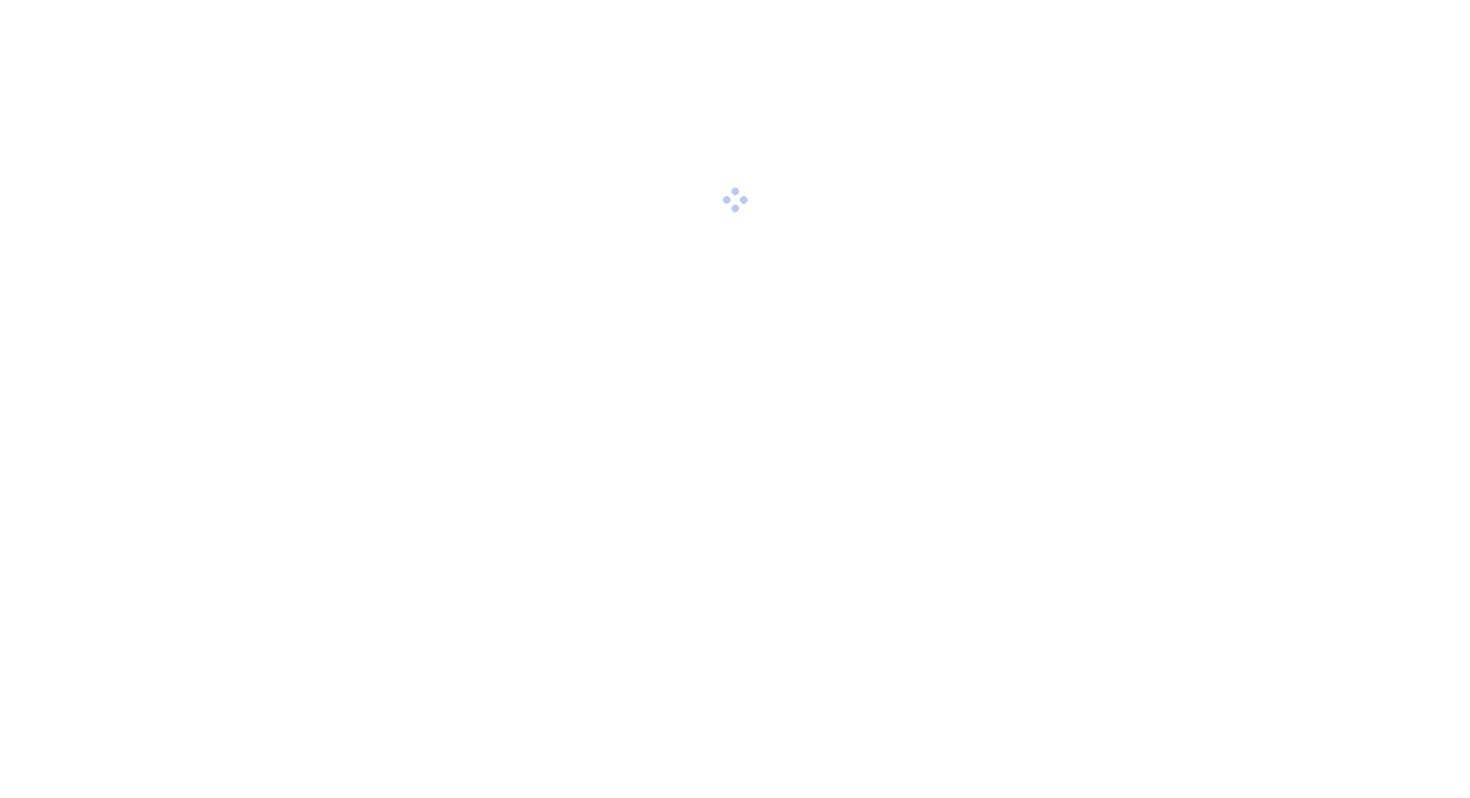 scroll, scrollTop: 0, scrollLeft: 0, axis: both 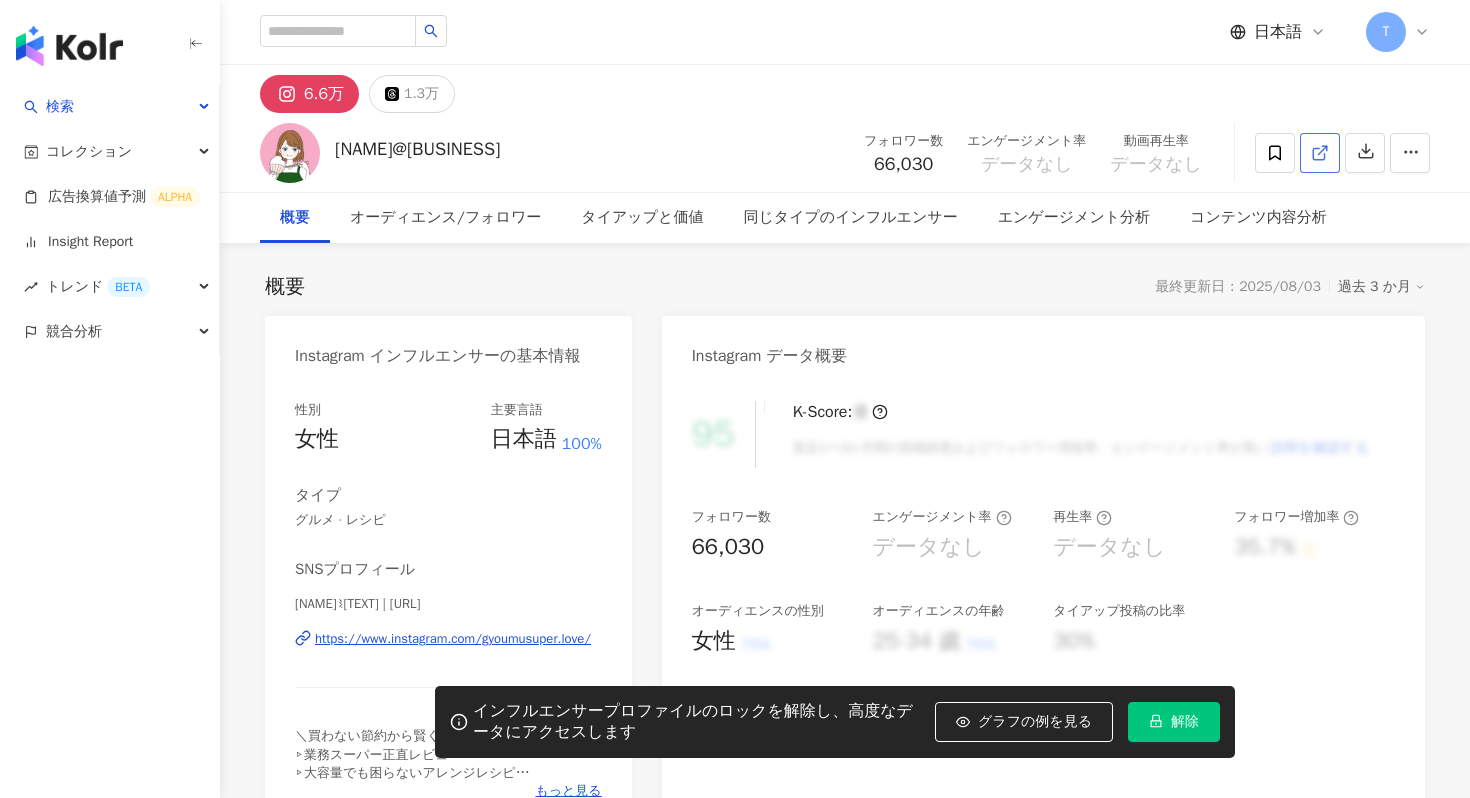 click 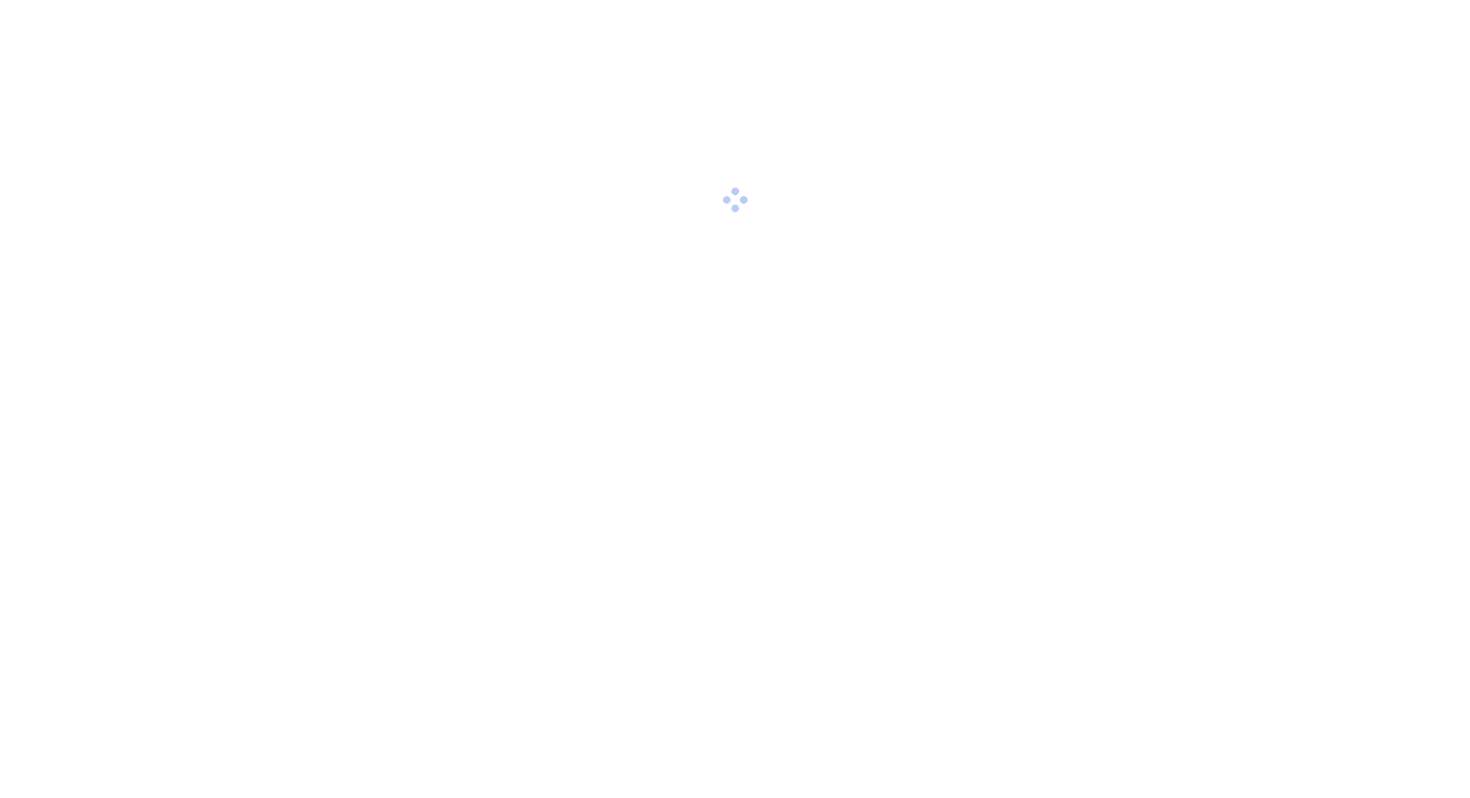 scroll, scrollTop: 0, scrollLeft: 0, axis: both 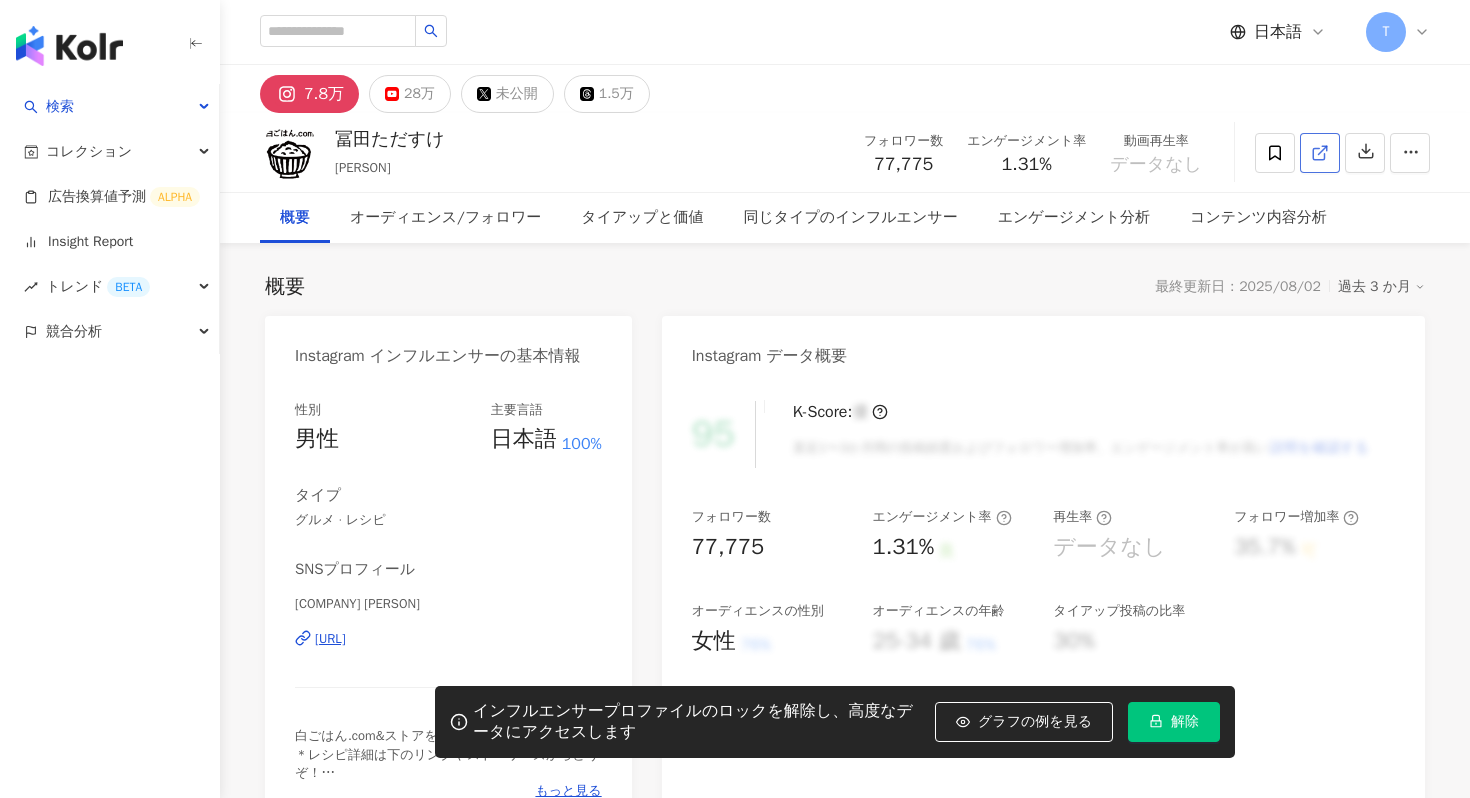click at bounding box center [1320, 153] 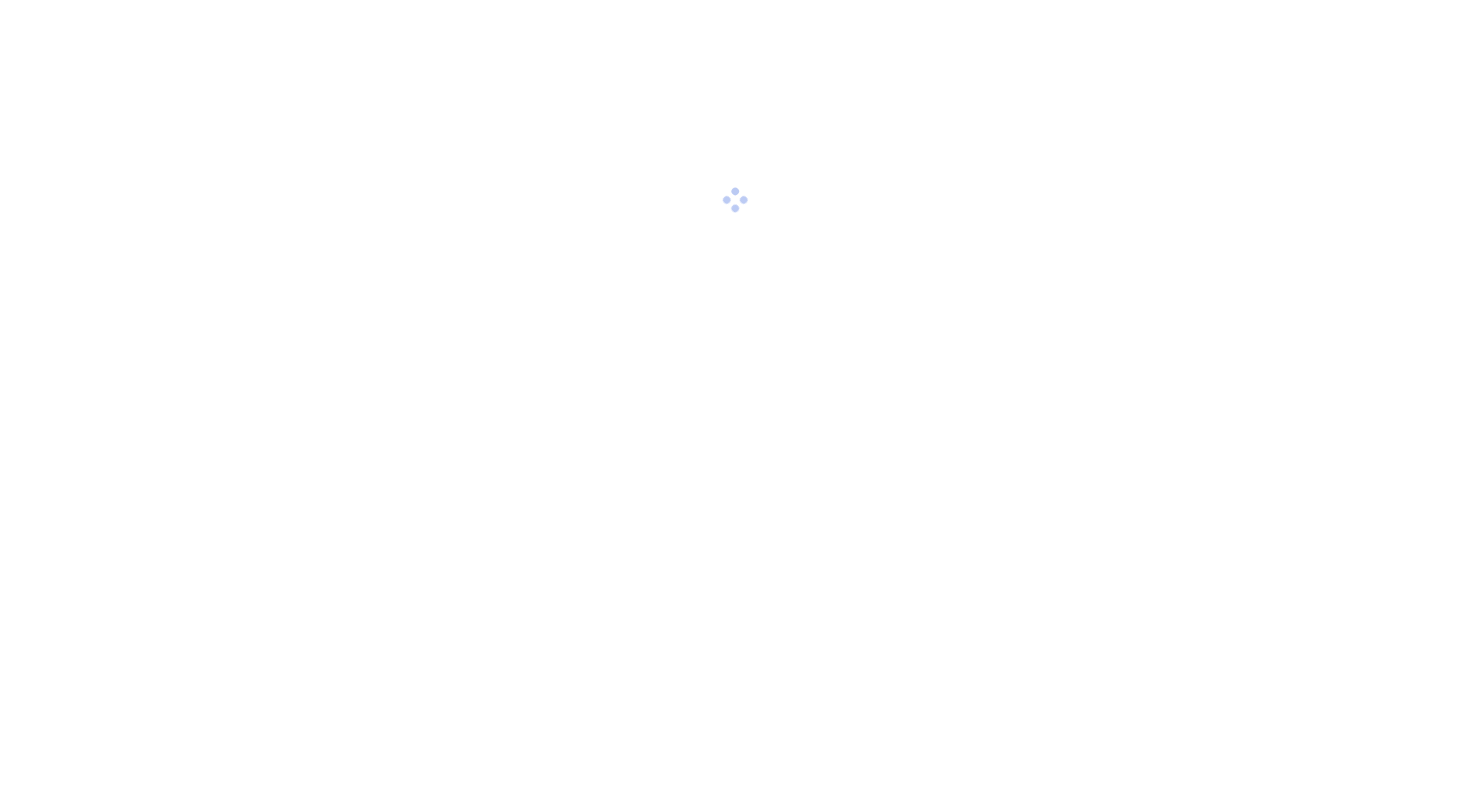 scroll, scrollTop: 0, scrollLeft: 0, axis: both 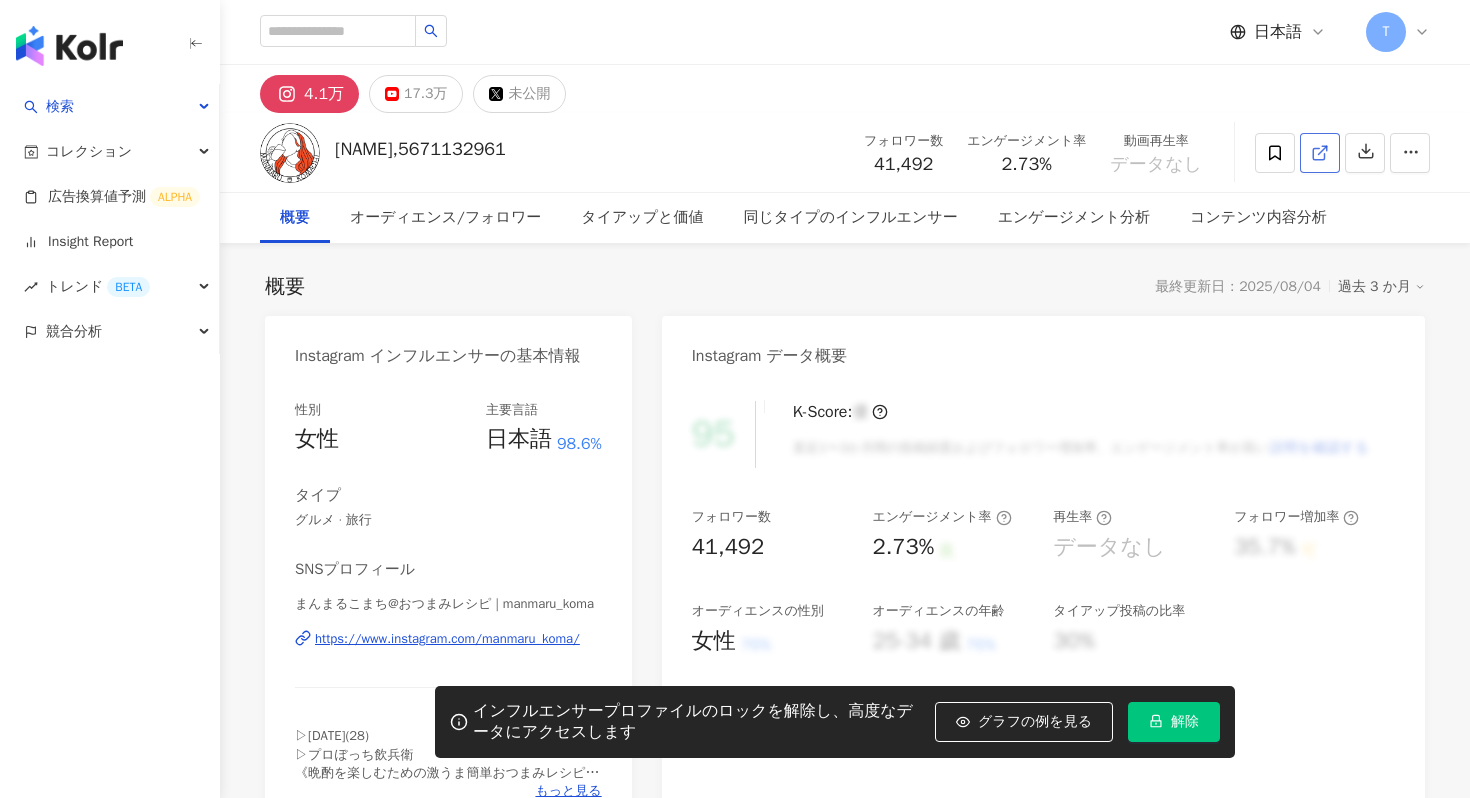 click 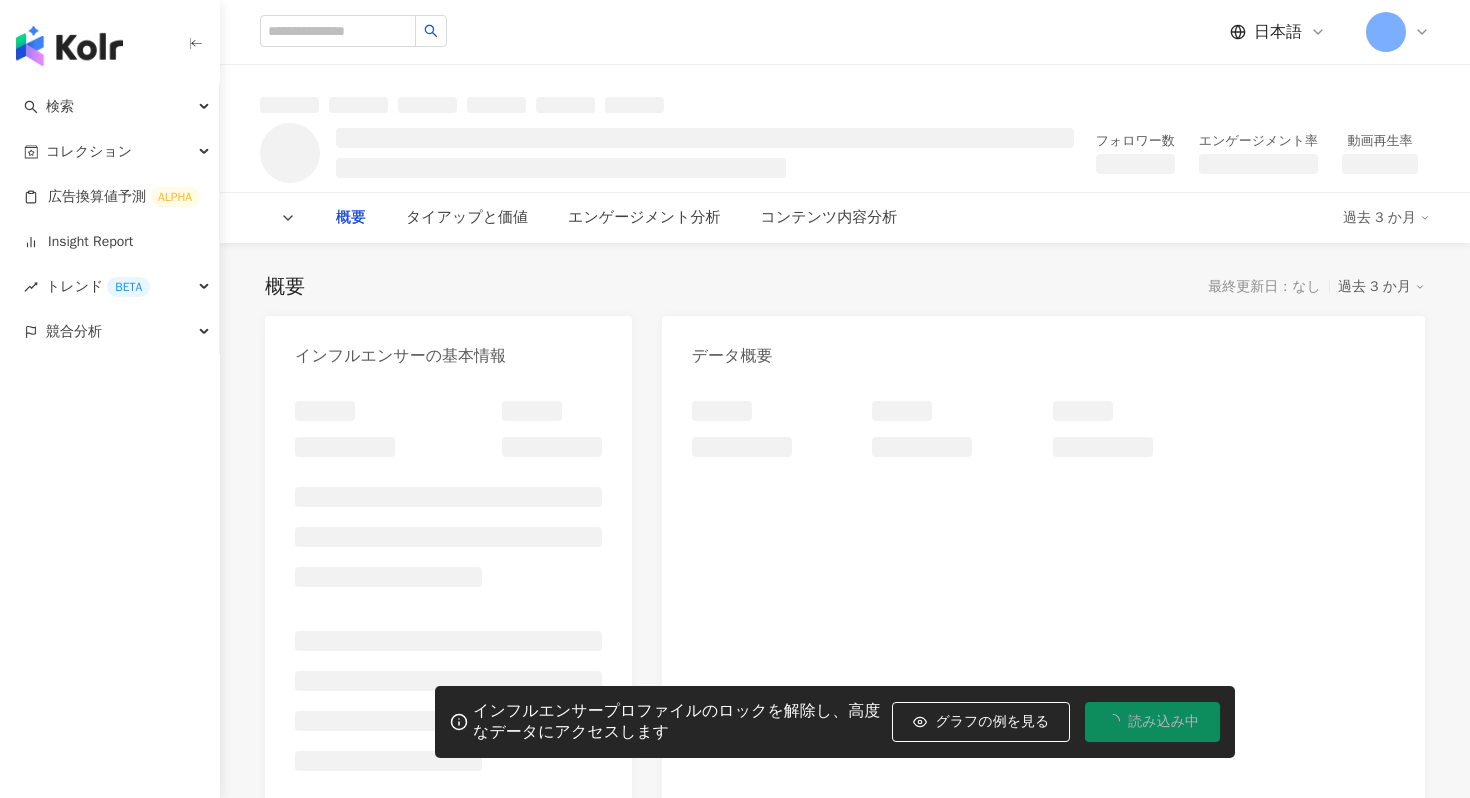 scroll, scrollTop: 0, scrollLeft: 0, axis: both 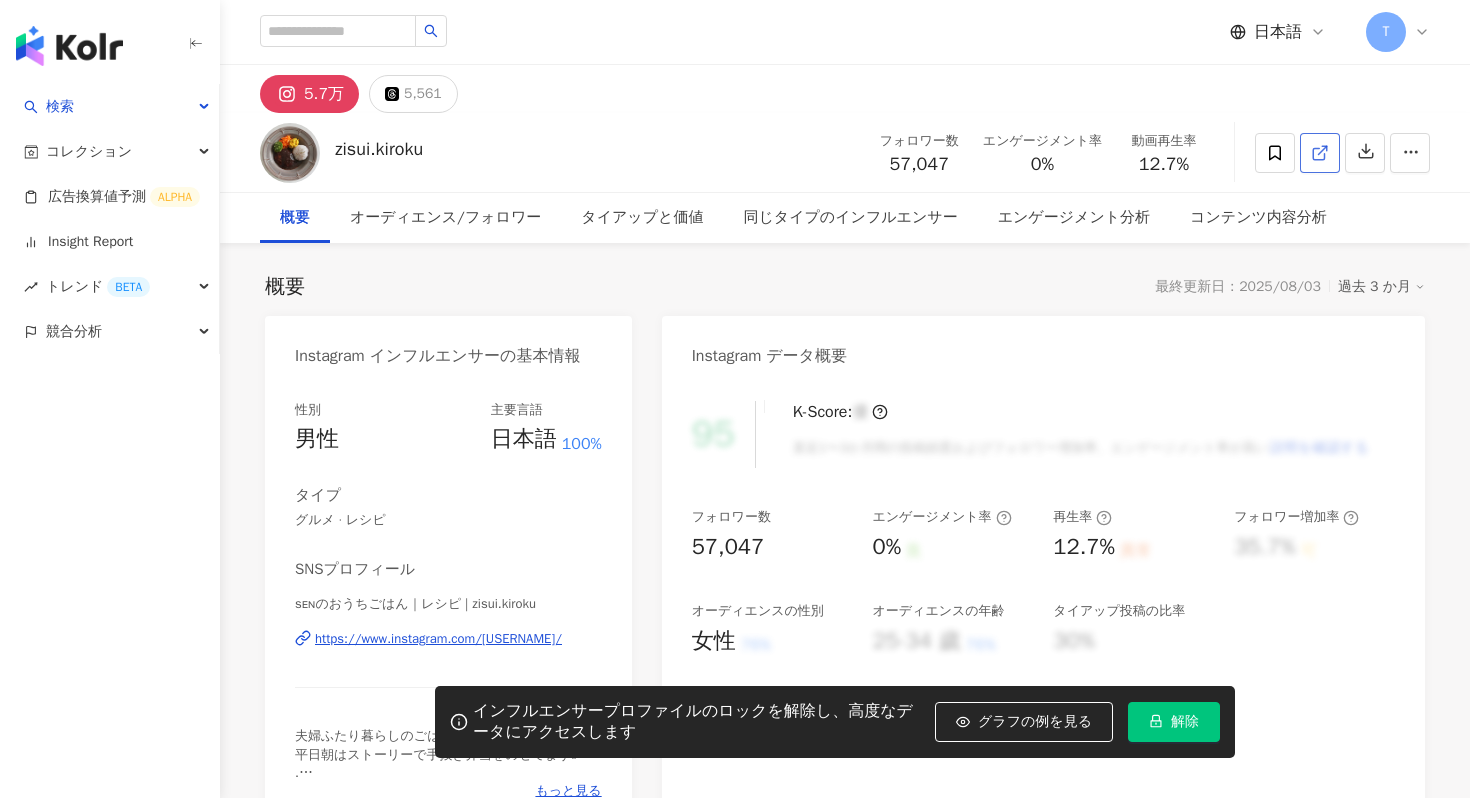 click at bounding box center [1320, 153] 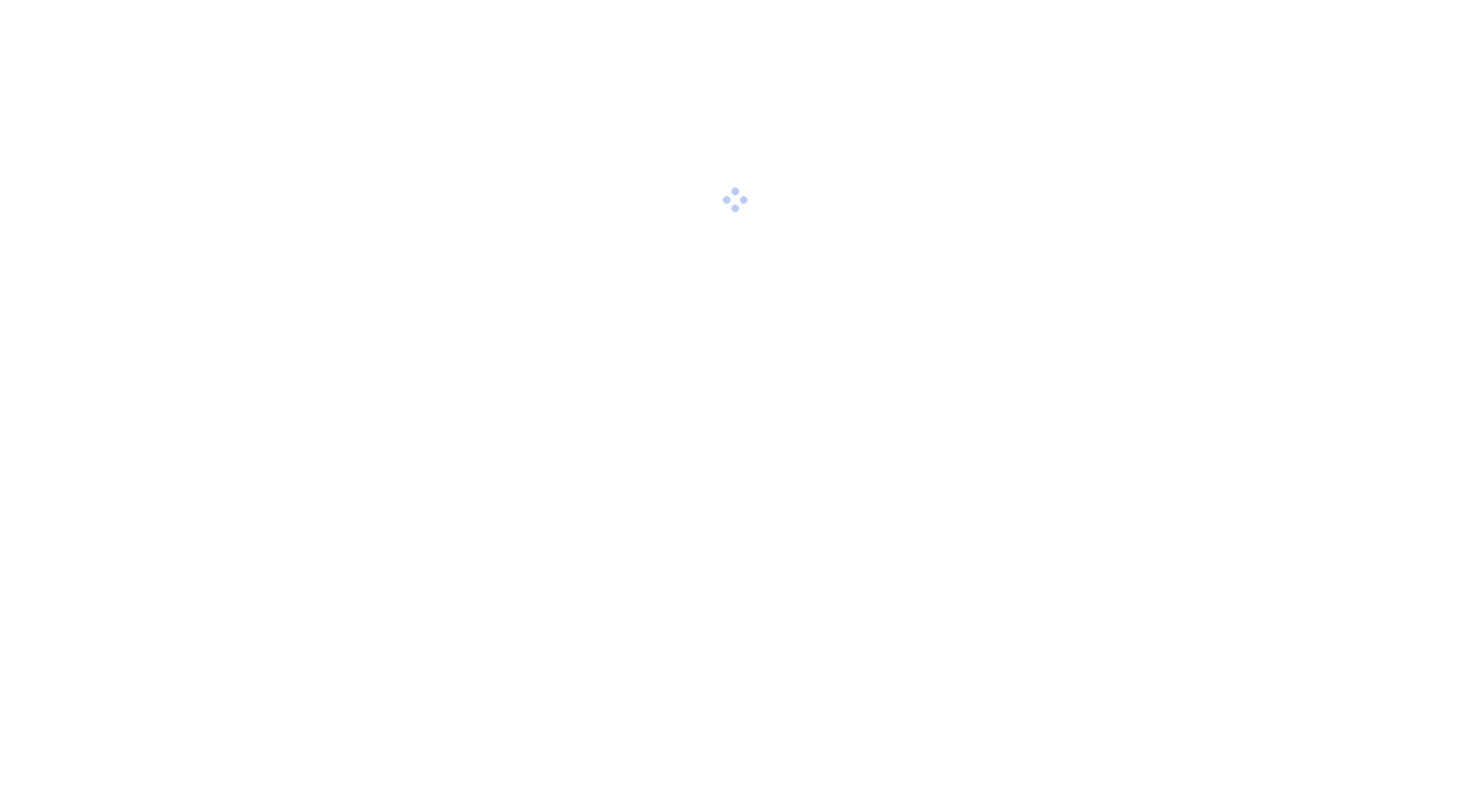 scroll, scrollTop: 0, scrollLeft: 0, axis: both 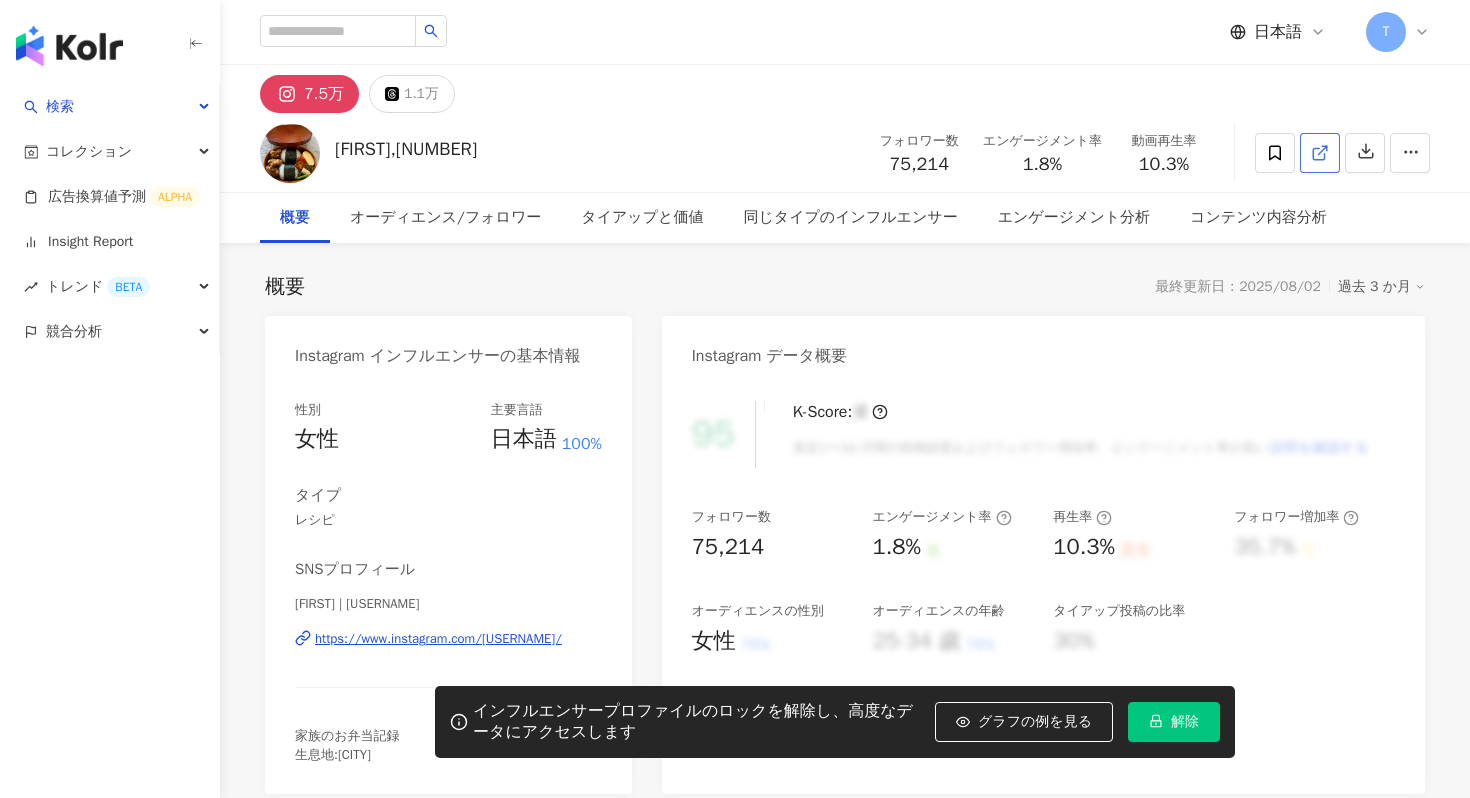 click 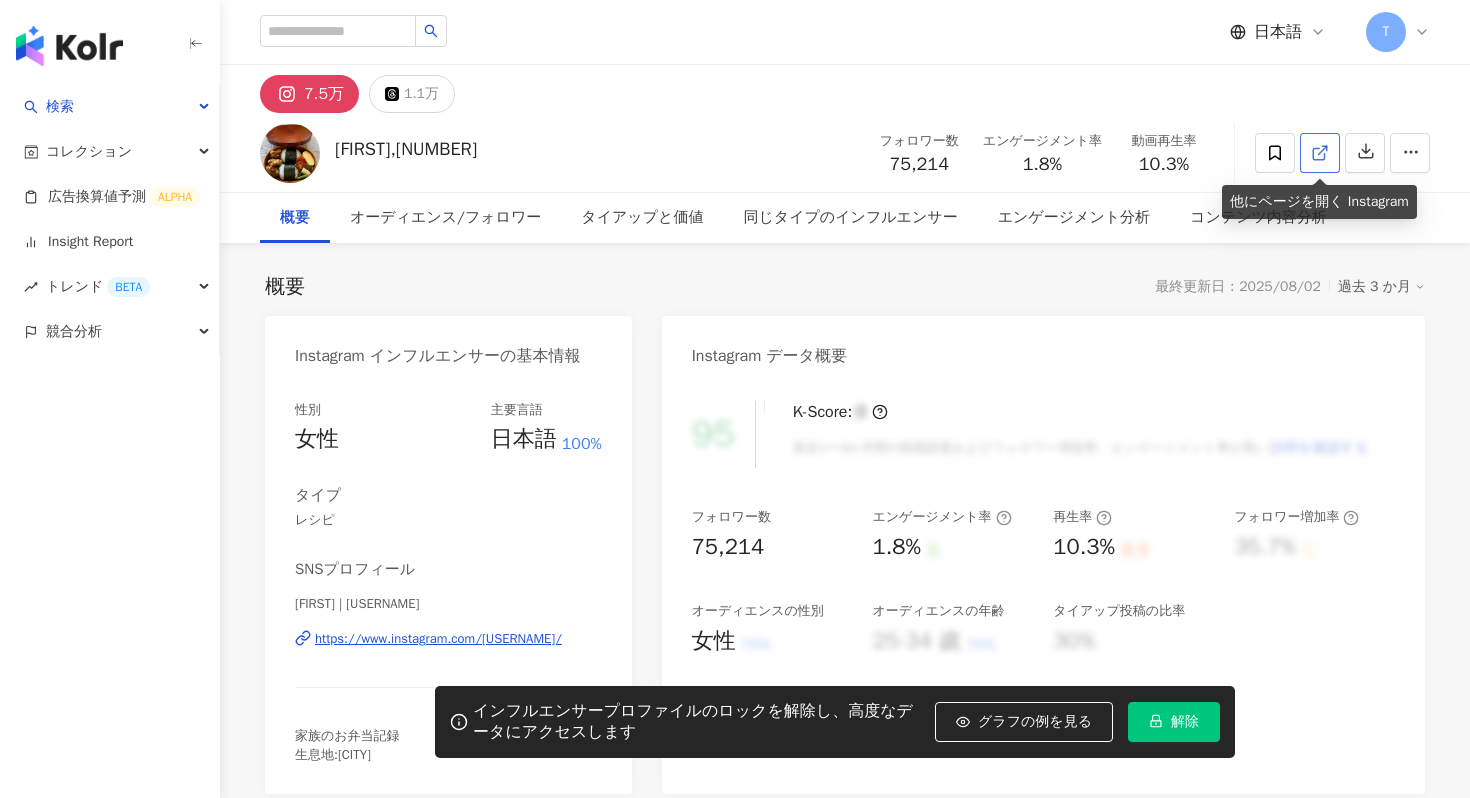 scroll, scrollTop: 0, scrollLeft: 0, axis: both 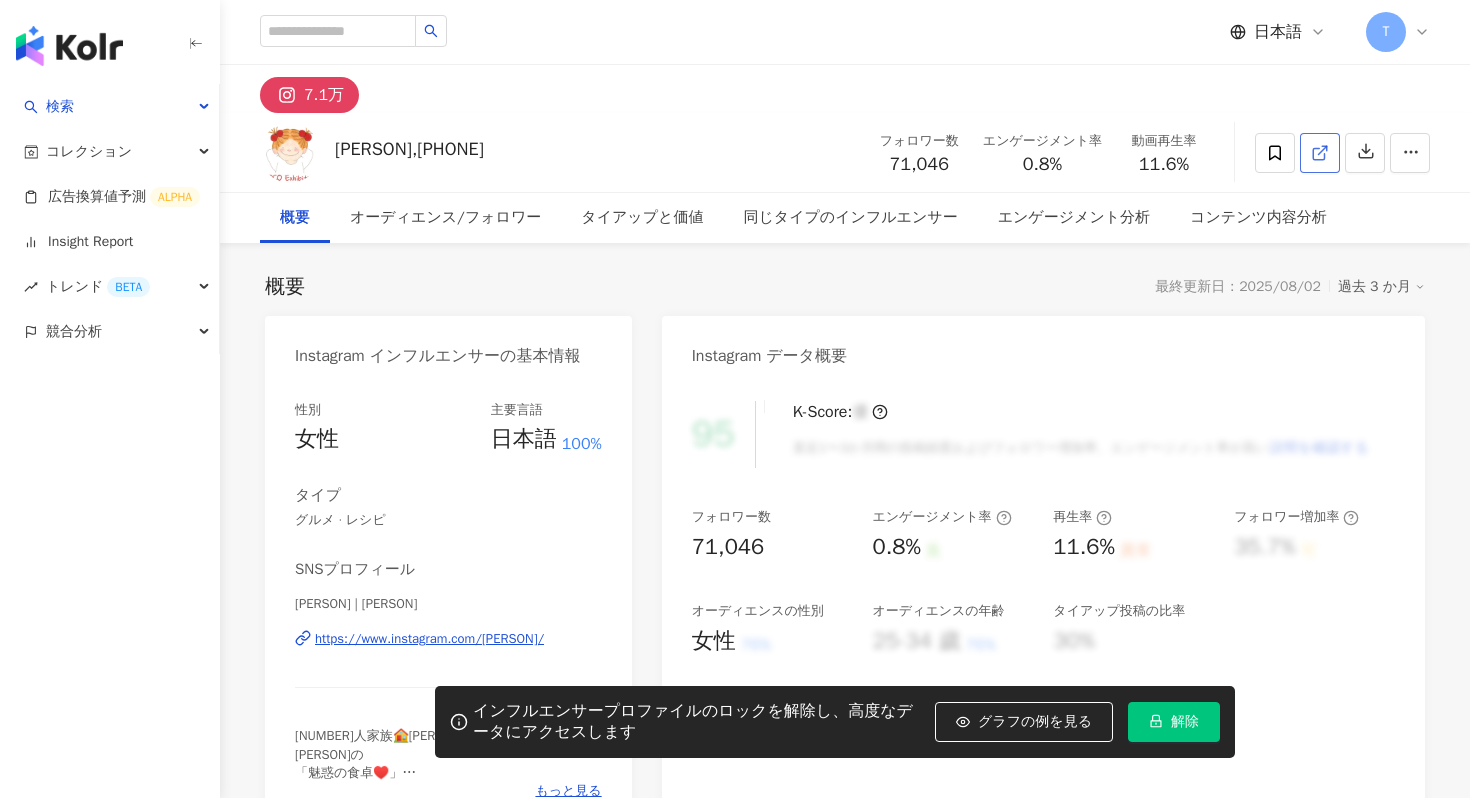 click 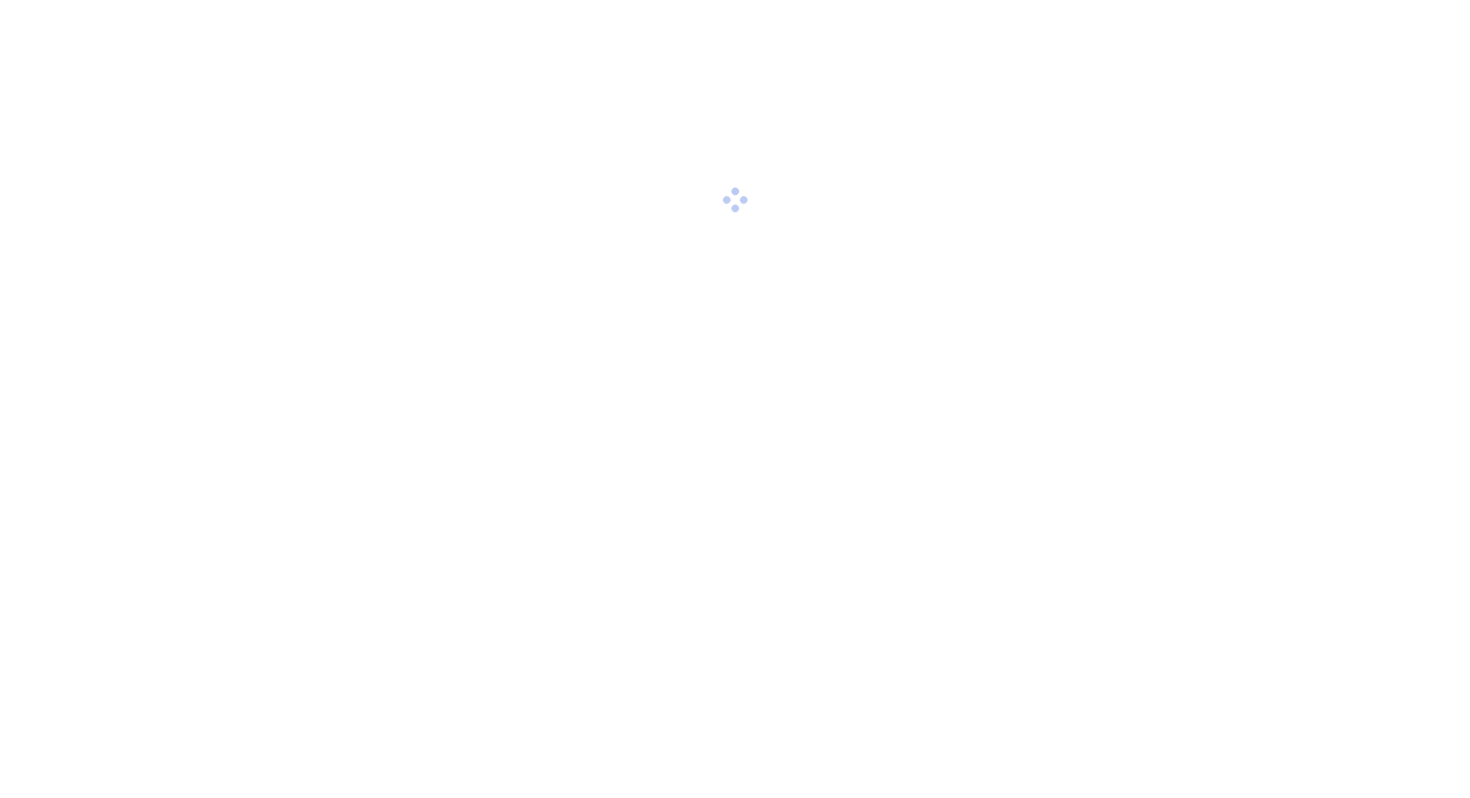 scroll, scrollTop: 0, scrollLeft: 0, axis: both 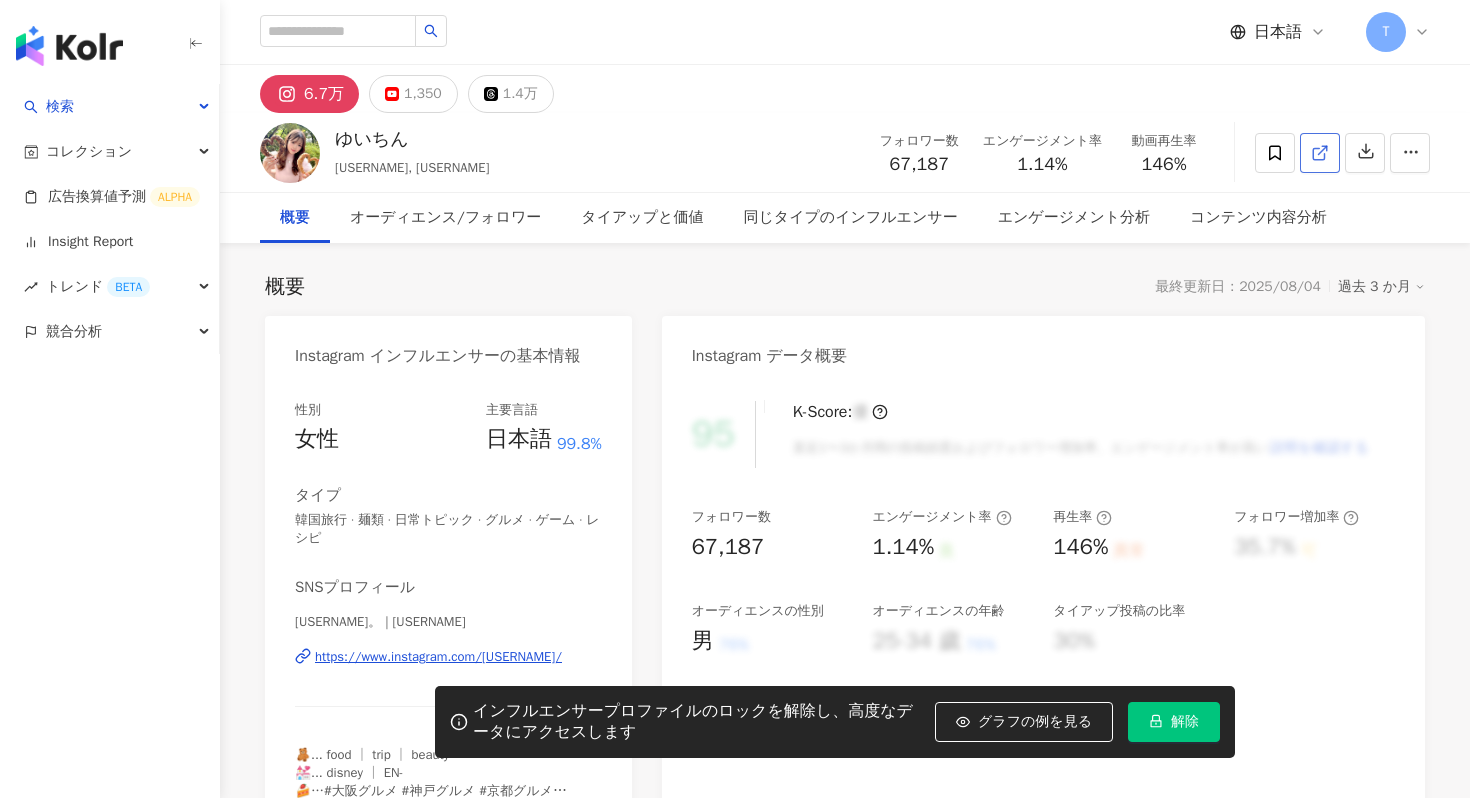 click 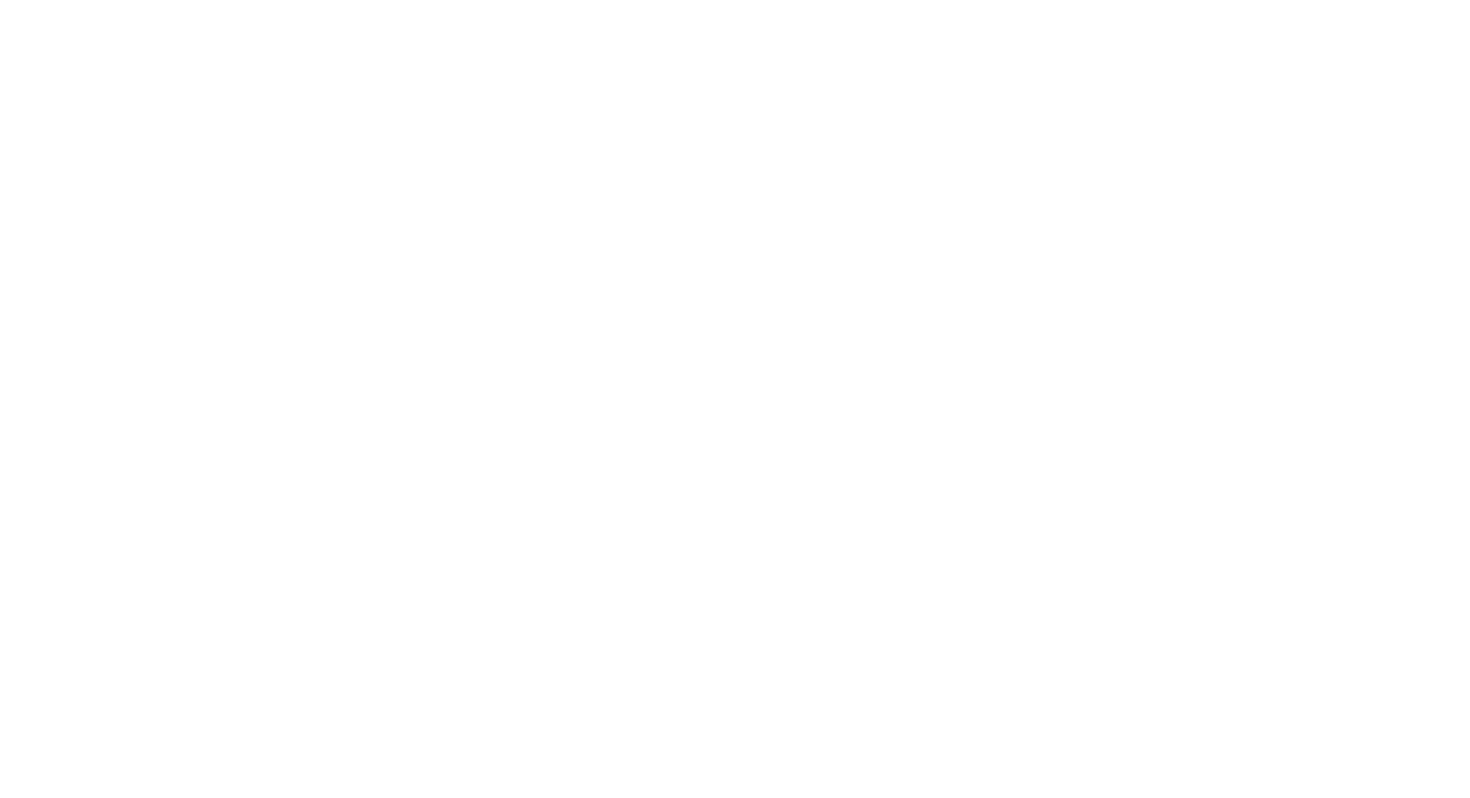 scroll, scrollTop: 0, scrollLeft: 0, axis: both 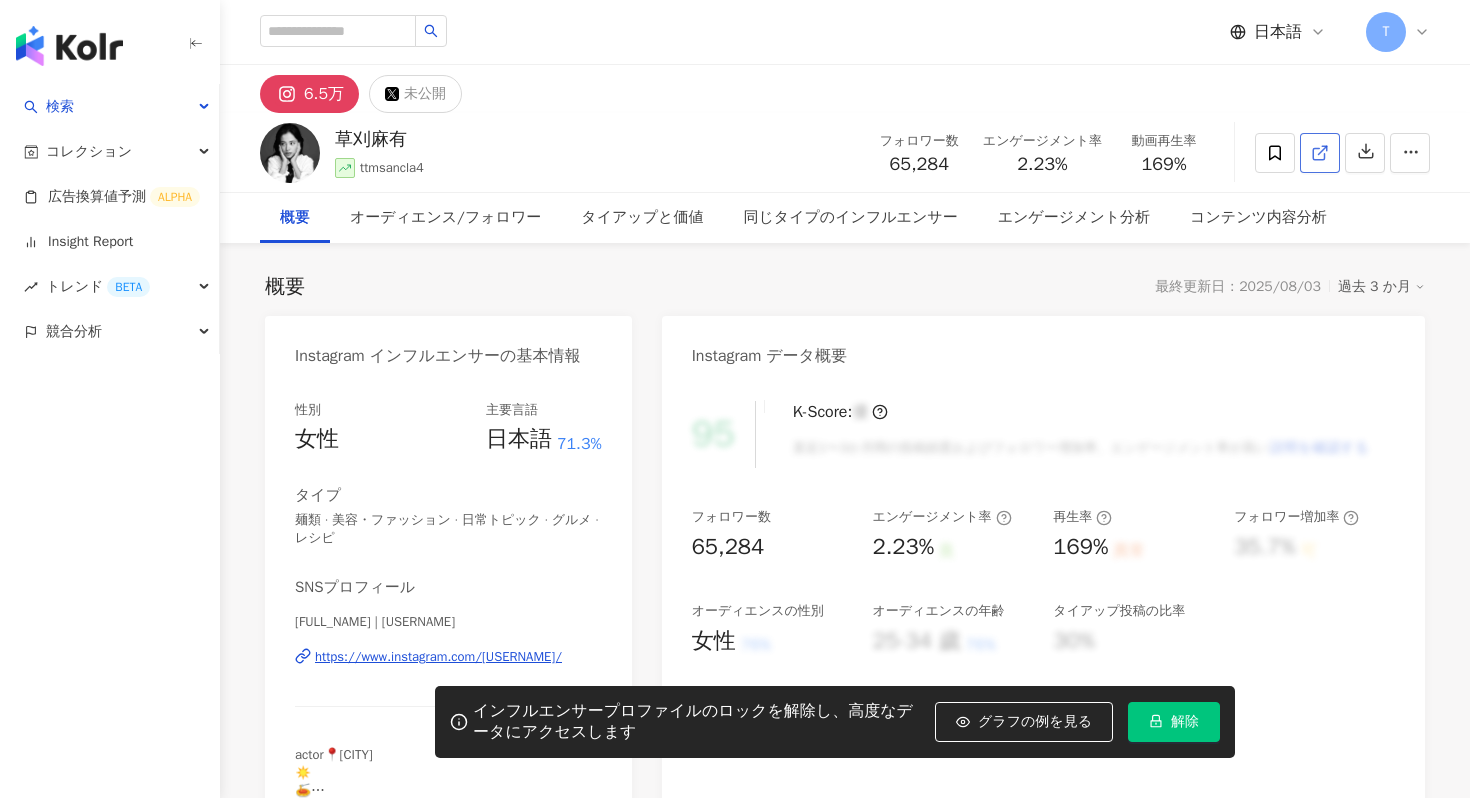 click 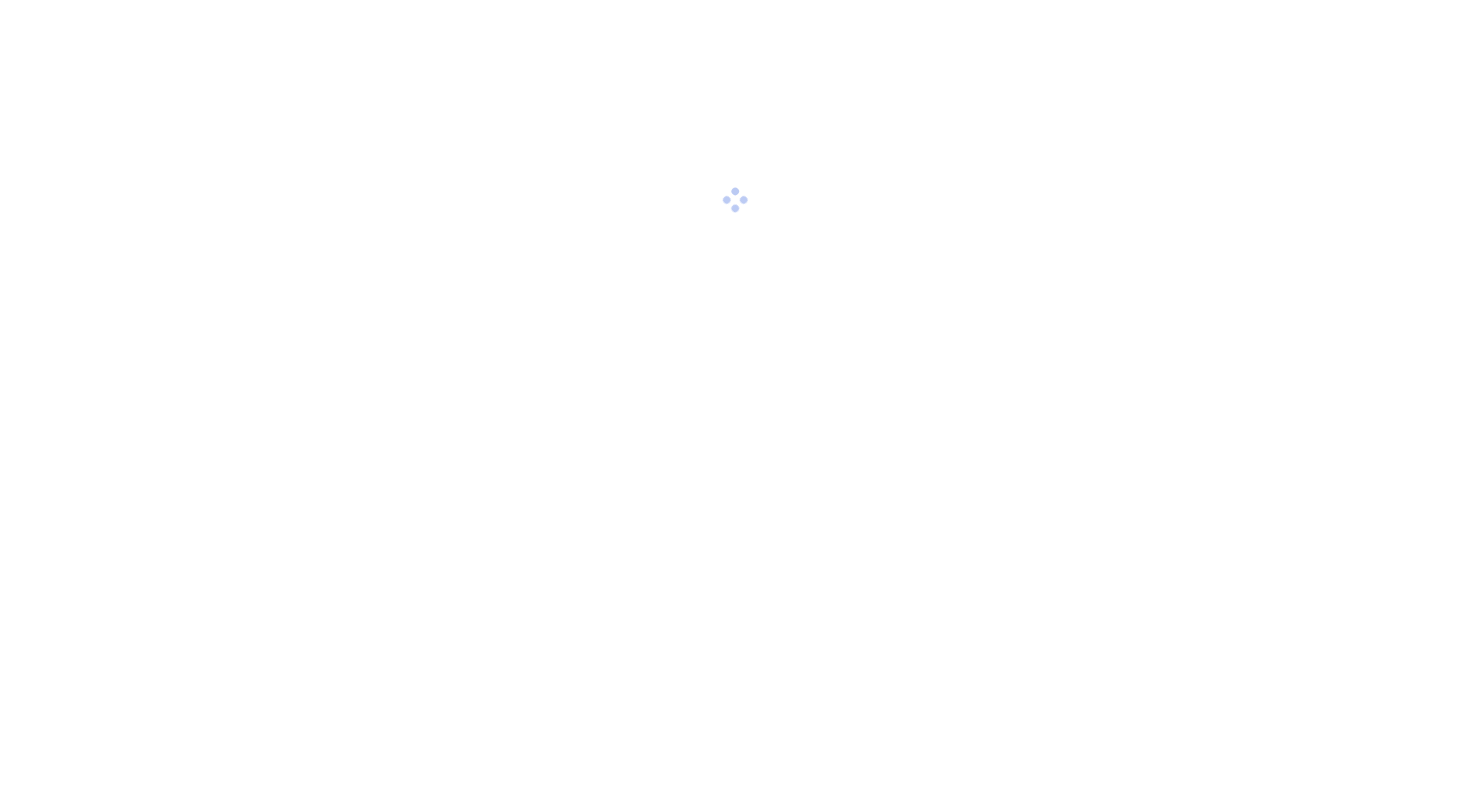 scroll, scrollTop: 0, scrollLeft: 0, axis: both 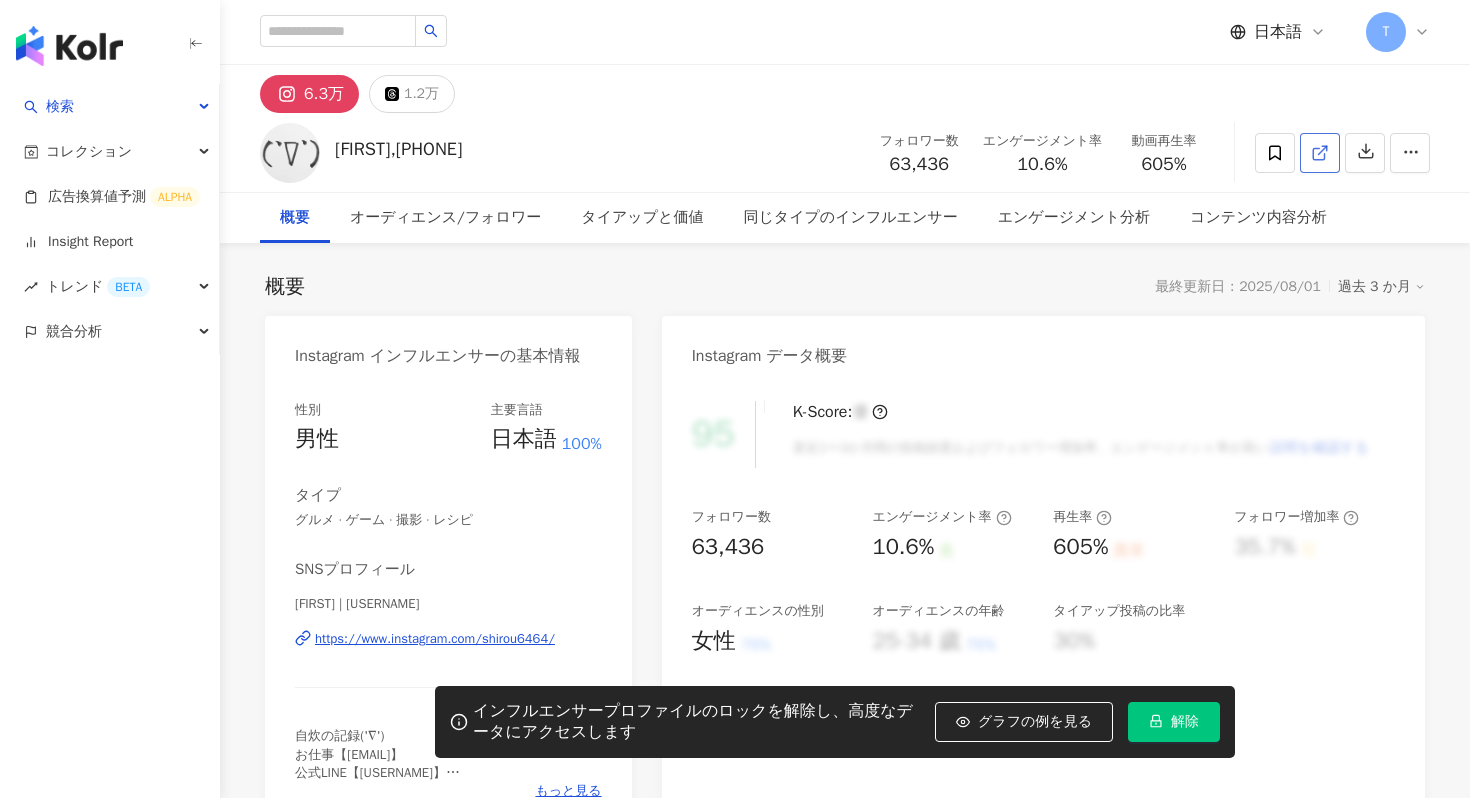 click 